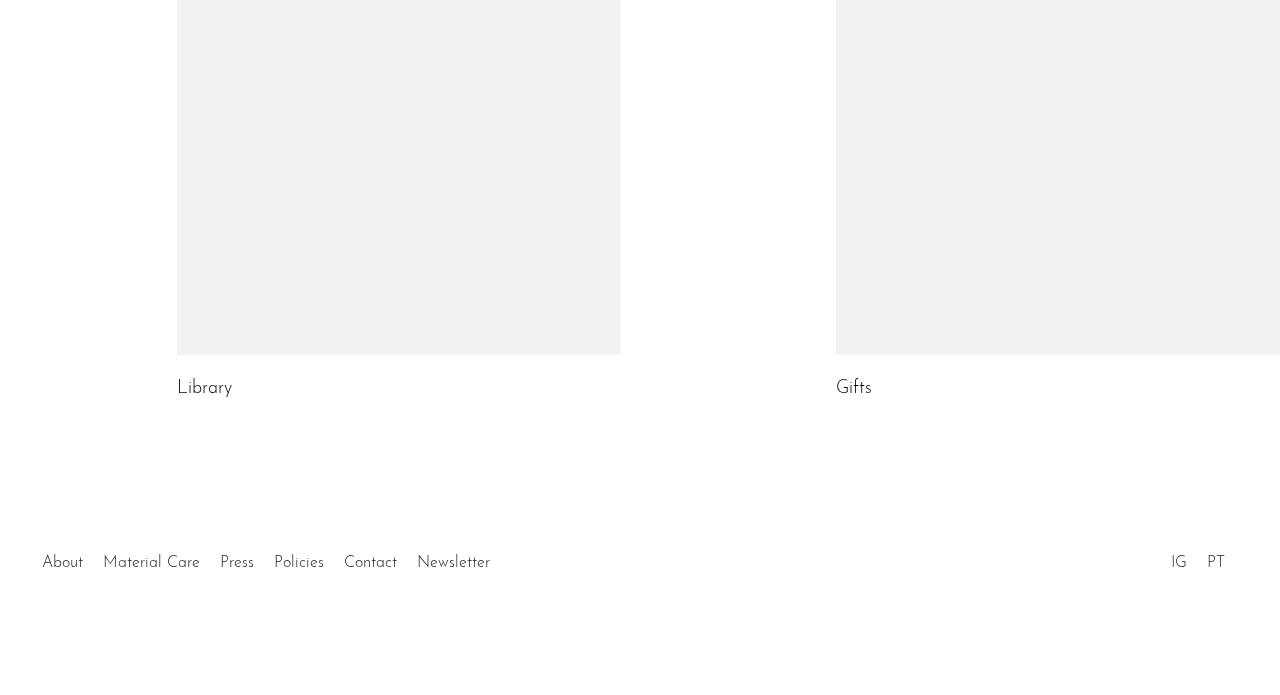 scroll, scrollTop: 1309, scrollLeft: 0, axis: vertical 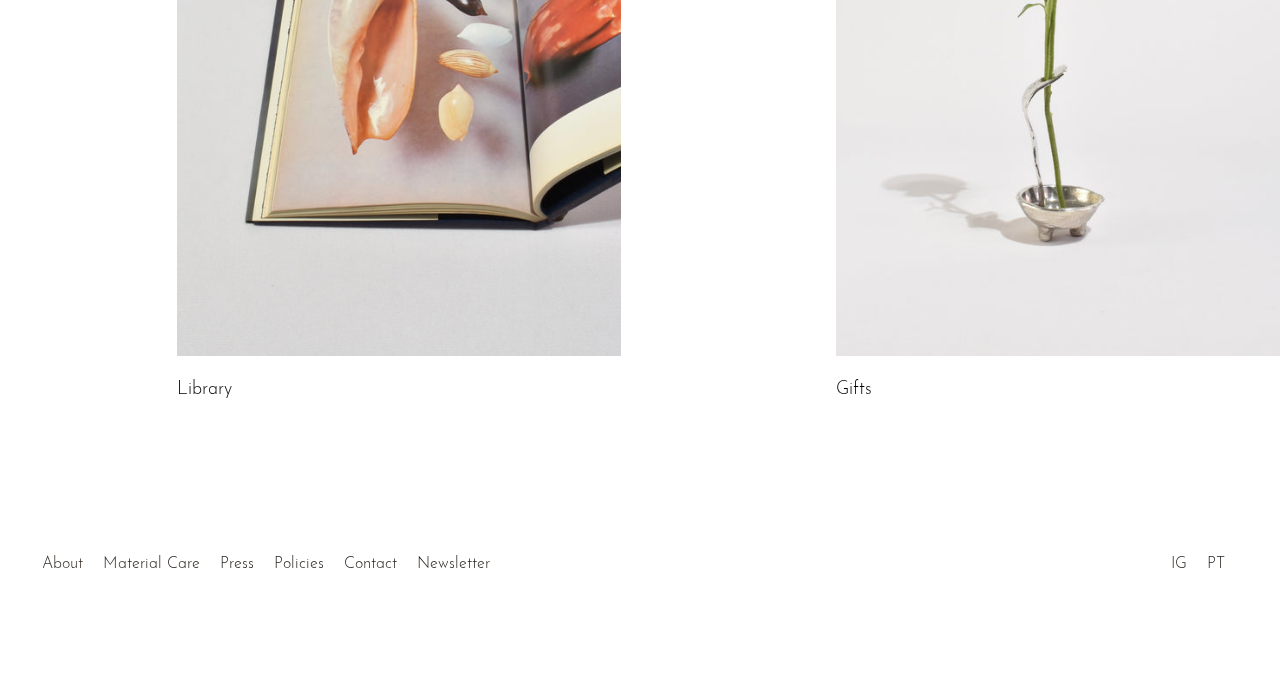 click on "About" at bounding box center [62, 564] 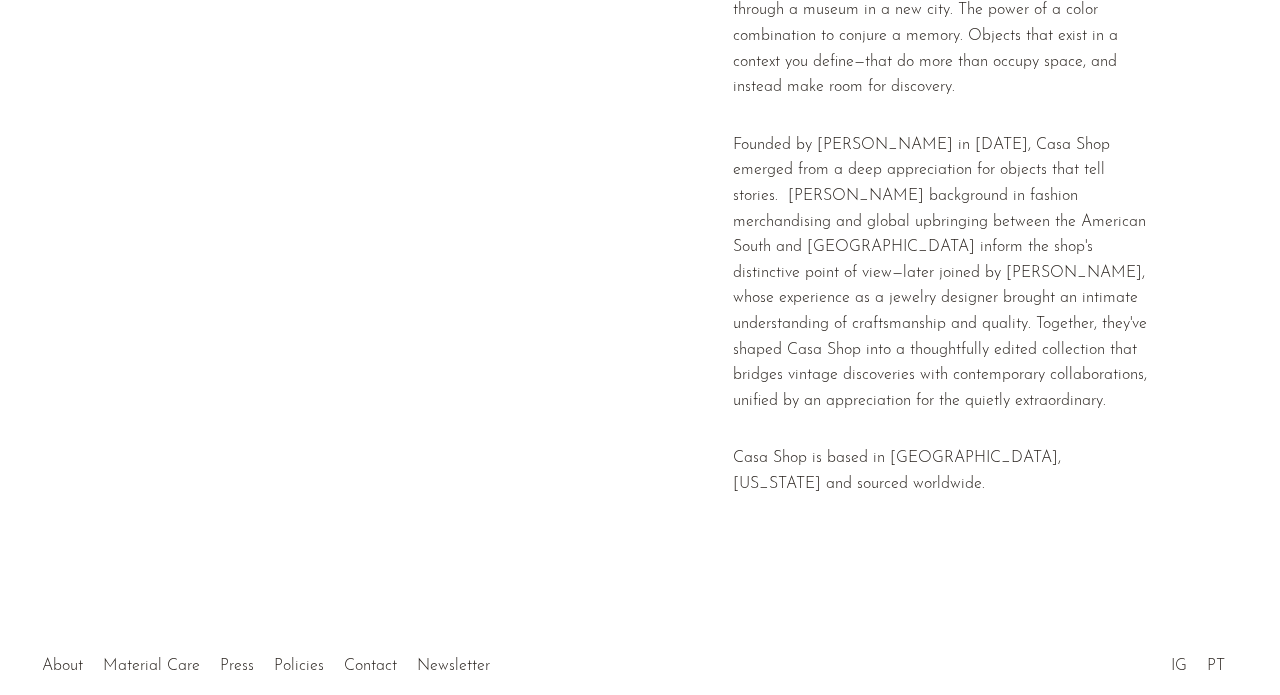 scroll, scrollTop: 578, scrollLeft: 0, axis: vertical 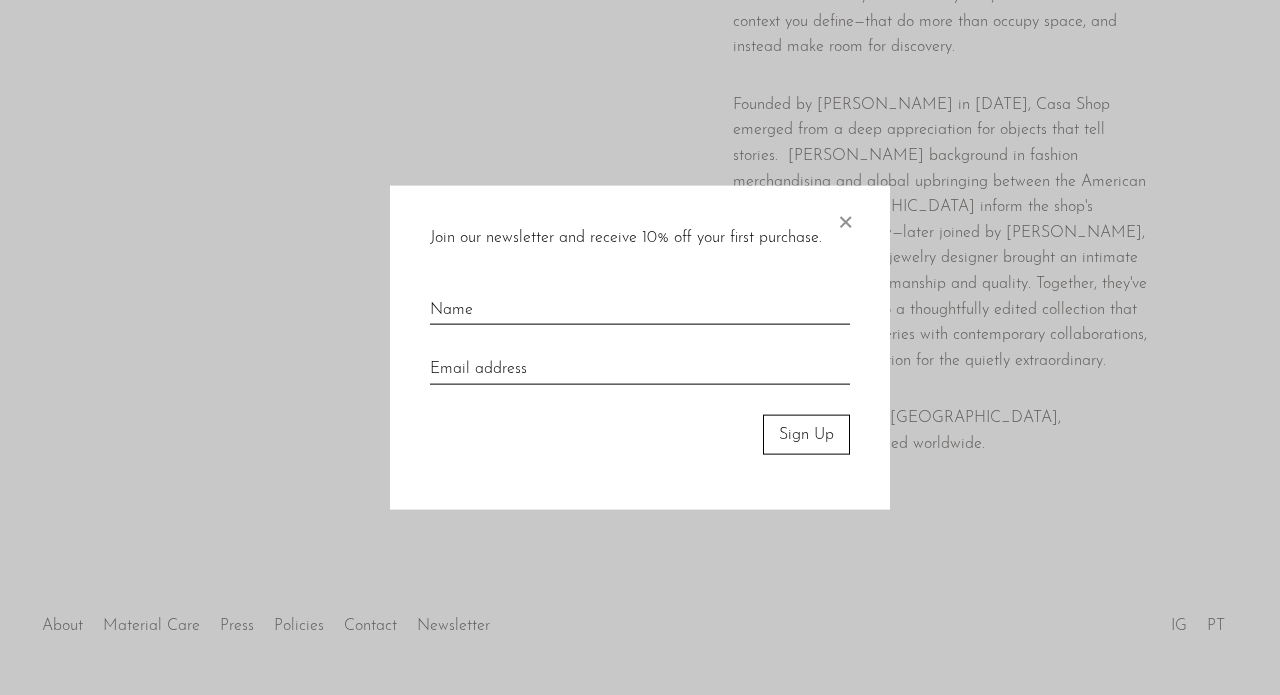 click on "Join our newsletter and receive 10% off your first purchase.
×
Sign Up" at bounding box center [640, 347] 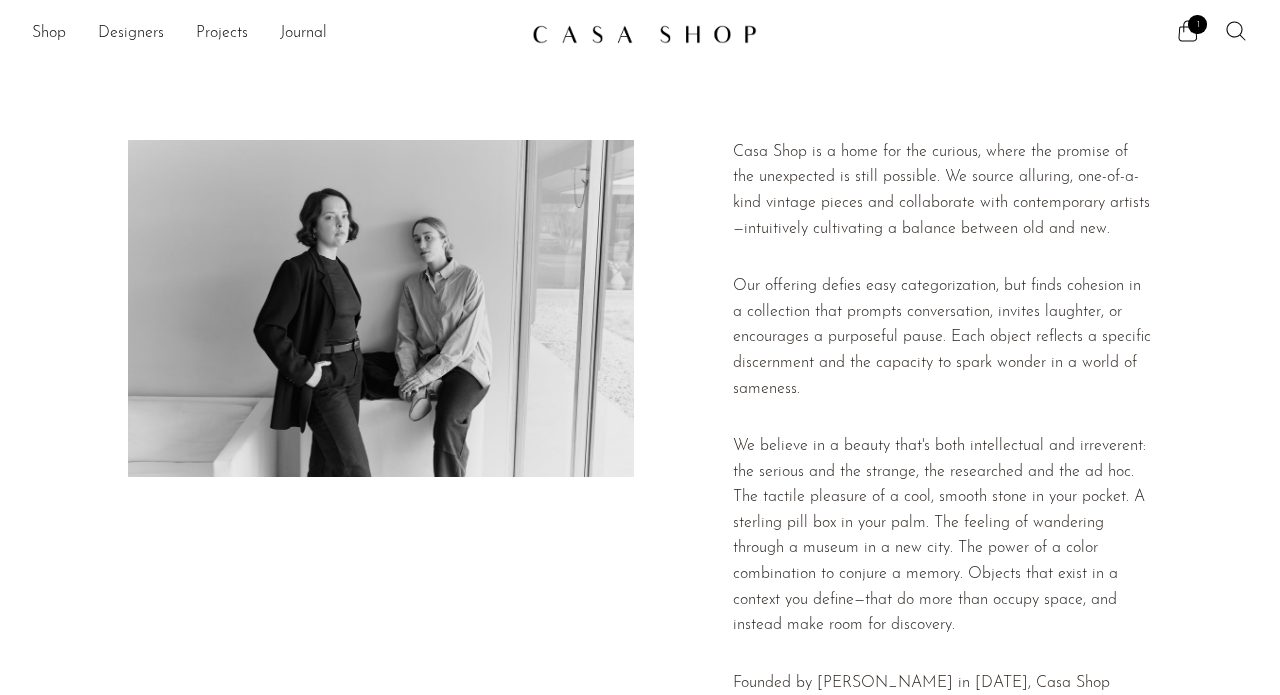 scroll, scrollTop: 0, scrollLeft: 0, axis: both 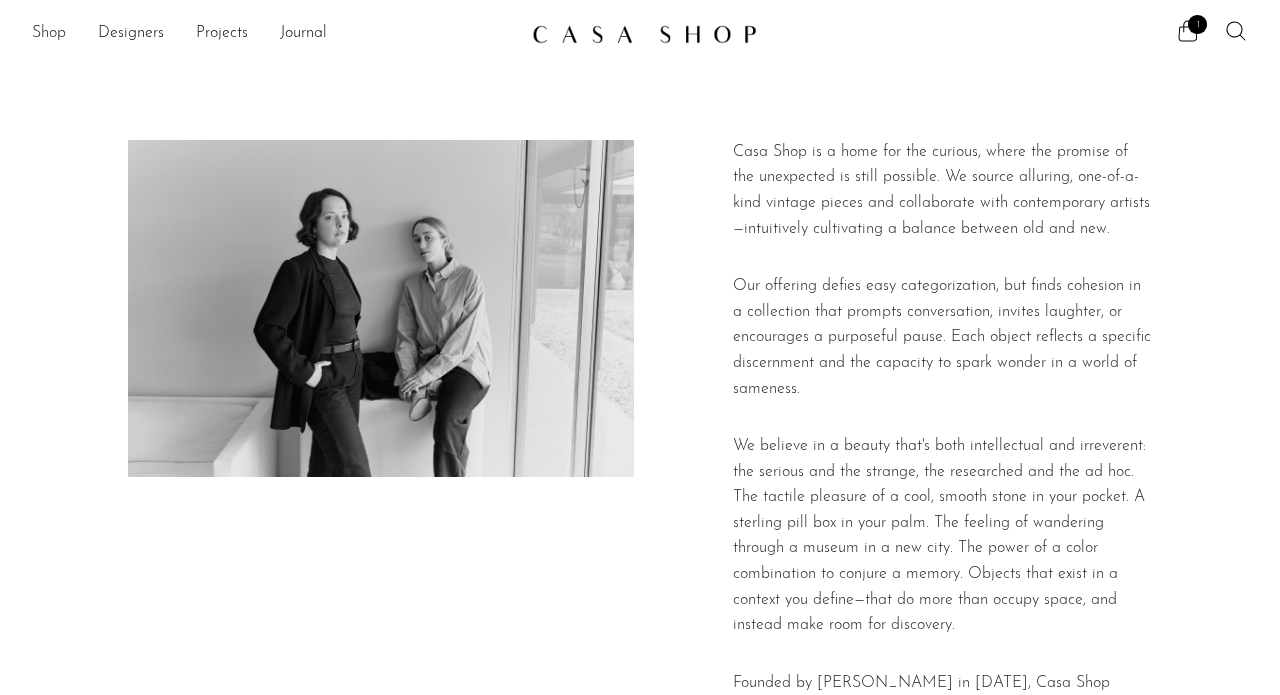 click on "Shop" at bounding box center [49, 34] 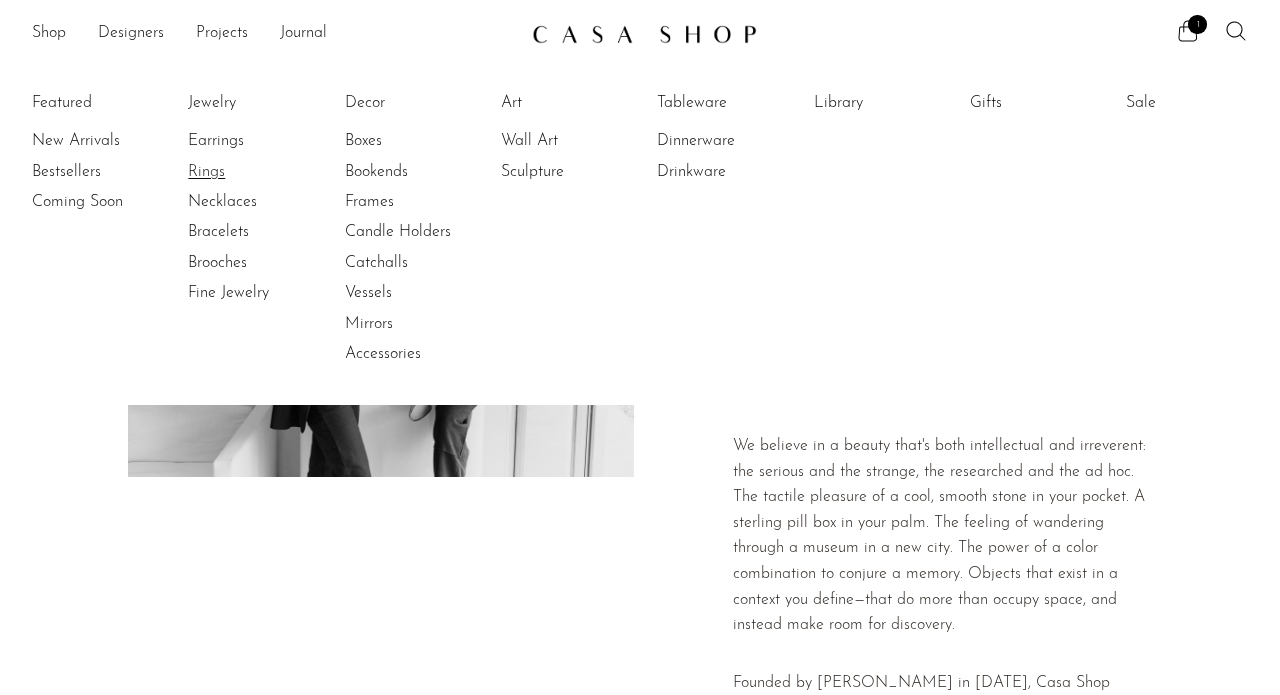 click on "Rings" at bounding box center [263, 172] 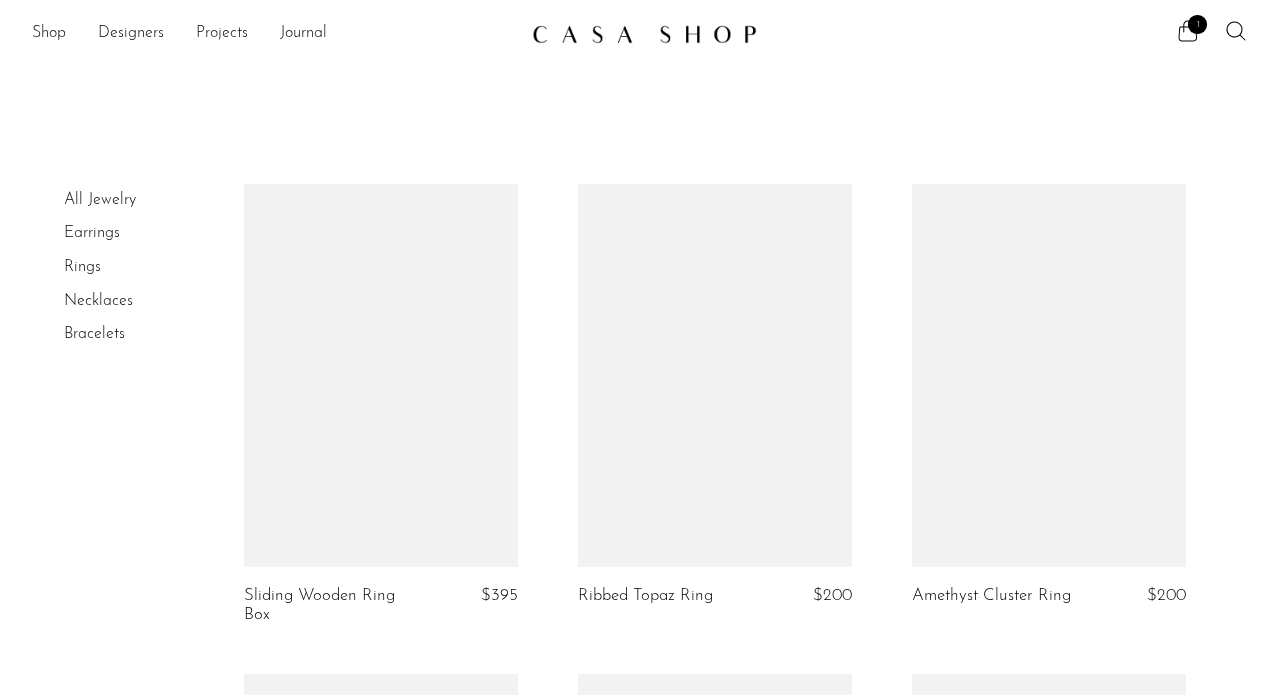 scroll, scrollTop: 0, scrollLeft: 0, axis: both 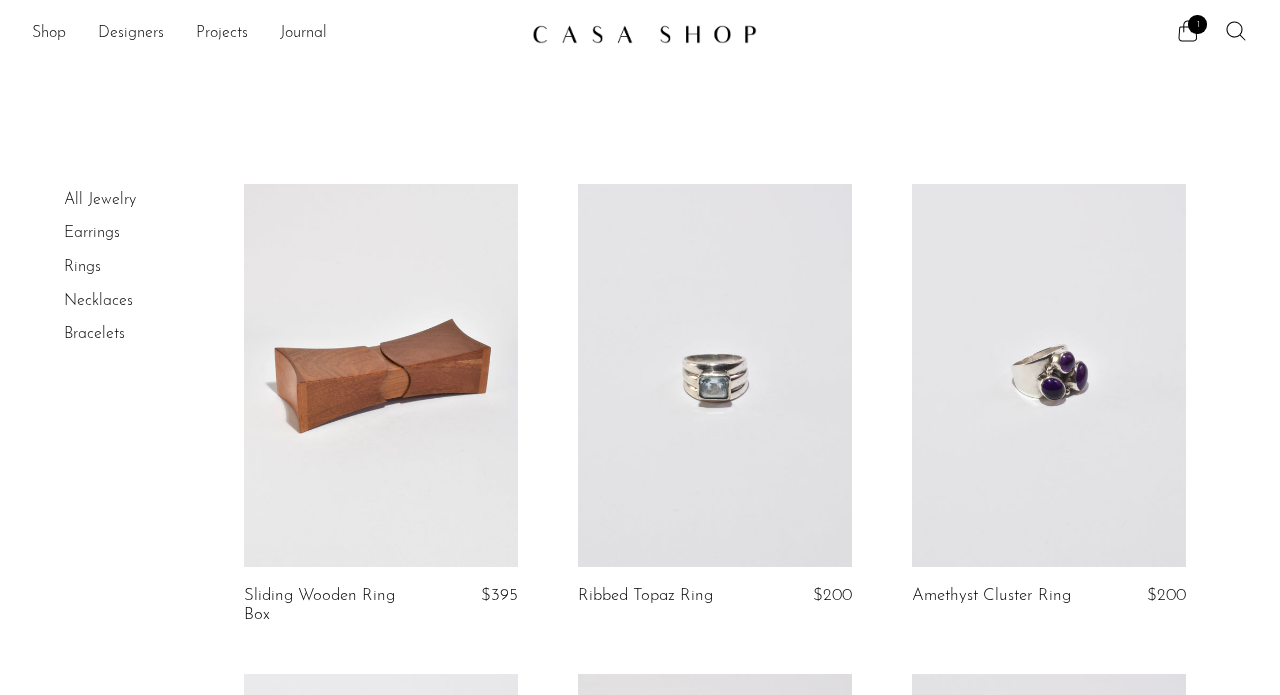 click on "Rings" at bounding box center (82, 267) 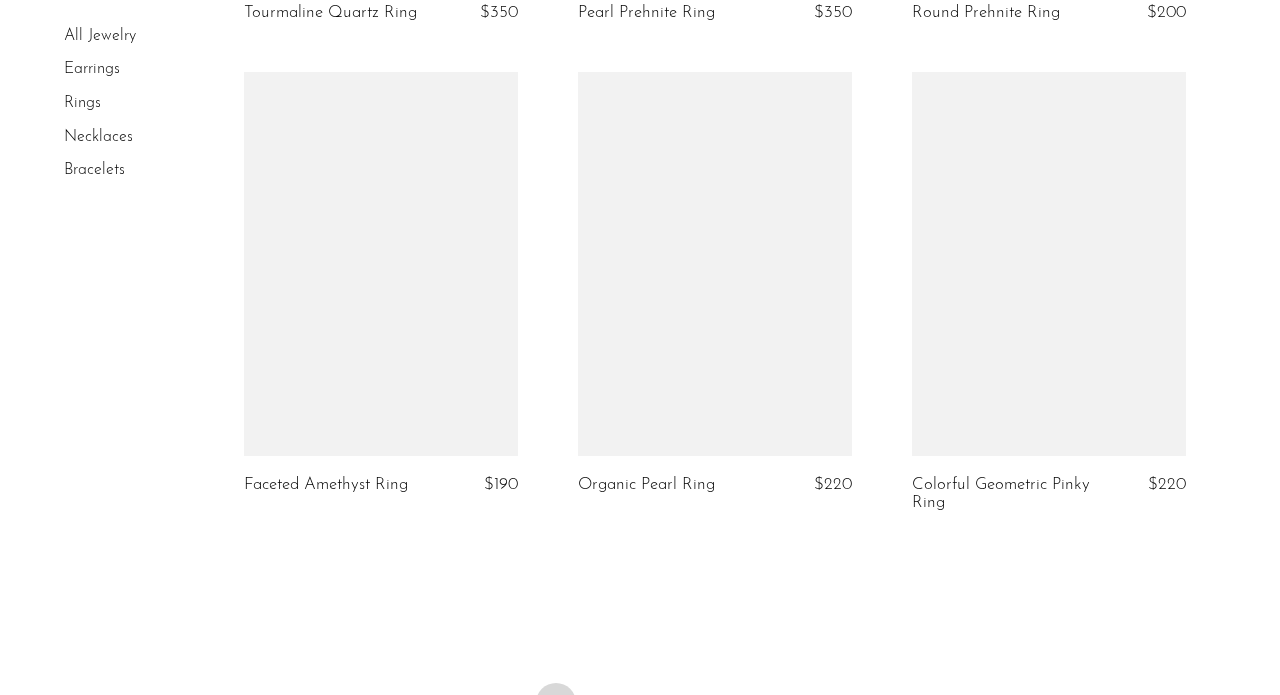 scroll, scrollTop: 5469, scrollLeft: 0, axis: vertical 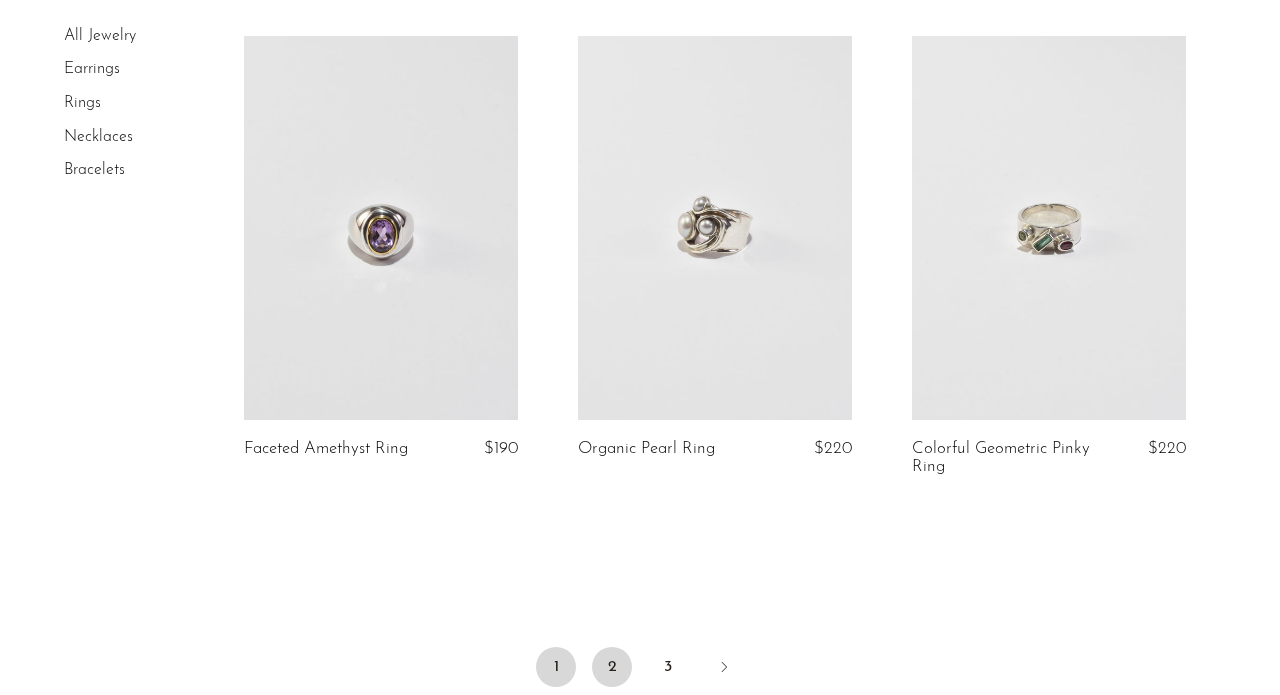 click on "2" at bounding box center [612, 667] 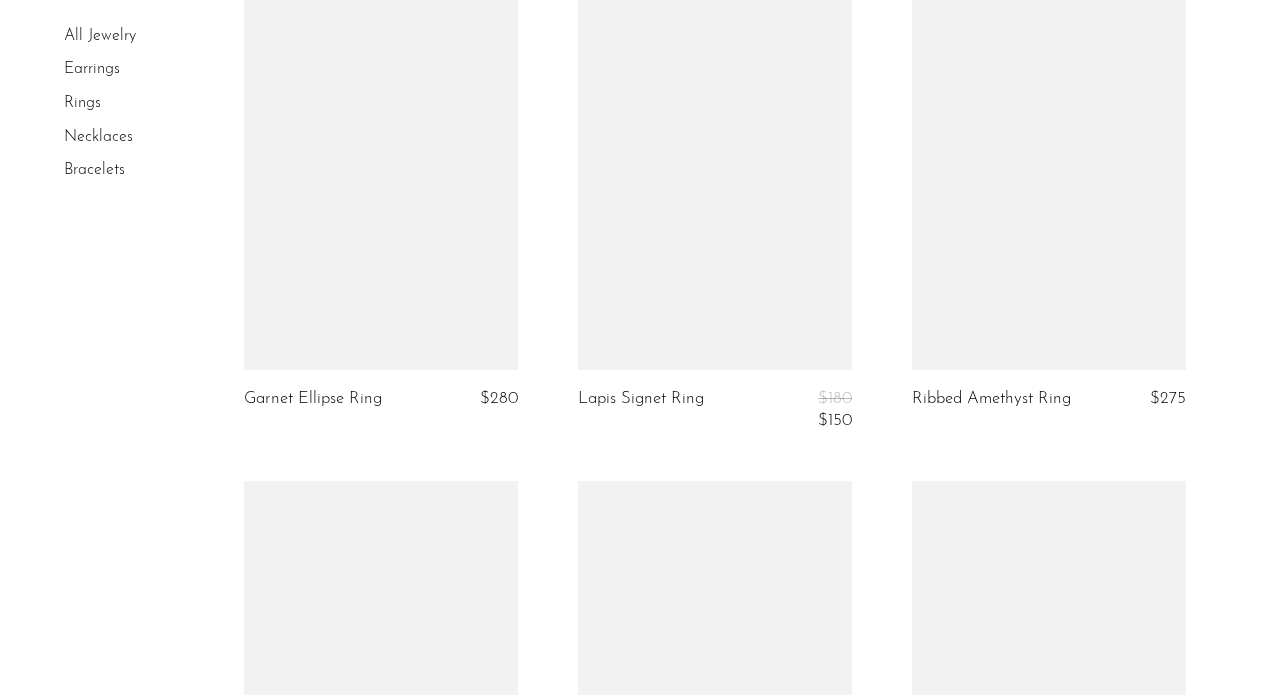 scroll, scrollTop: 3561, scrollLeft: 0, axis: vertical 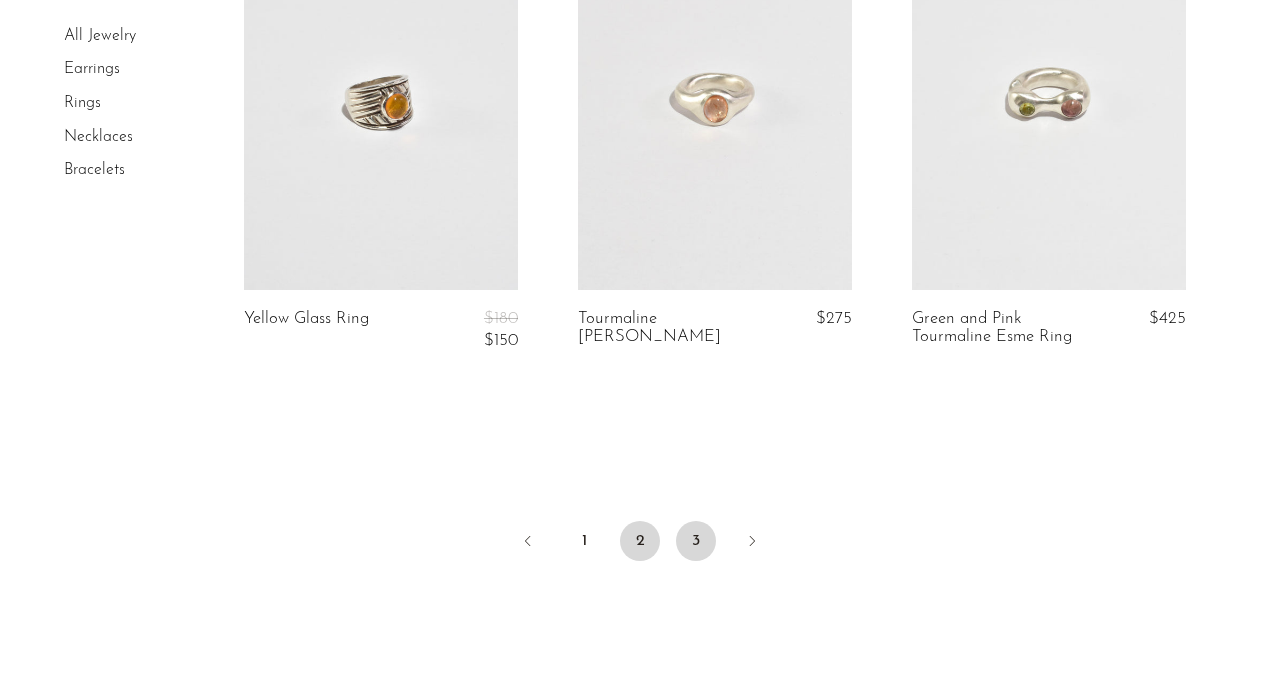 click on "3" at bounding box center (696, 541) 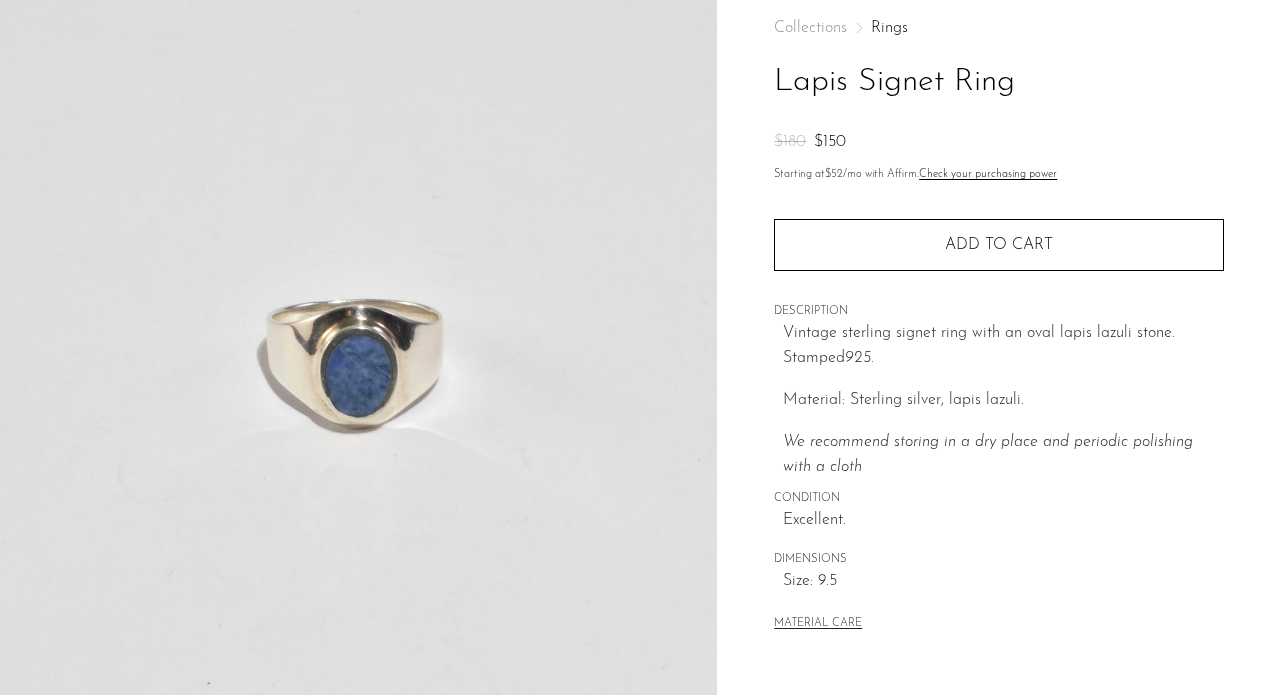 scroll, scrollTop: 106, scrollLeft: 0, axis: vertical 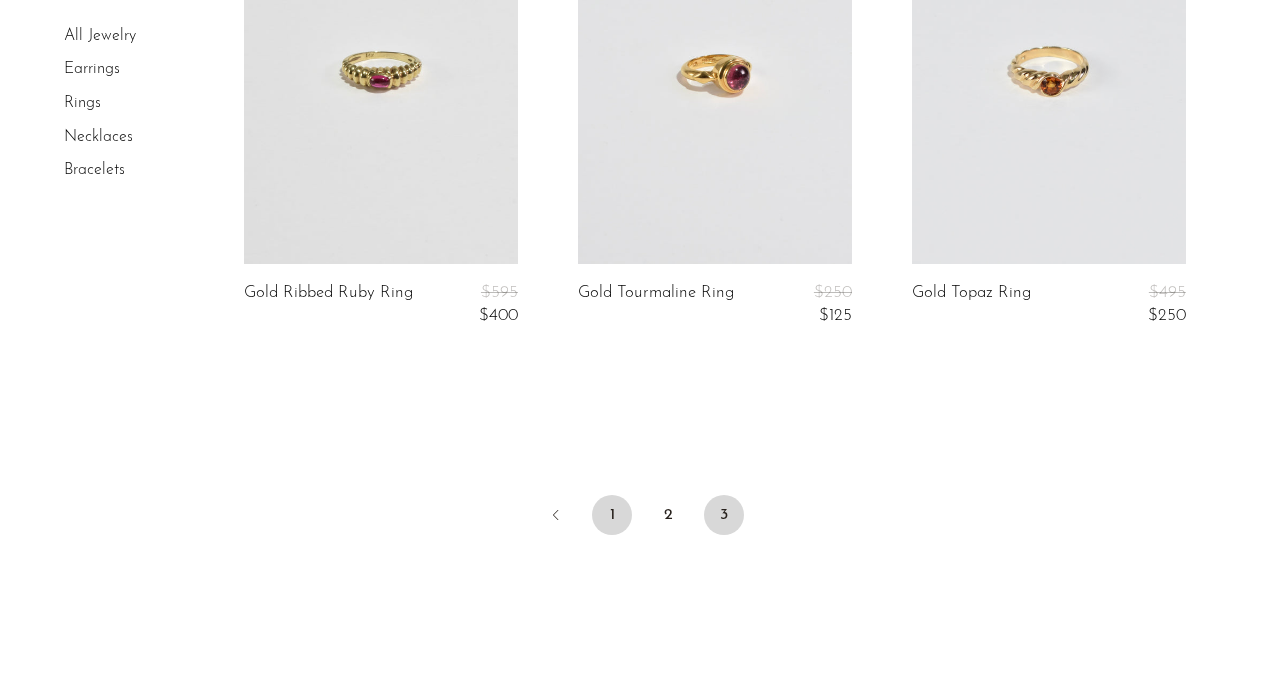click on "1" at bounding box center (612, 515) 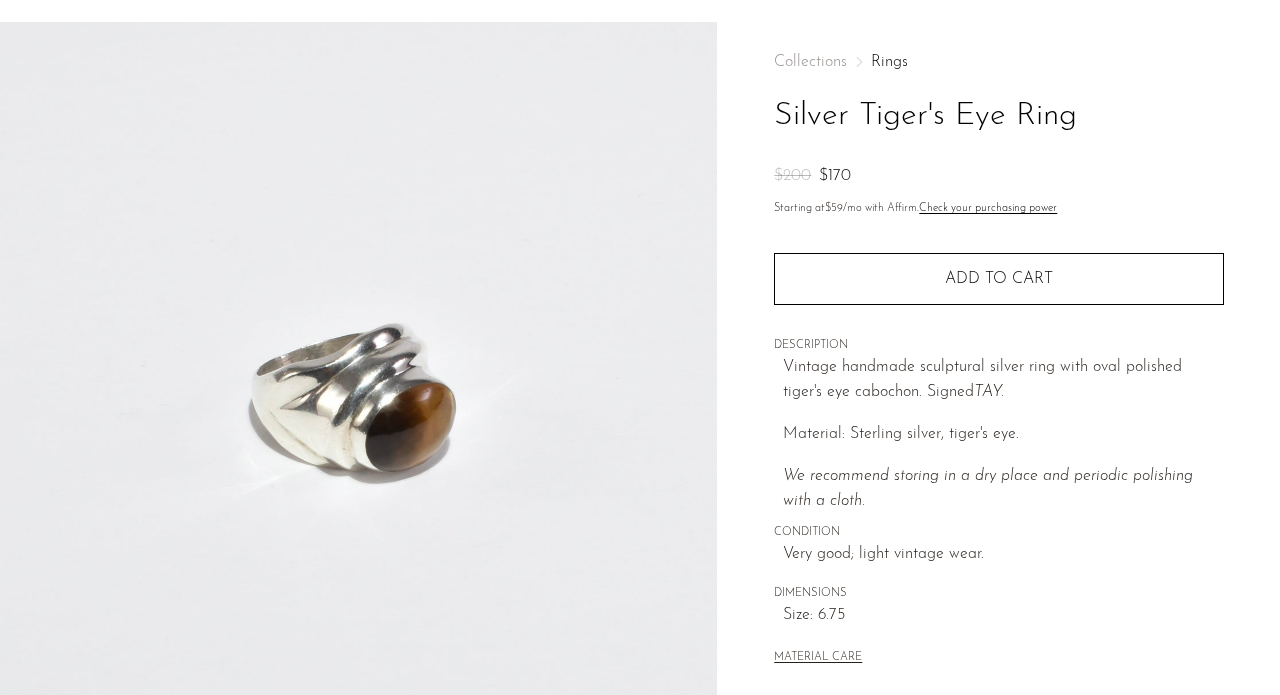 scroll, scrollTop: 75, scrollLeft: 0, axis: vertical 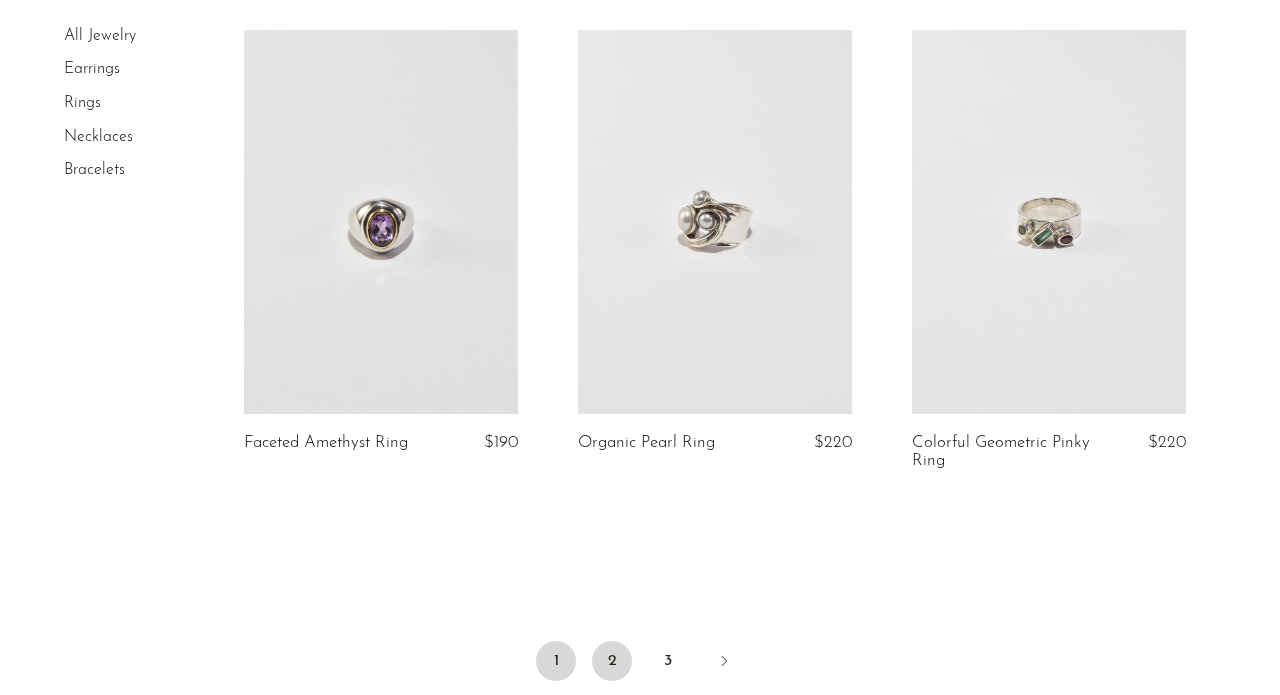 click on "2" at bounding box center [612, 661] 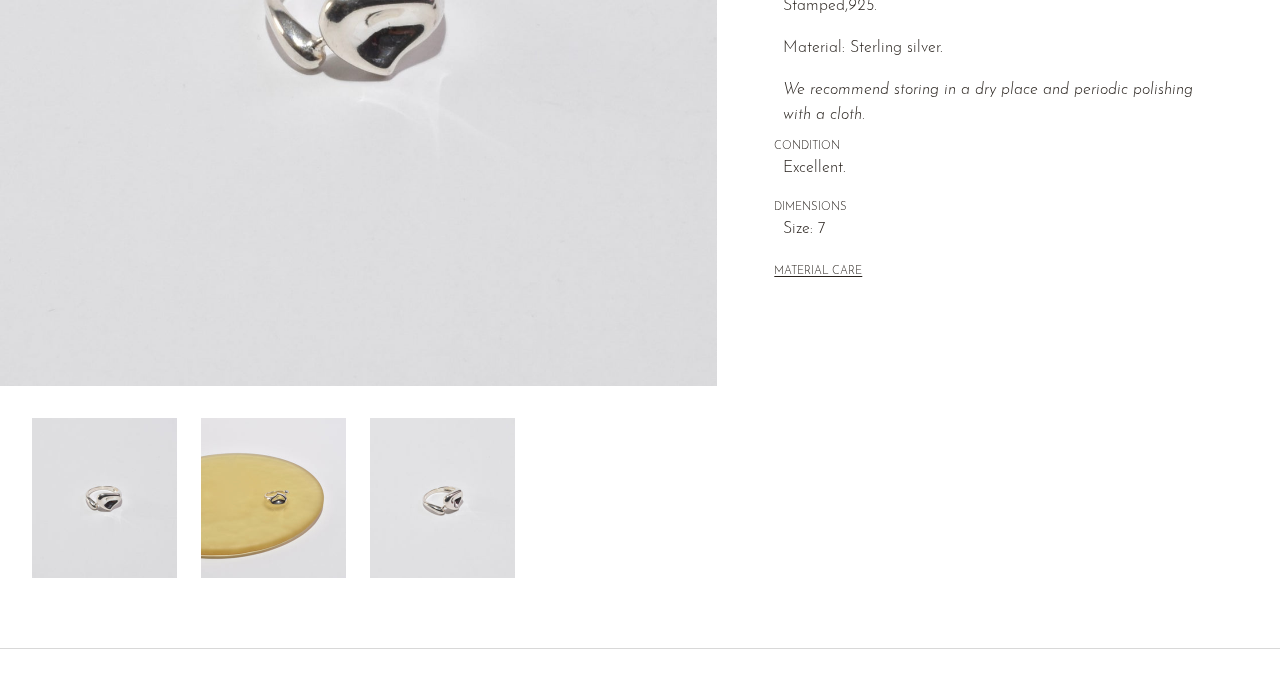 scroll, scrollTop: 443, scrollLeft: 0, axis: vertical 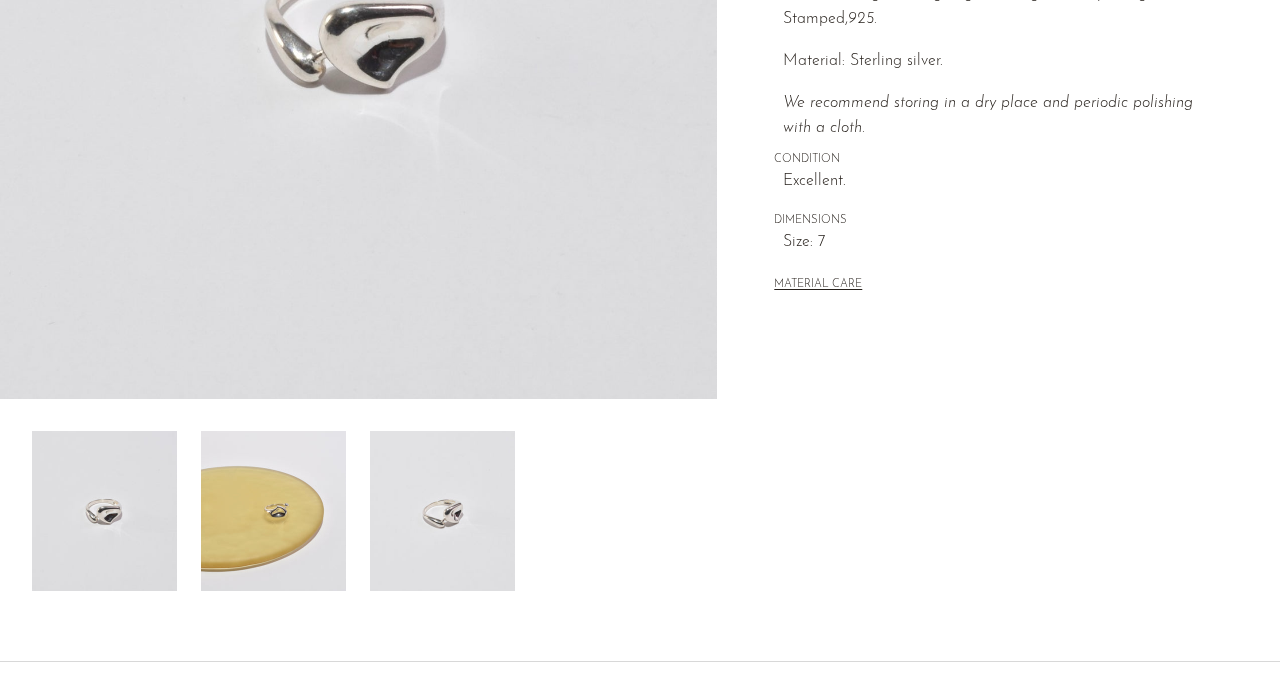 click at bounding box center [273, 511] 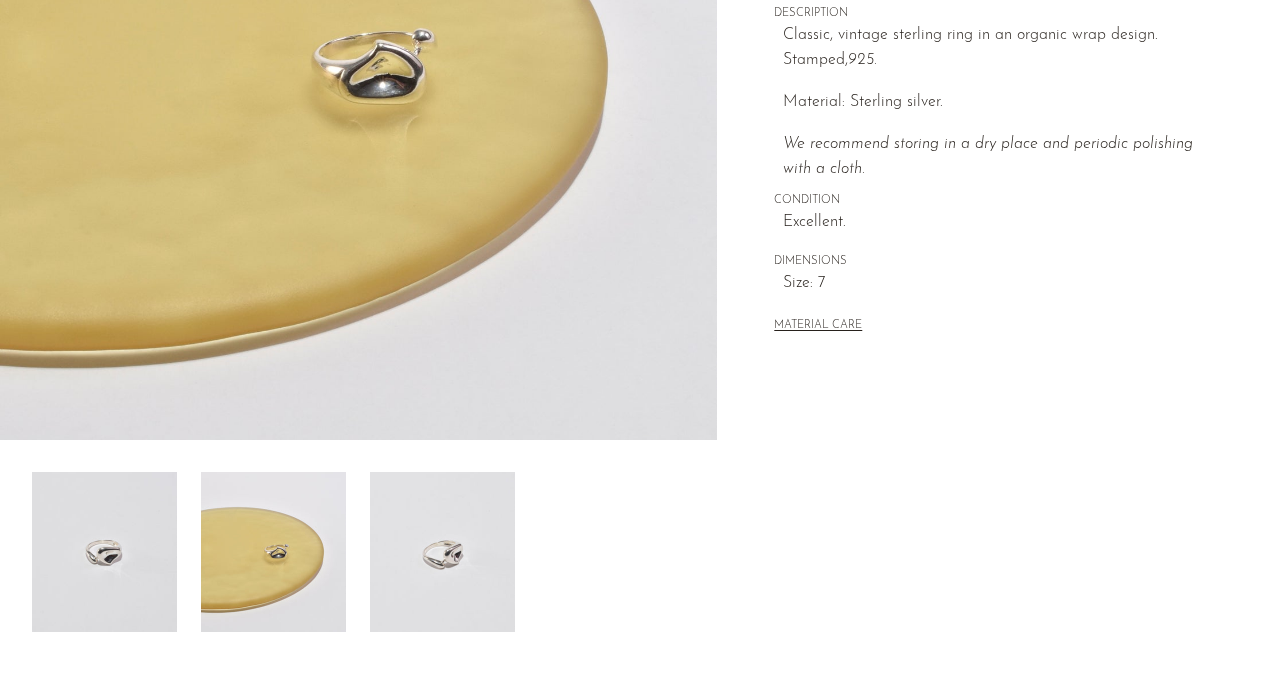 scroll, scrollTop: 360, scrollLeft: 0, axis: vertical 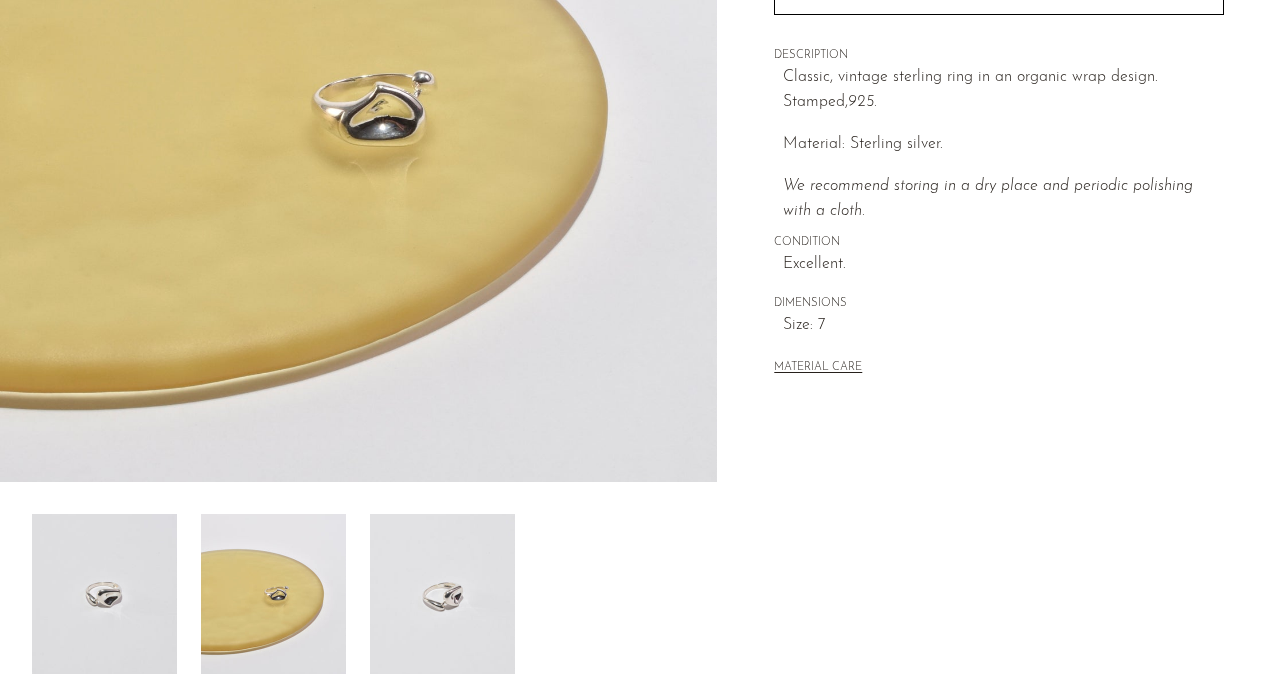 click at bounding box center [442, 594] 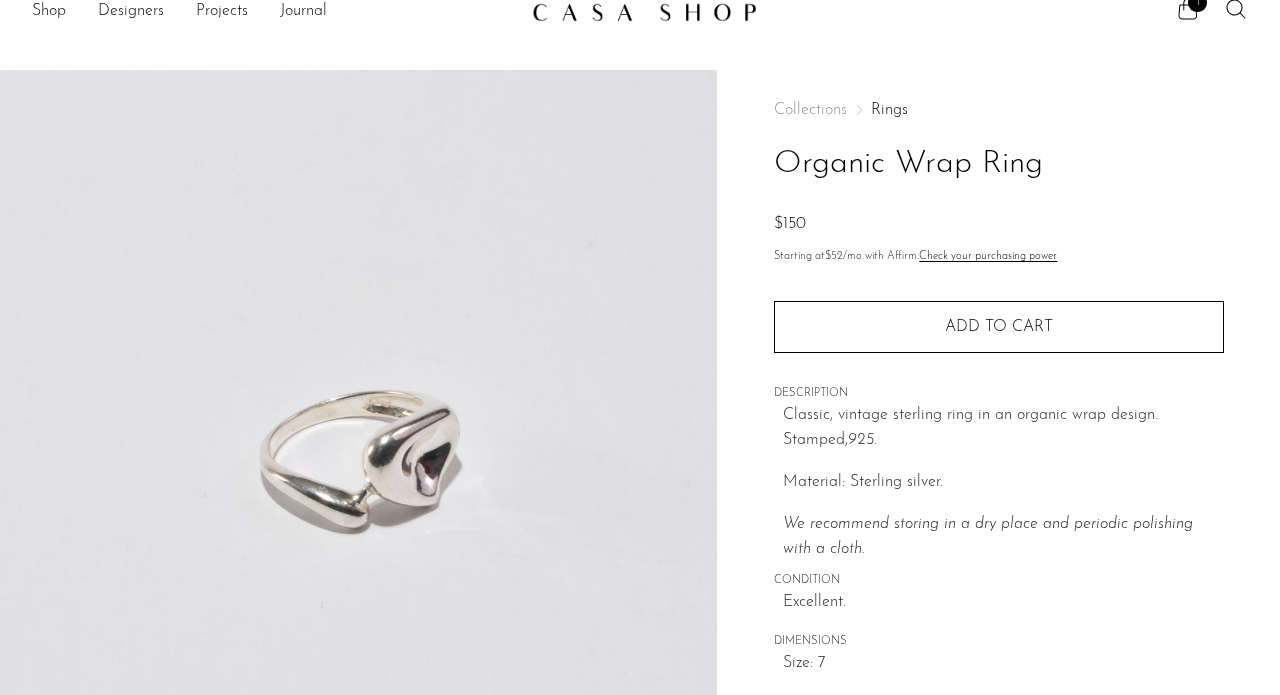 scroll, scrollTop: 24, scrollLeft: 0, axis: vertical 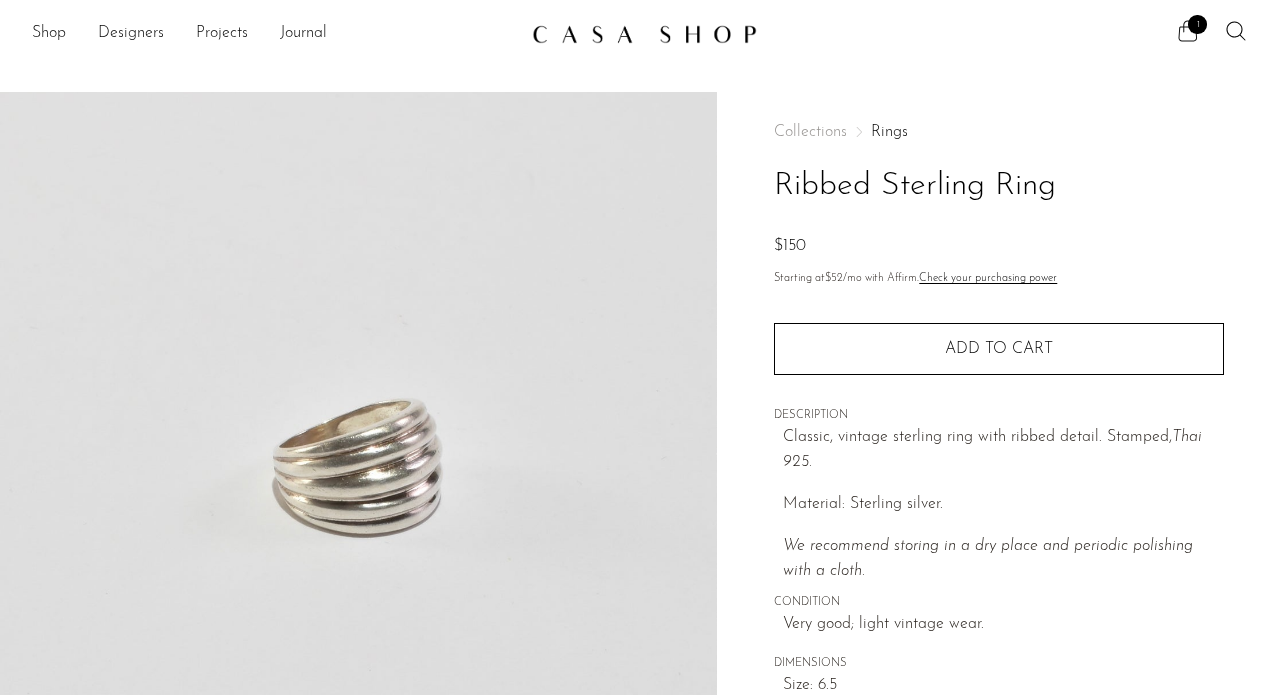 click on "1" at bounding box center [1197, 24] 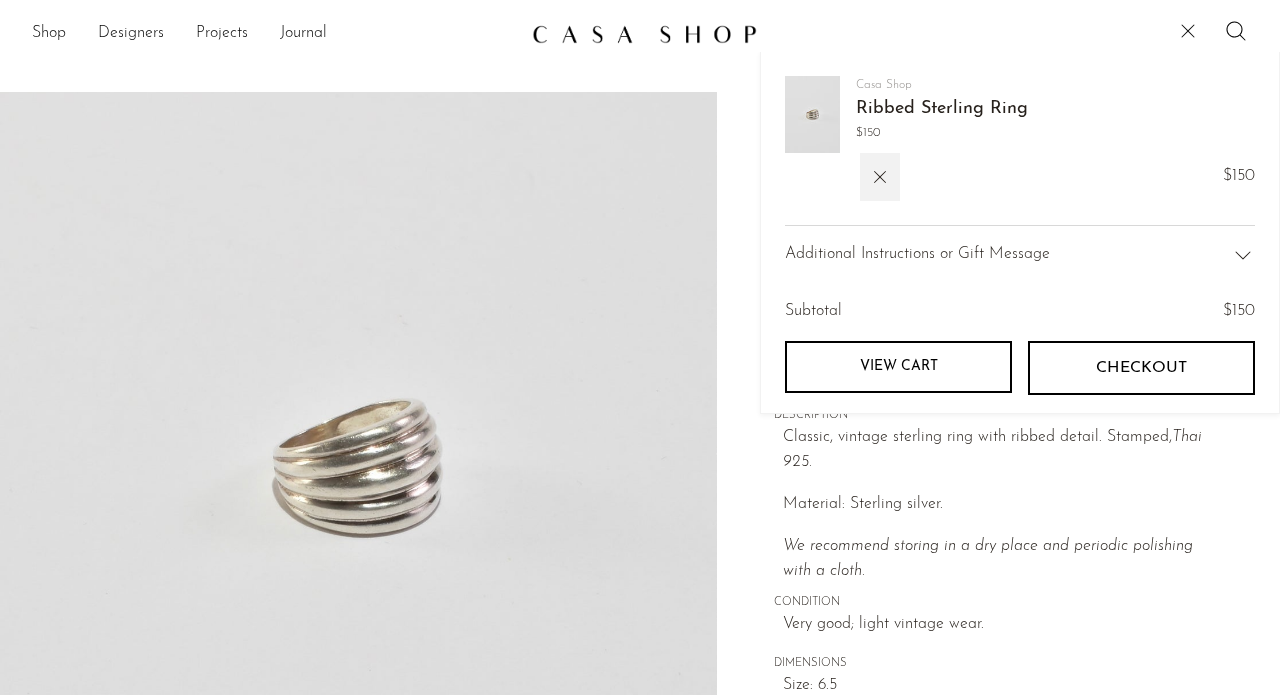 click 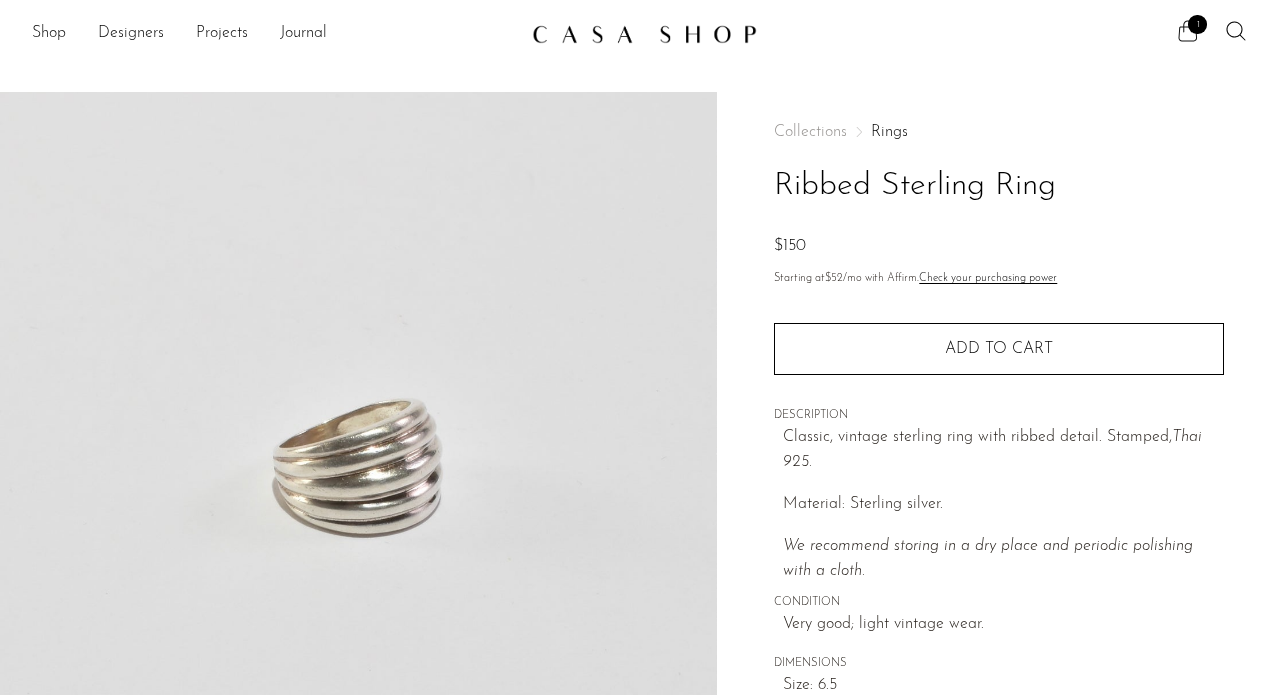 click on "1" at bounding box center (1197, 24) 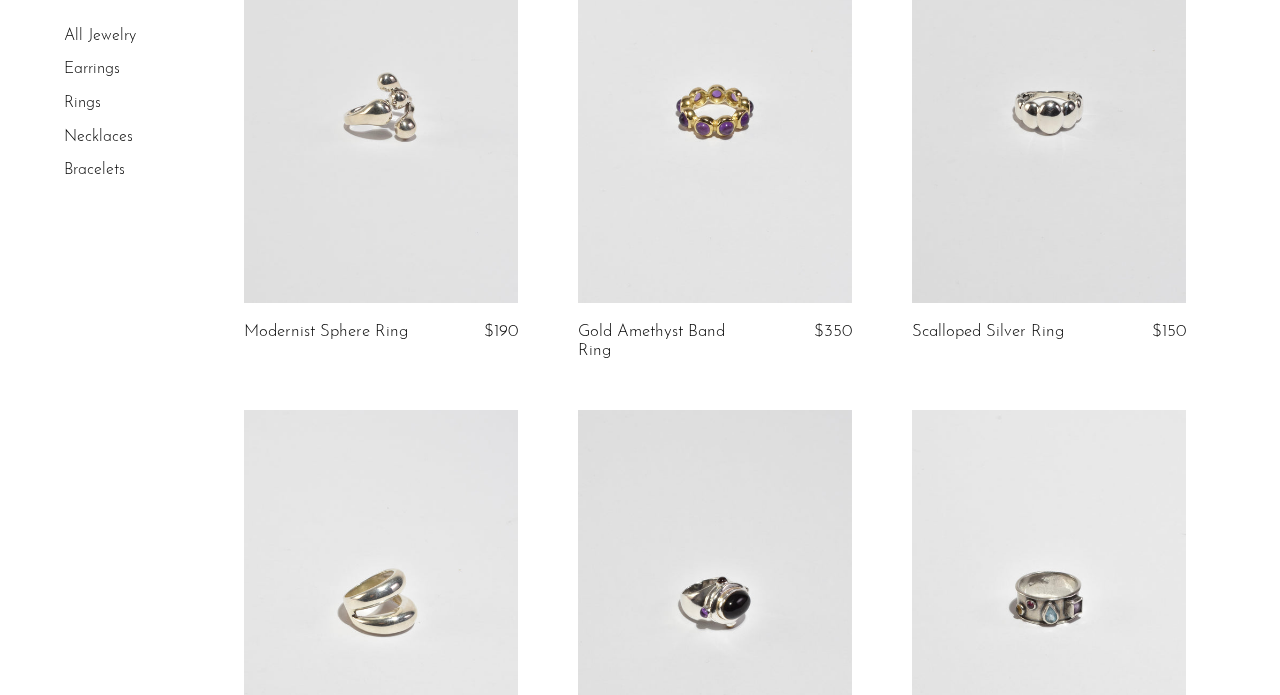 scroll, scrollTop: 1204, scrollLeft: 1, axis: both 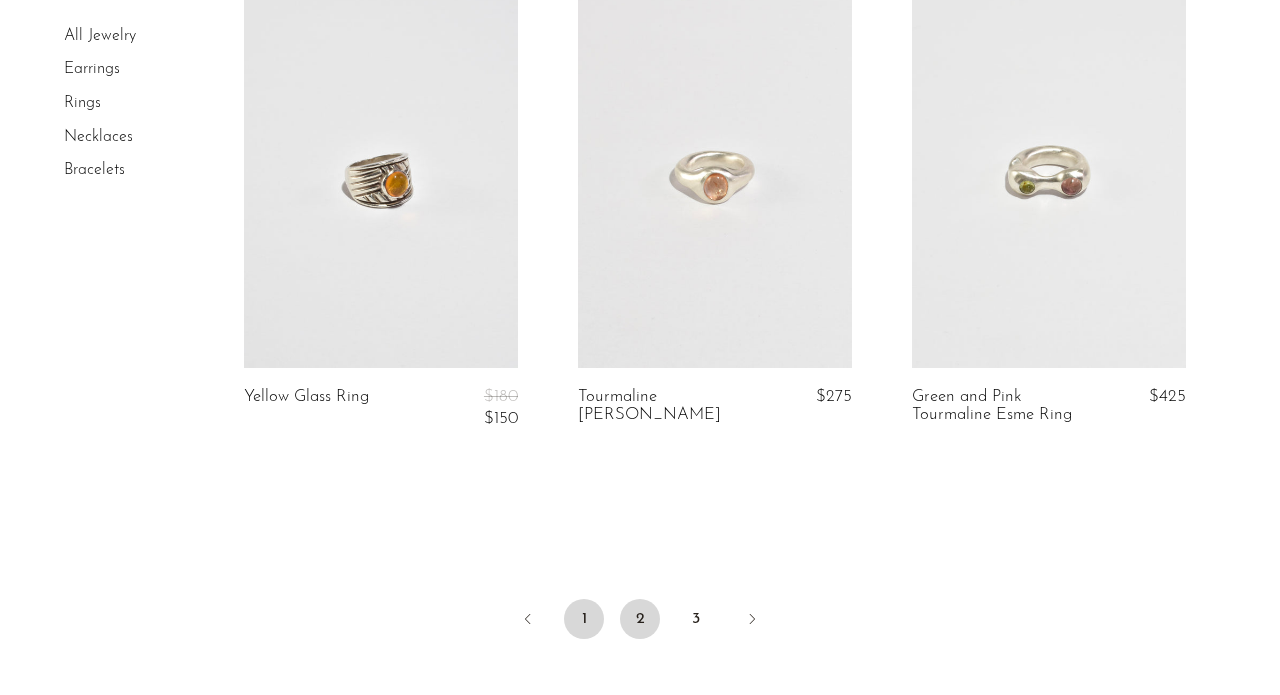 click on "1" at bounding box center [584, 619] 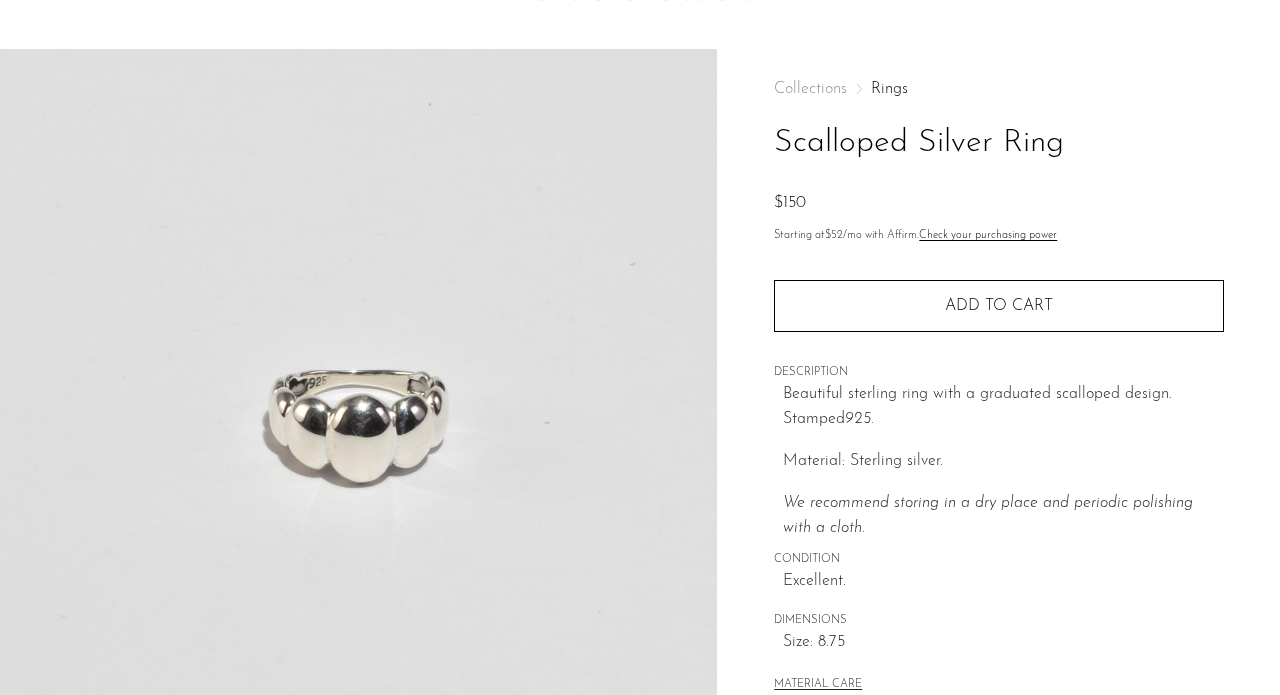 scroll, scrollTop: 39, scrollLeft: 0, axis: vertical 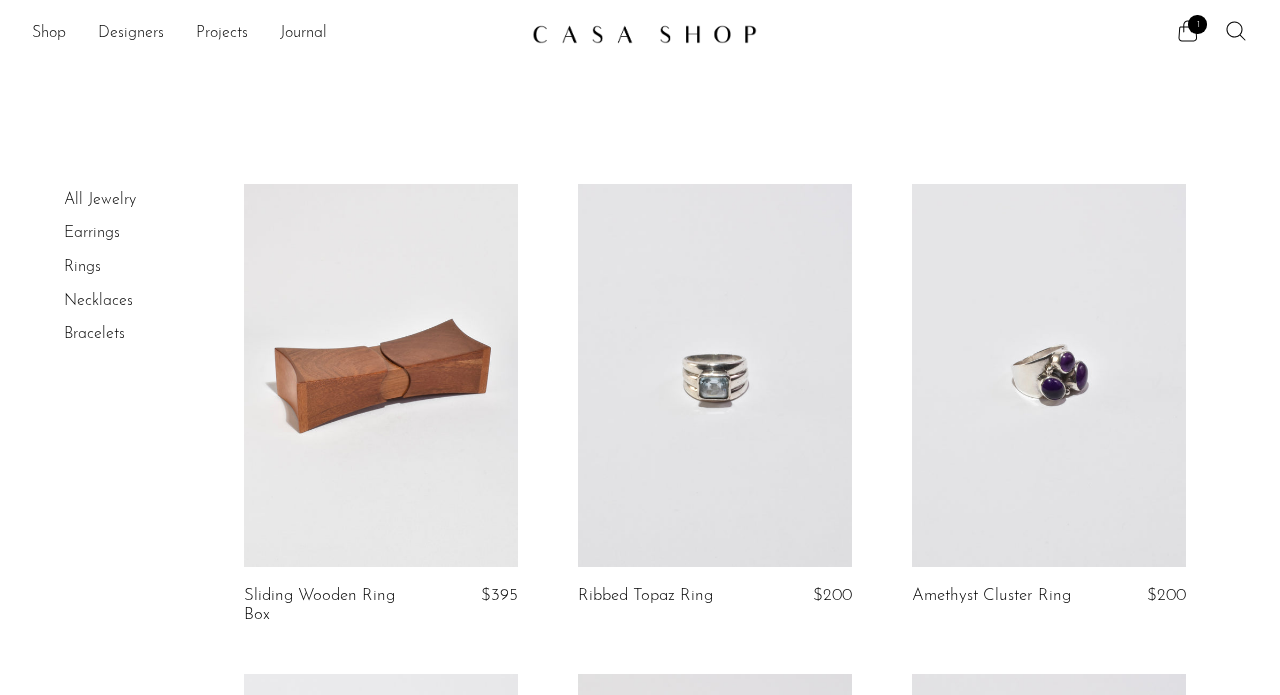 click on "Necklaces" at bounding box center (98, 301) 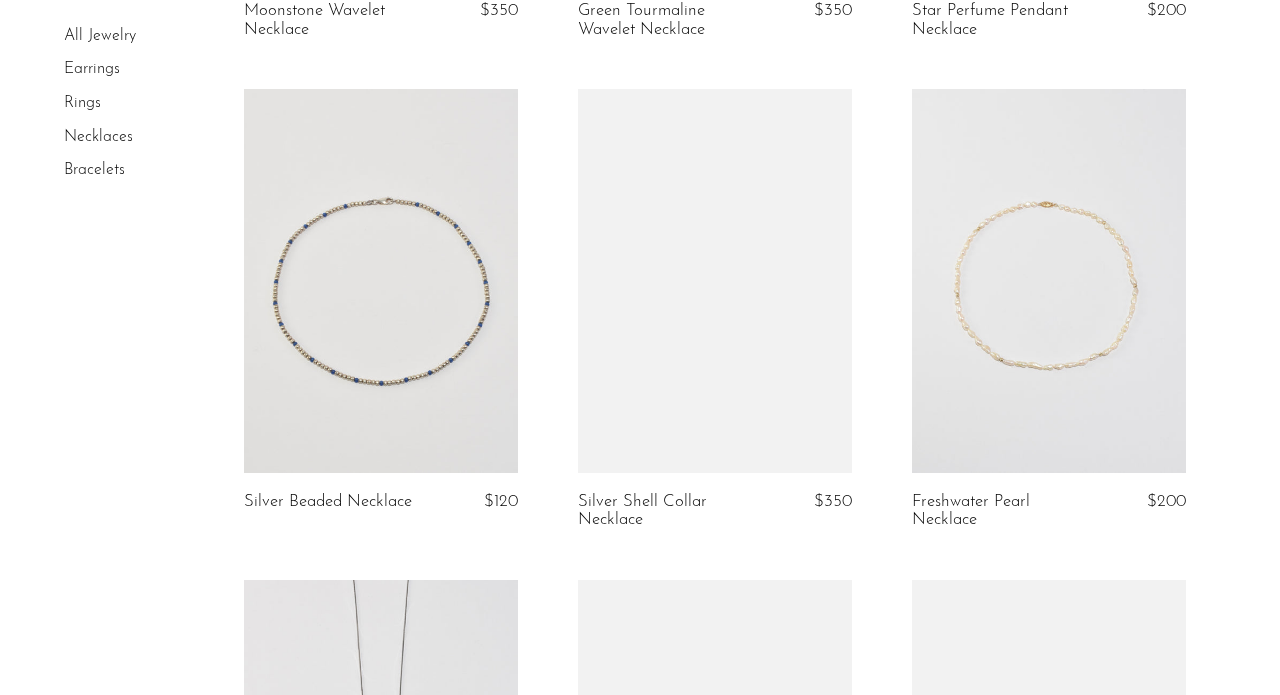 scroll, scrollTop: 1583, scrollLeft: 0, axis: vertical 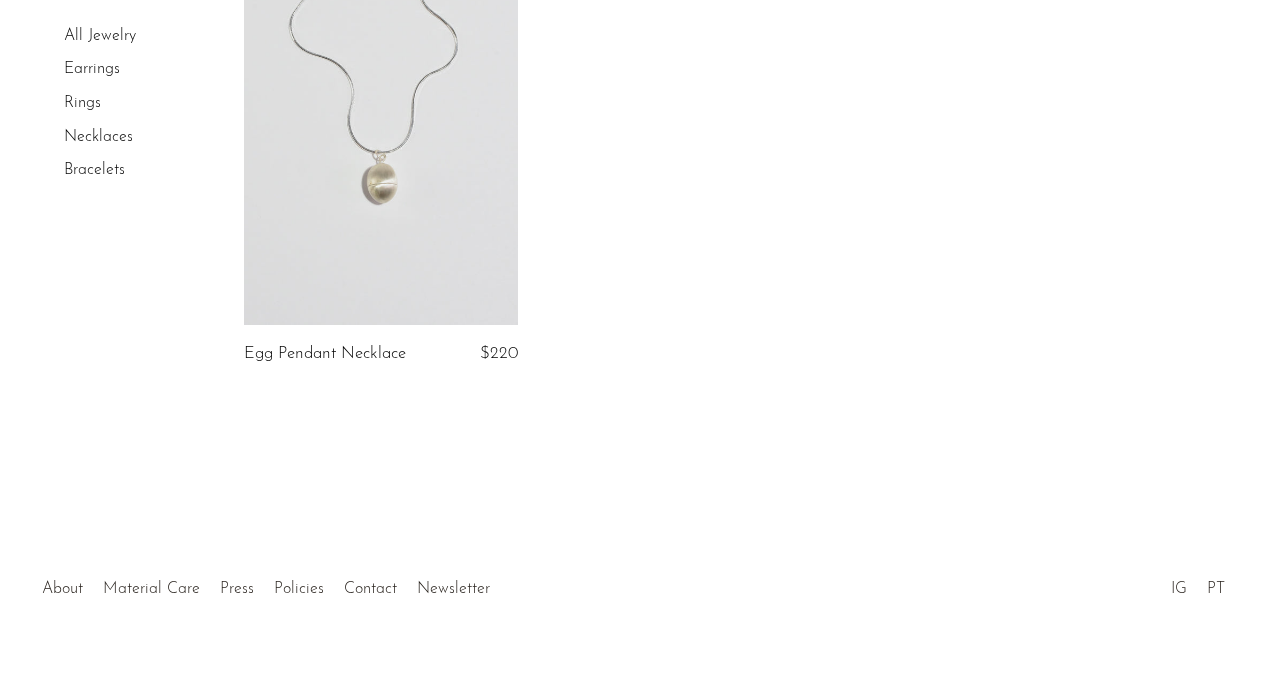click on "Bracelets" at bounding box center [94, 170] 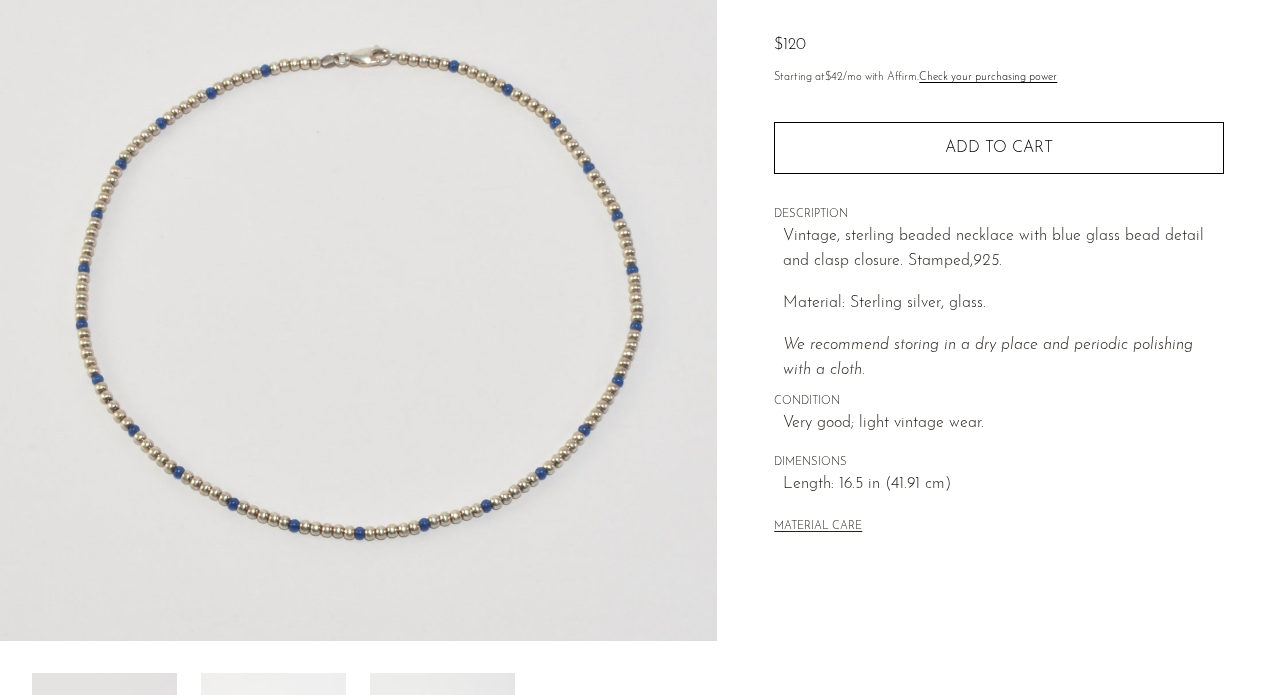 scroll, scrollTop: 485, scrollLeft: 0, axis: vertical 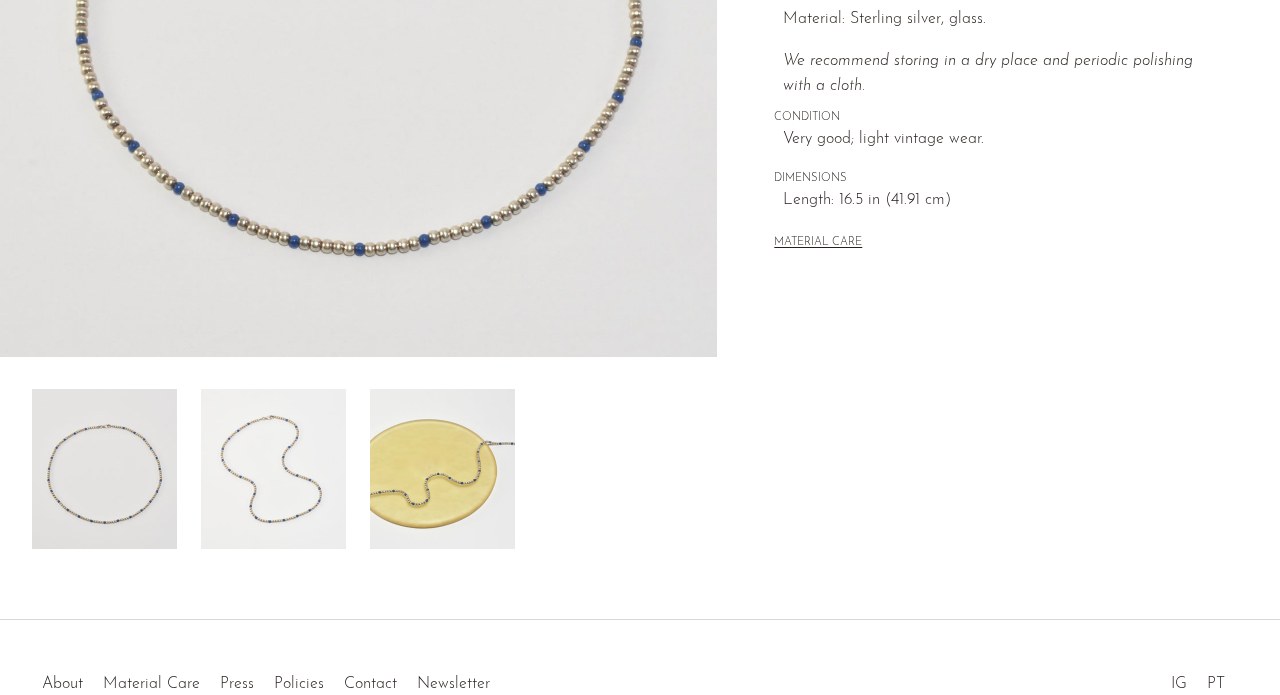 click at bounding box center [273, 469] 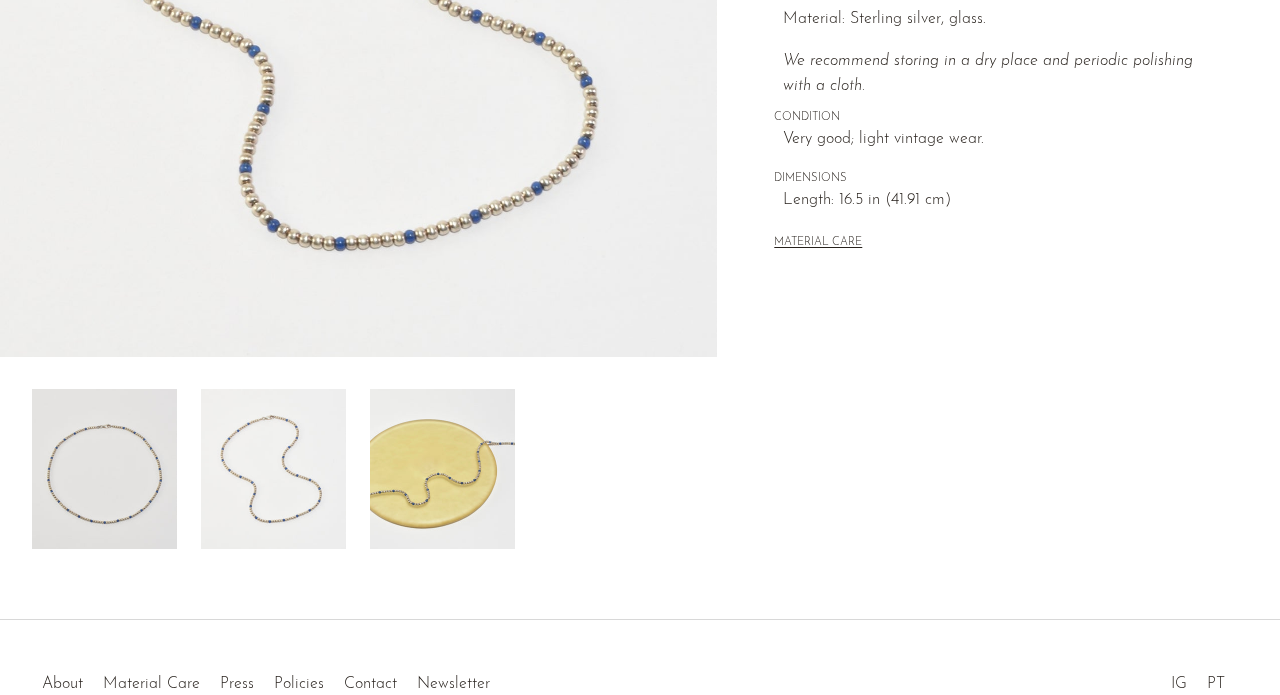 click at bounding box center [442, 469] 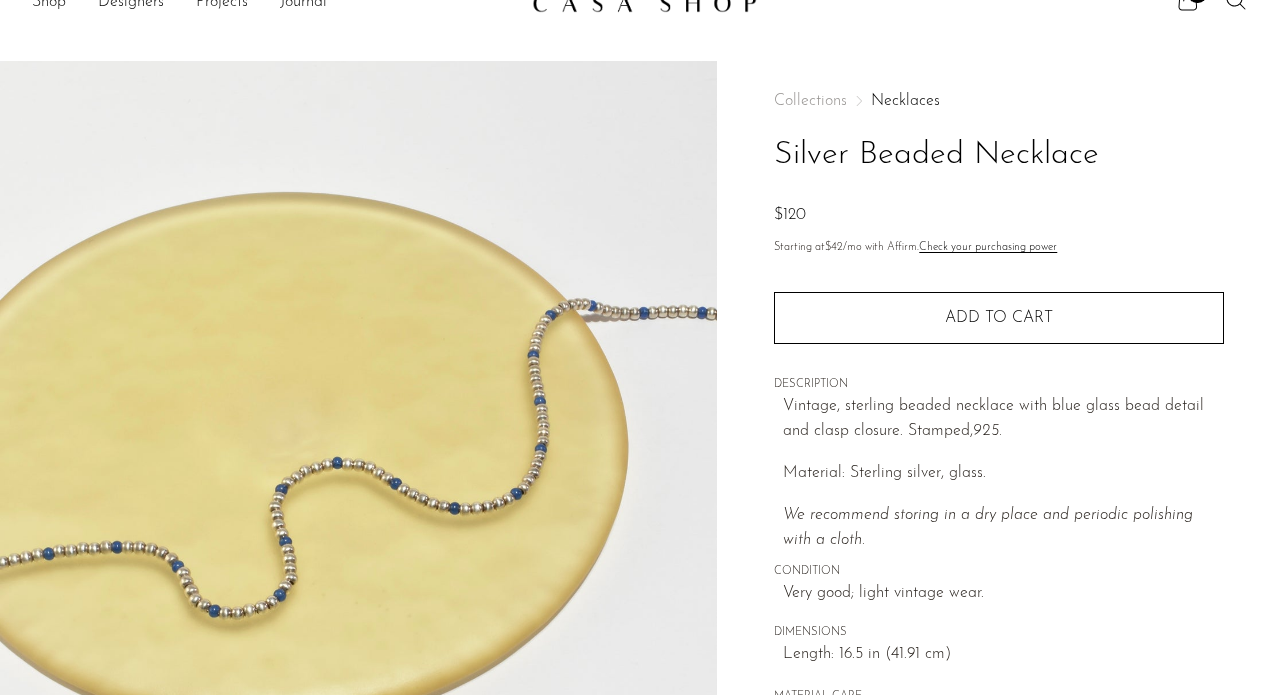 scroll, scrollTop: 0, scrollLeft: 0, axis: both 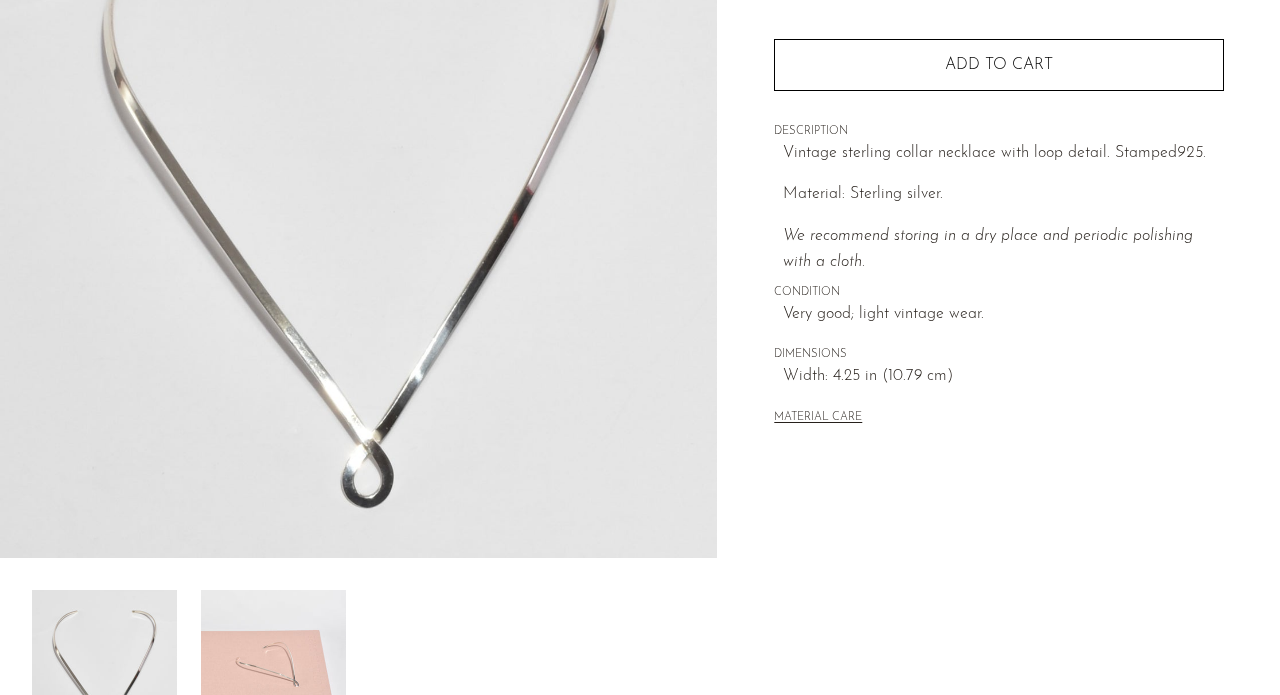 click at bounding box center (273, 670) 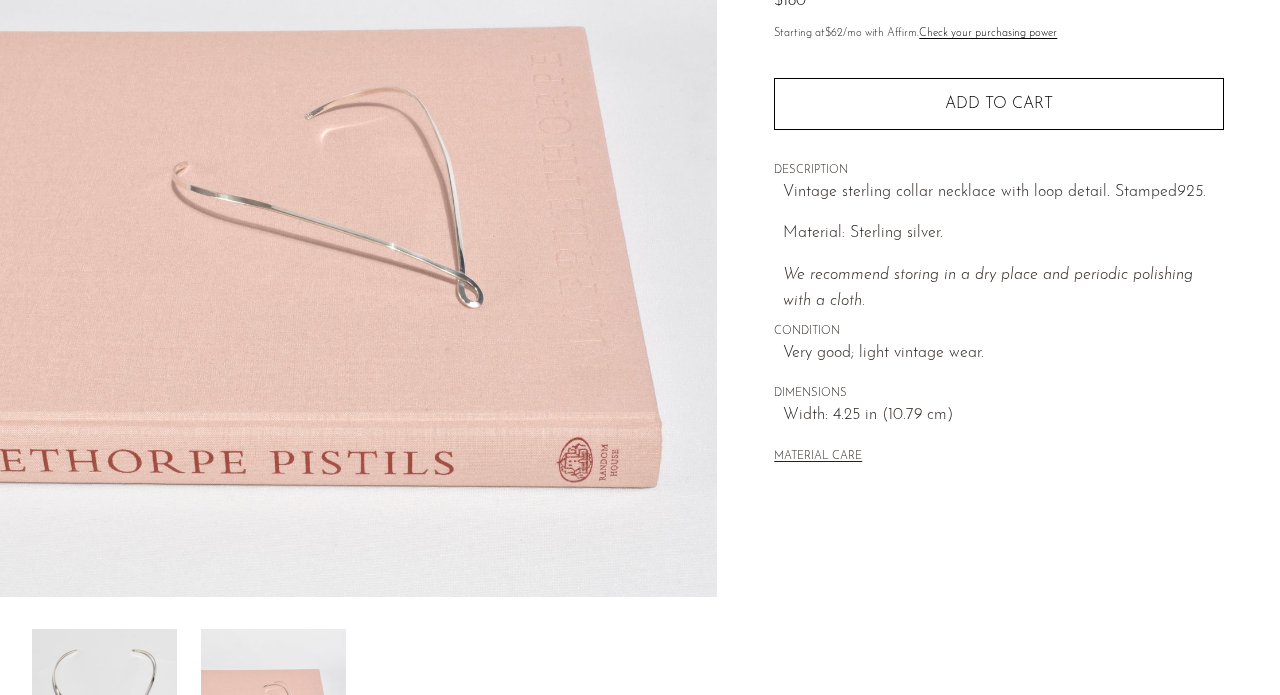 scroll, scrollTop: 309, scrollLeft: 0, axis: vertical 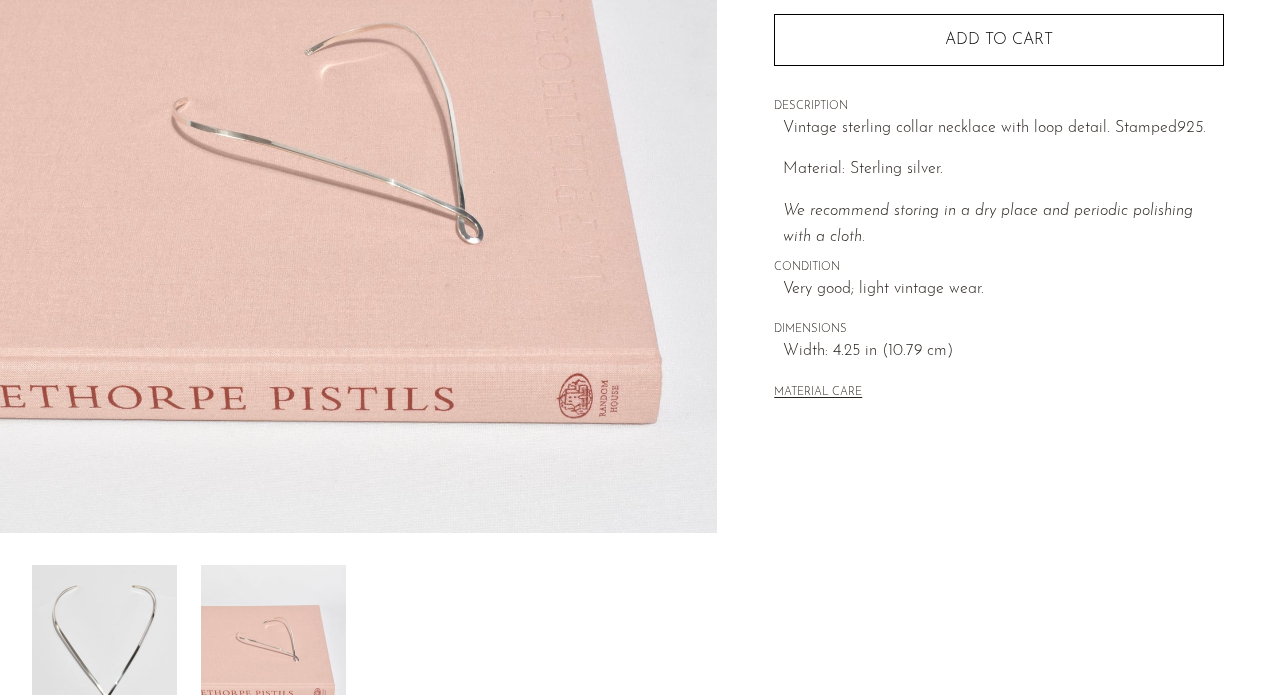 click at bounding box center (104, 645) 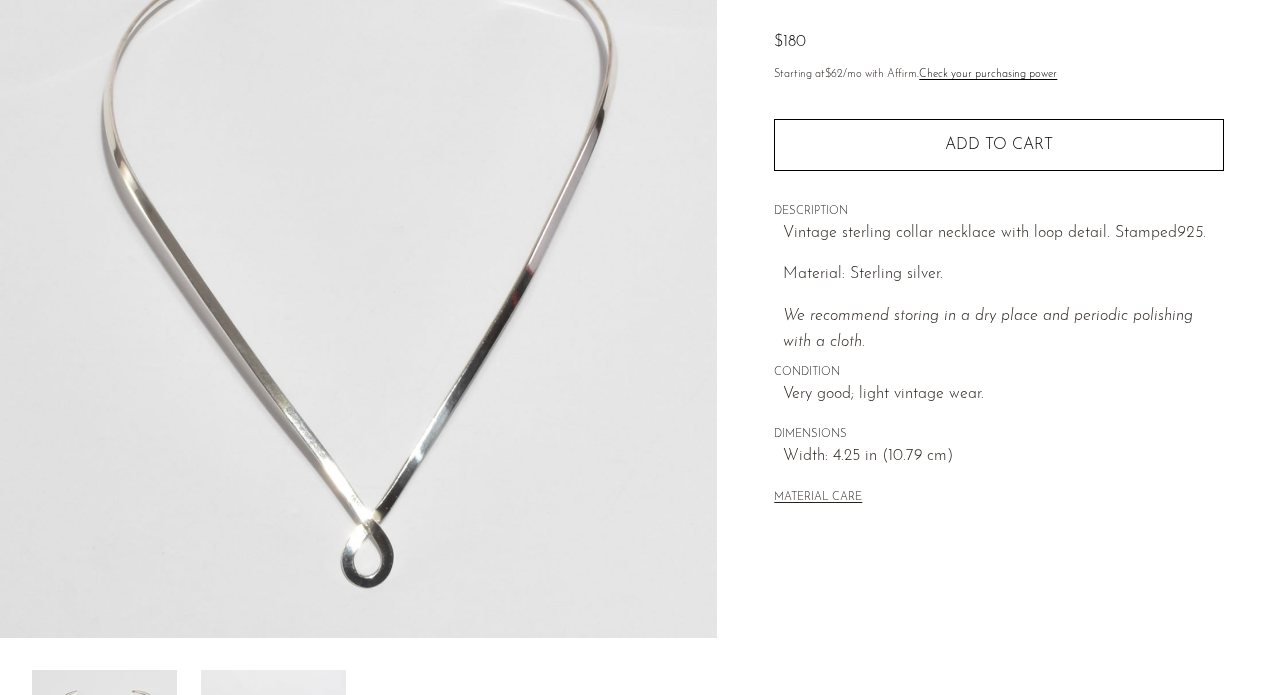 scroll, scrollTop: 254, scrollLeft: 0, axis: vertical 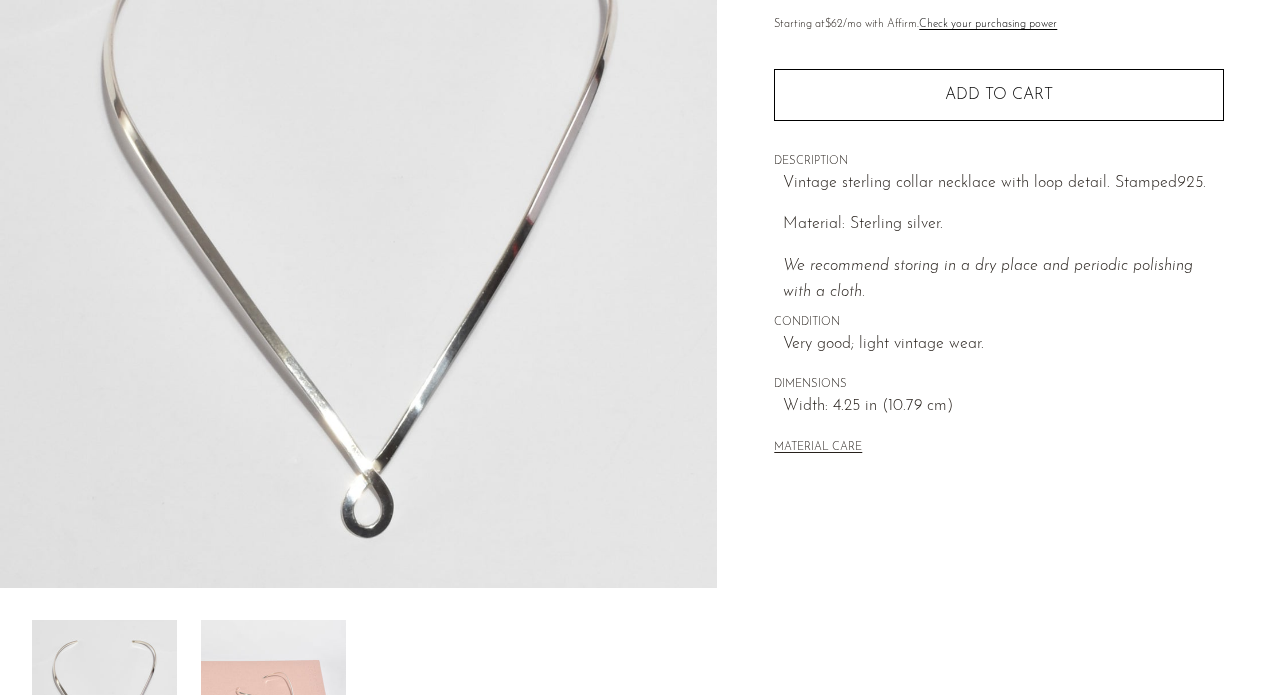 click at bounding box center [273, 700] 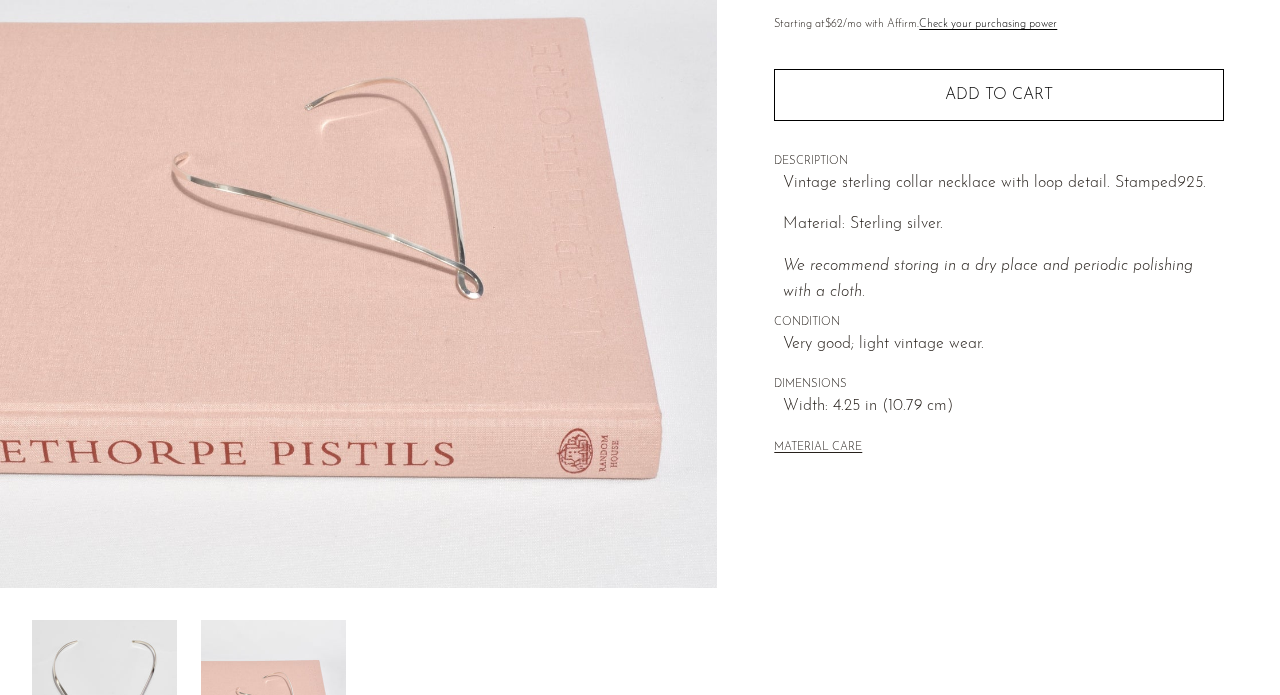 scroll, scrollTop: 53, scrollLeft: 0, axis: vertical 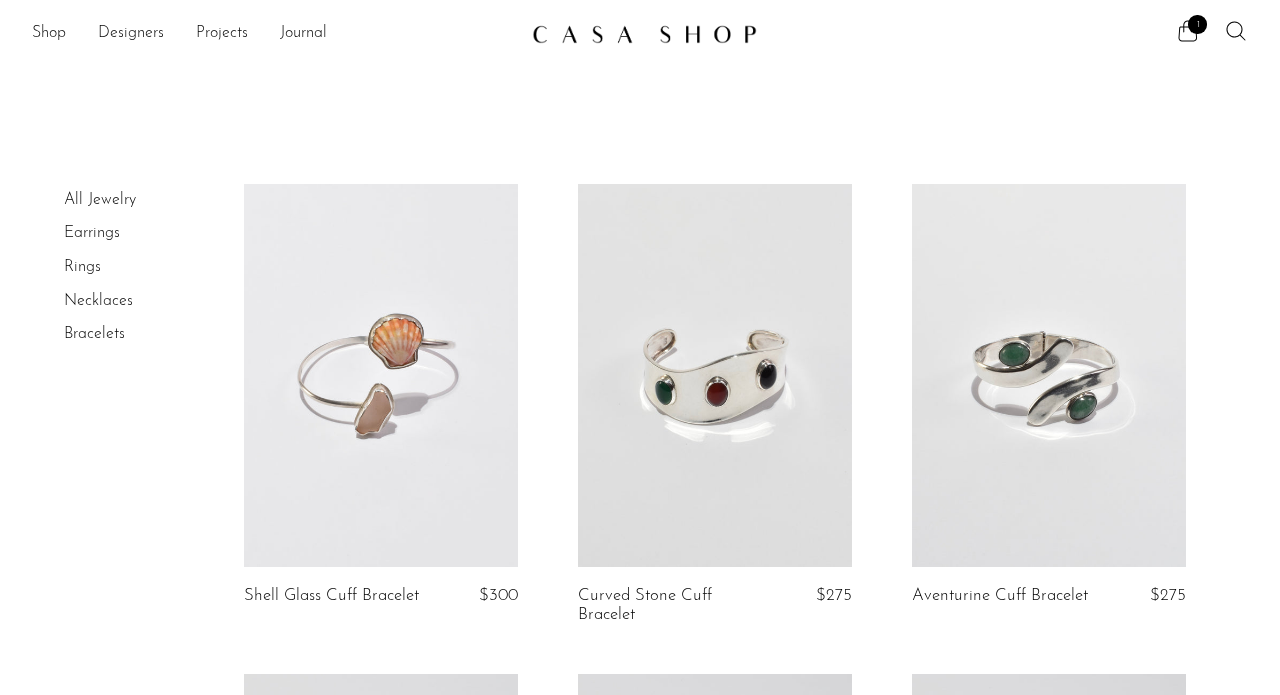 click on "Earrings" at bounding box center [92, 233] 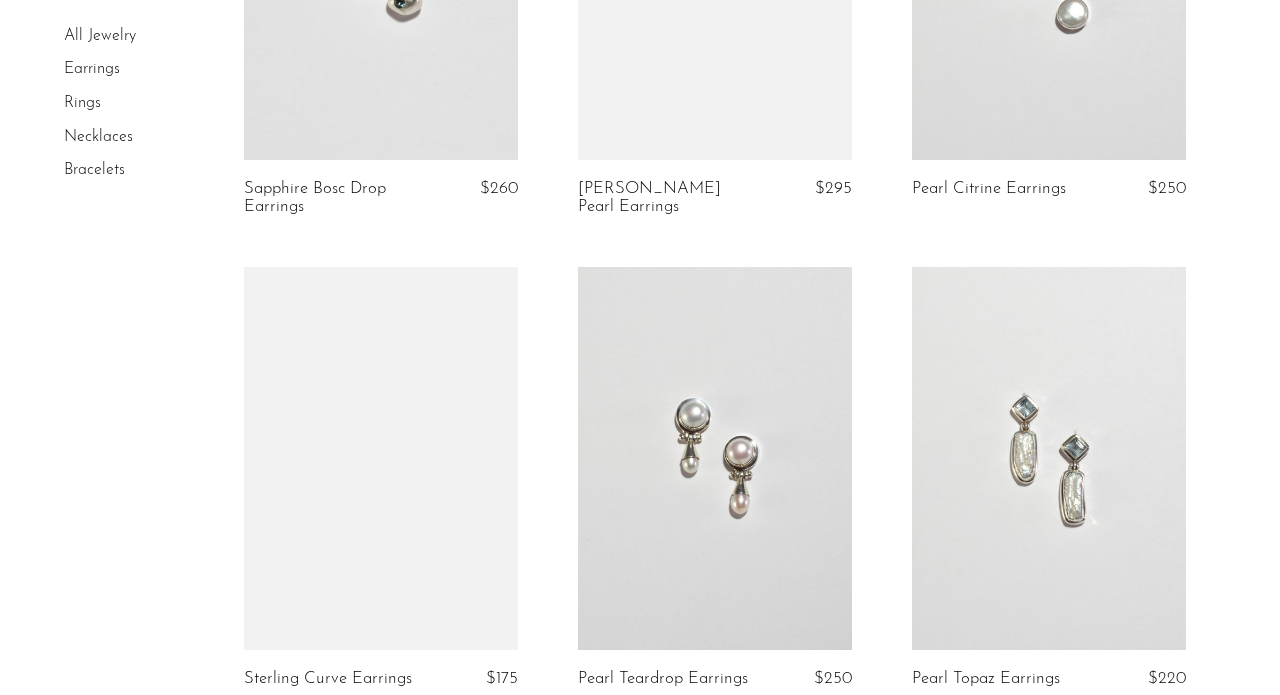 scroll, scrollTop: 2154, scrollLeft: 0, axis: vertical 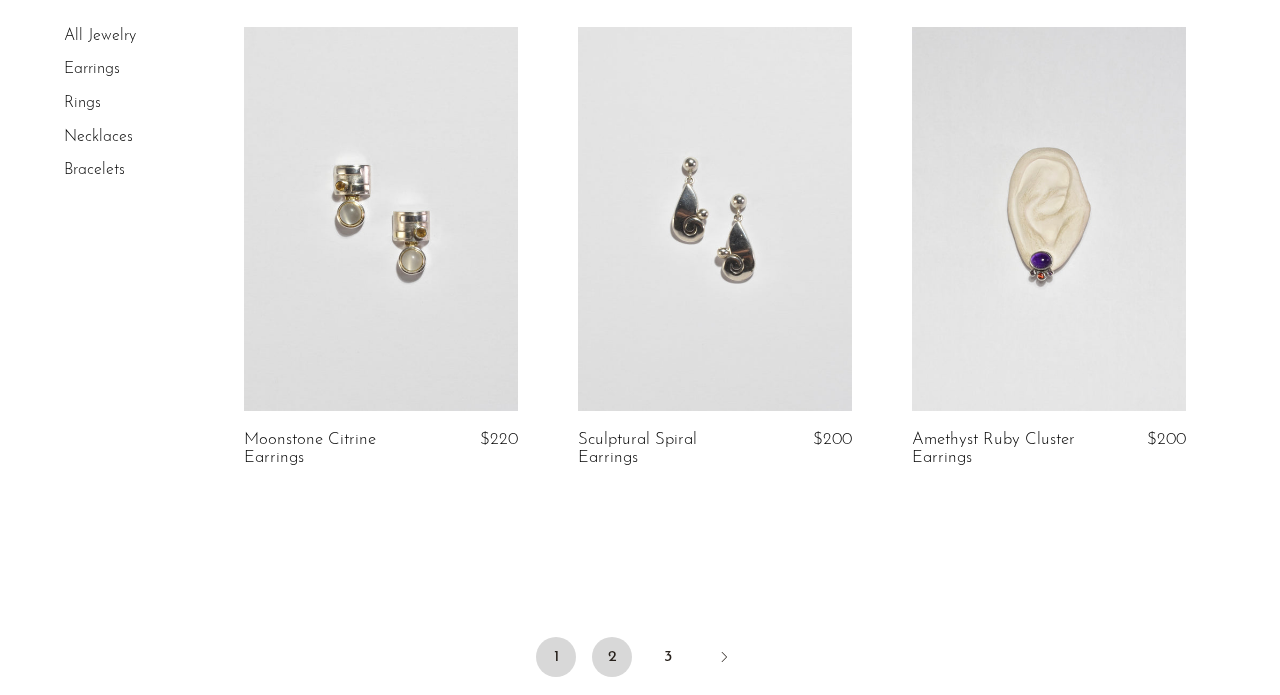 click on "2" at bounding box center [612, 657] 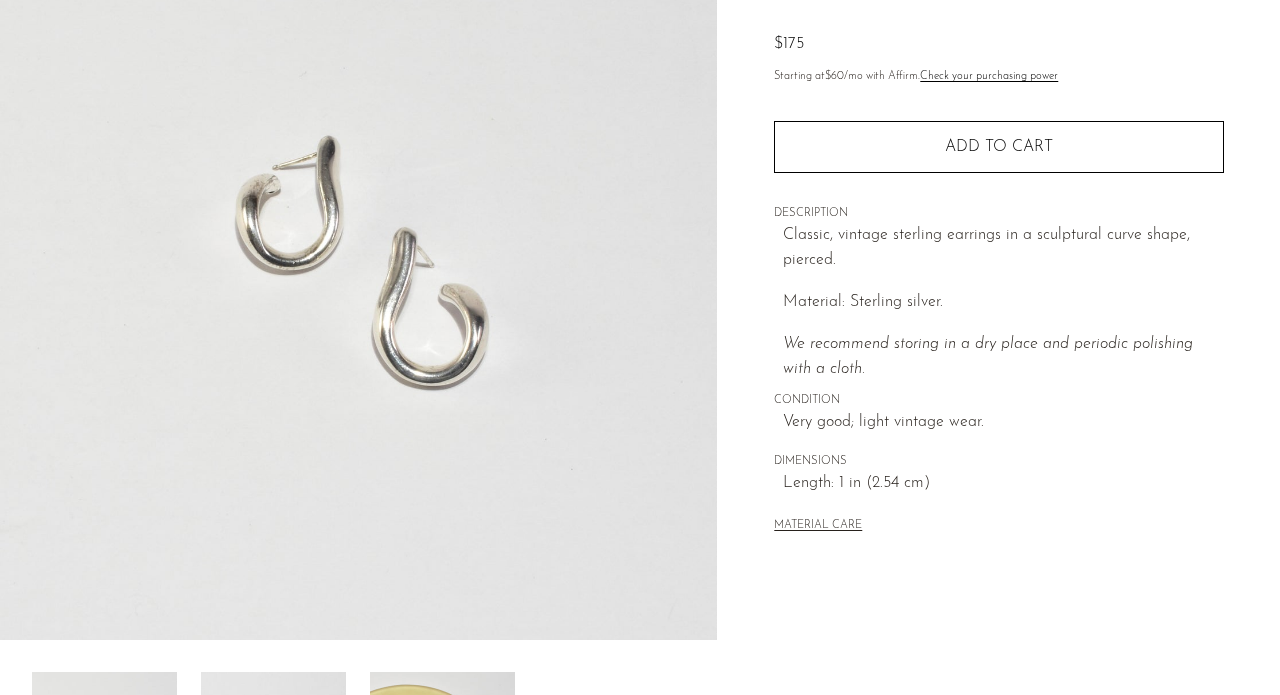 scroll, scrollTop: 400, scrollLeft: 0, axis: vertical 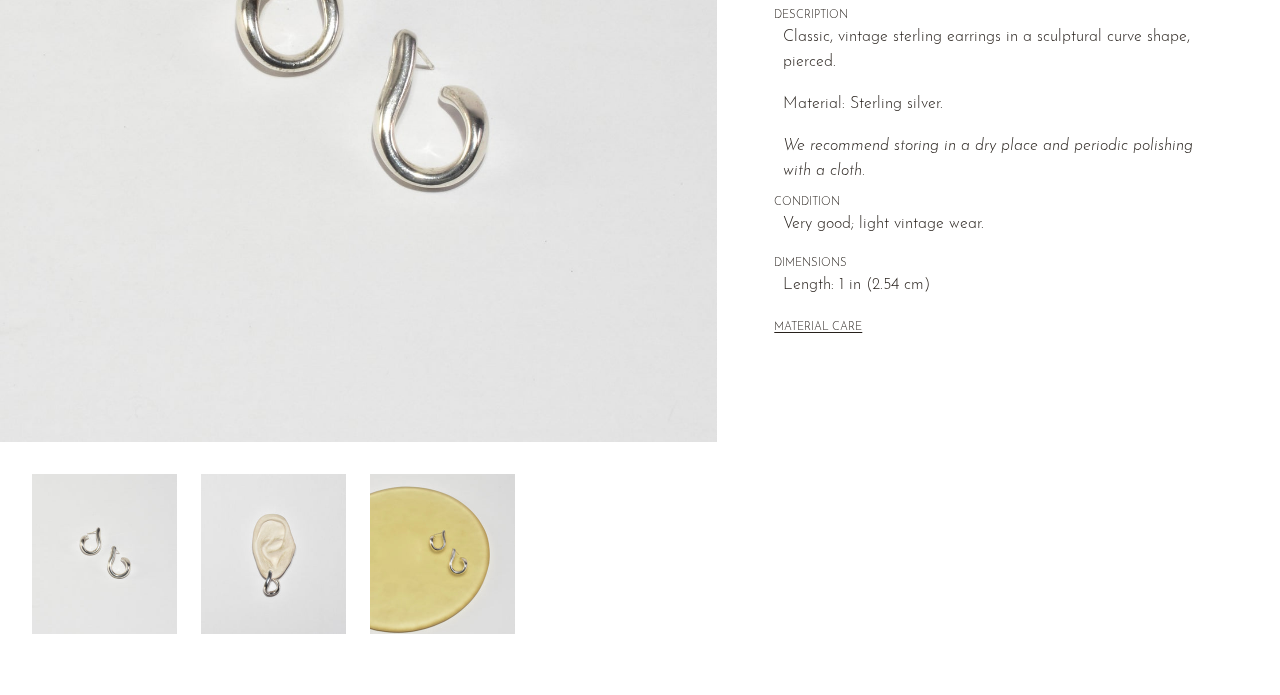 click at bounding box center (273, 554) 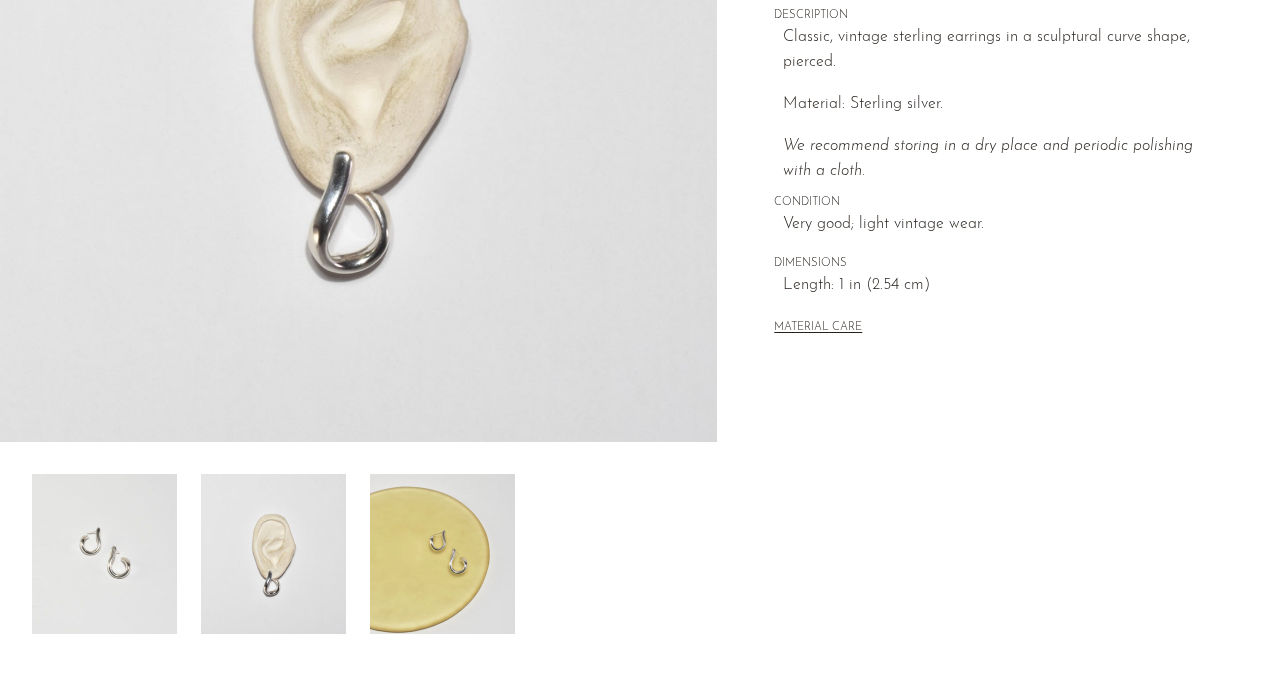 click at bounding box center (442, 554) 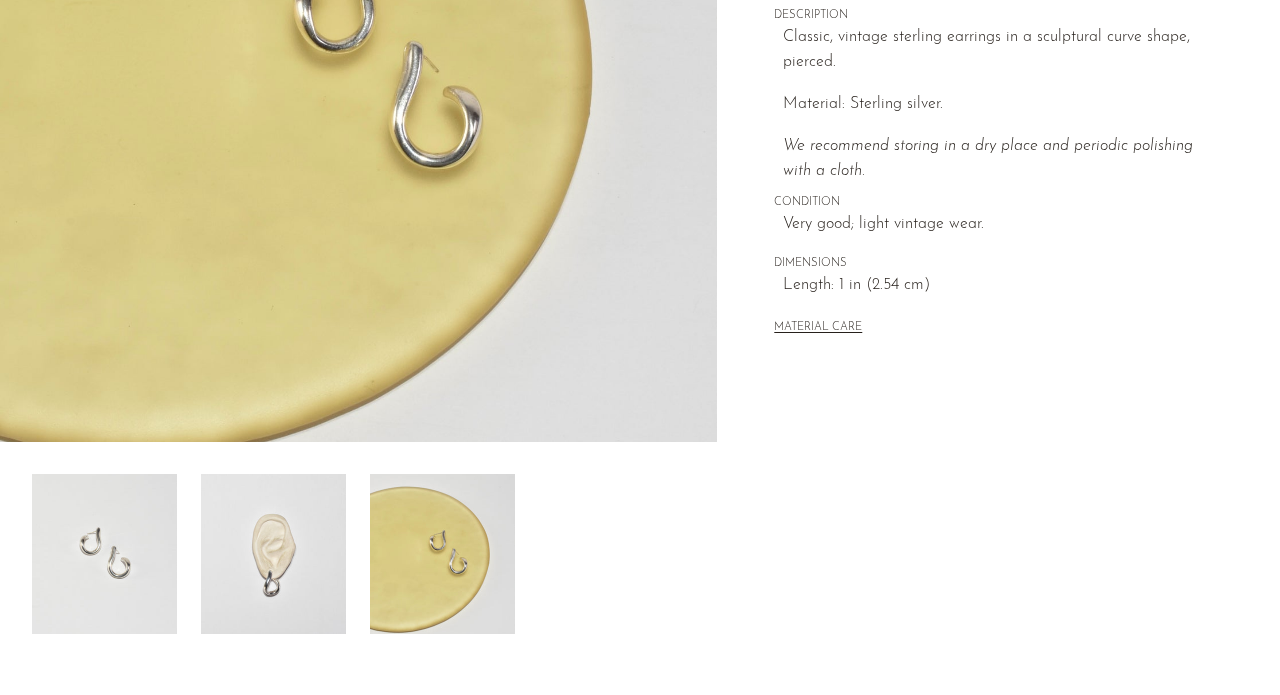 click at bounding box center [104, 554] 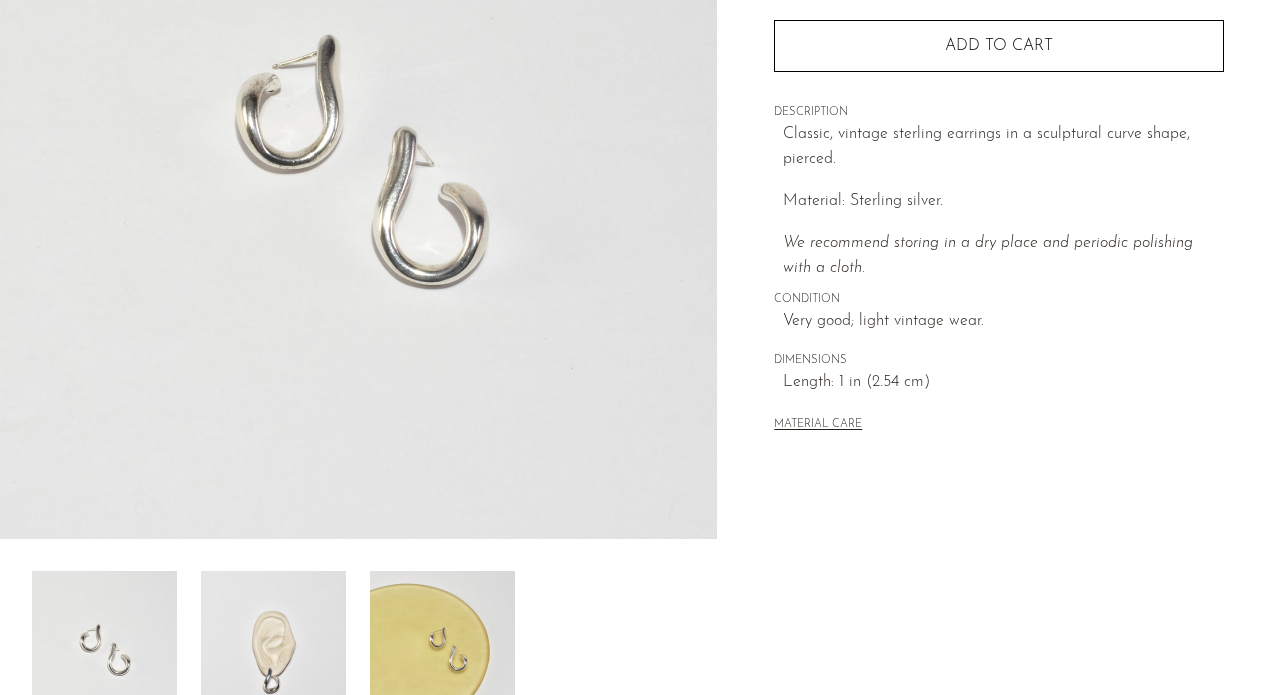 scroll, scrollTop: 52, scrollLeft: 0, axis: vertical 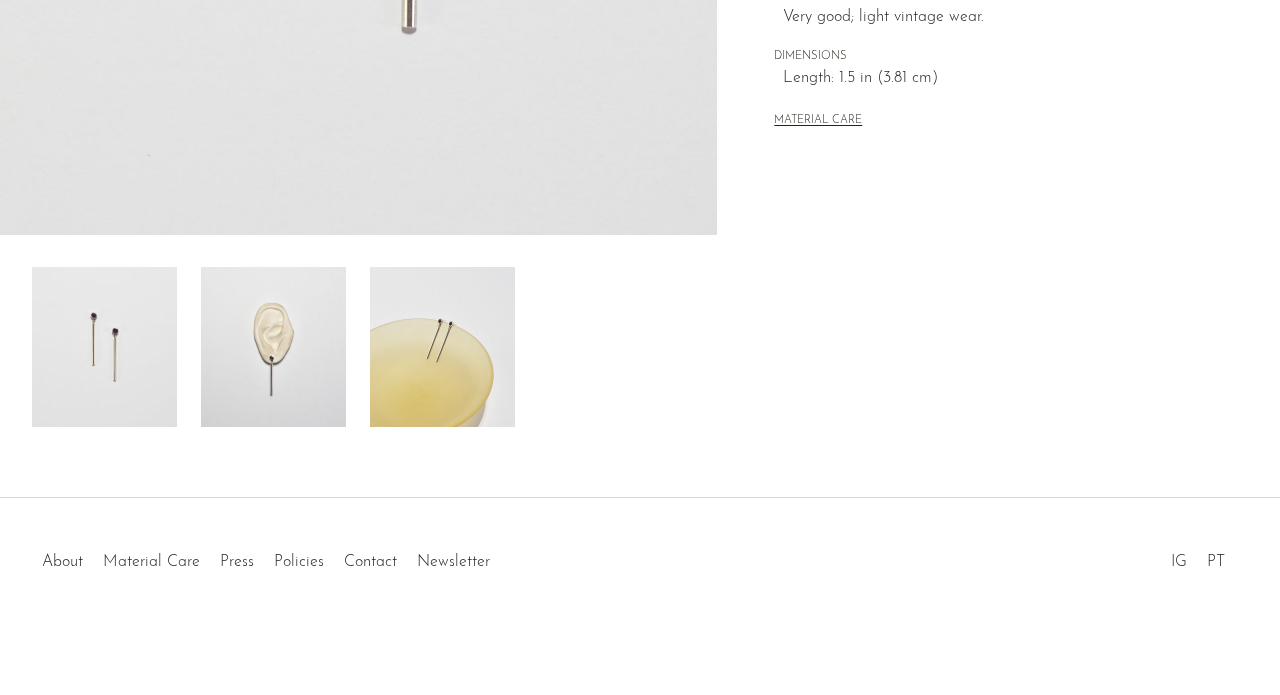 click at bounding box center [273, 347] 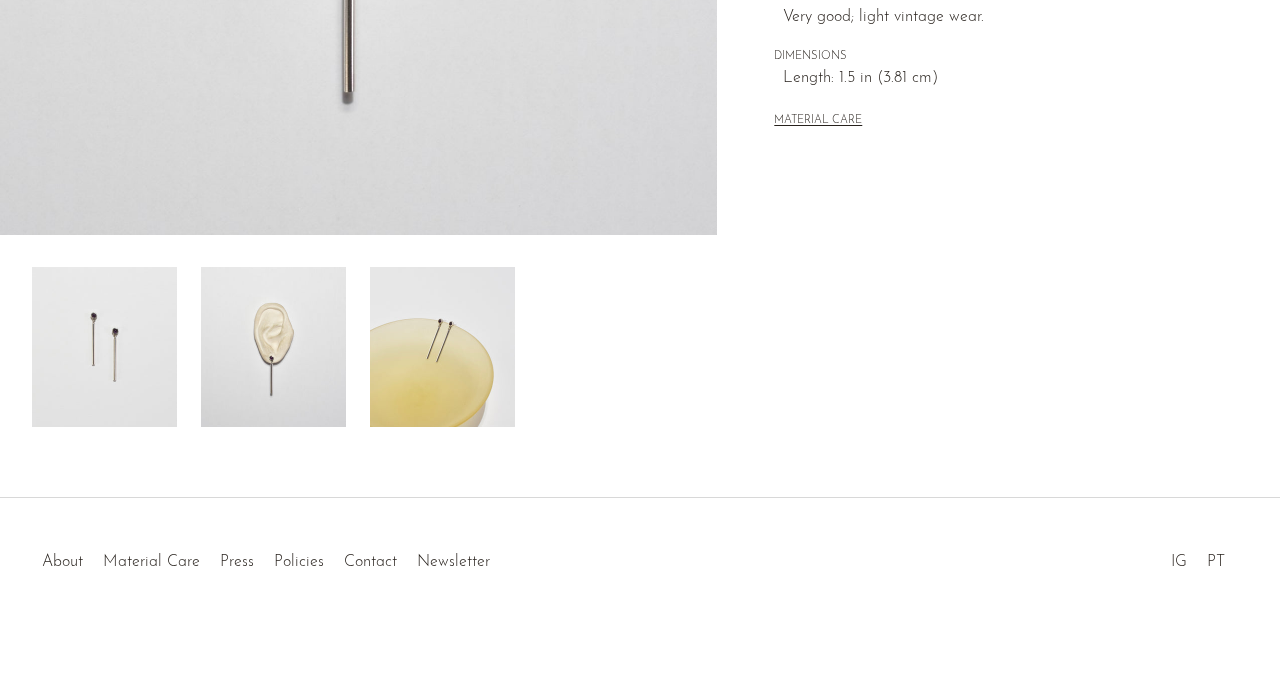 click at bounding box center (442, 347) 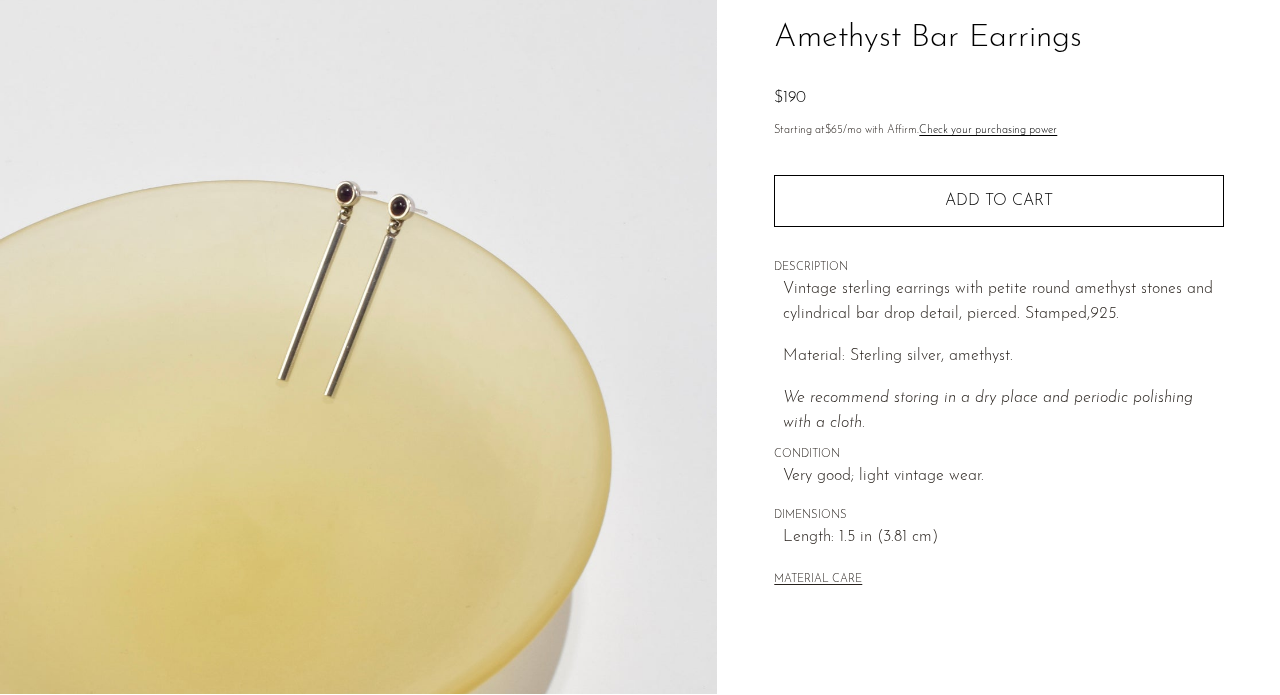 scroll, scrollTop: 81, scrollLeft: 0, axis: vertical 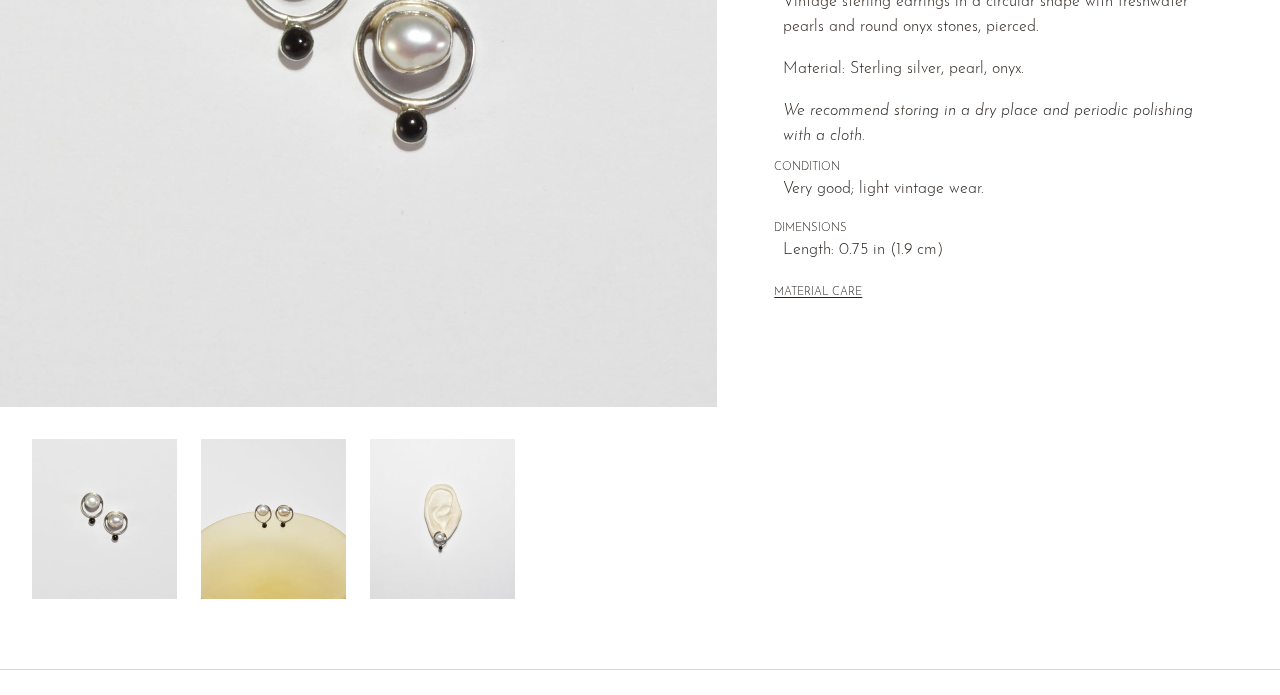 click at bounding box center [273, 519] 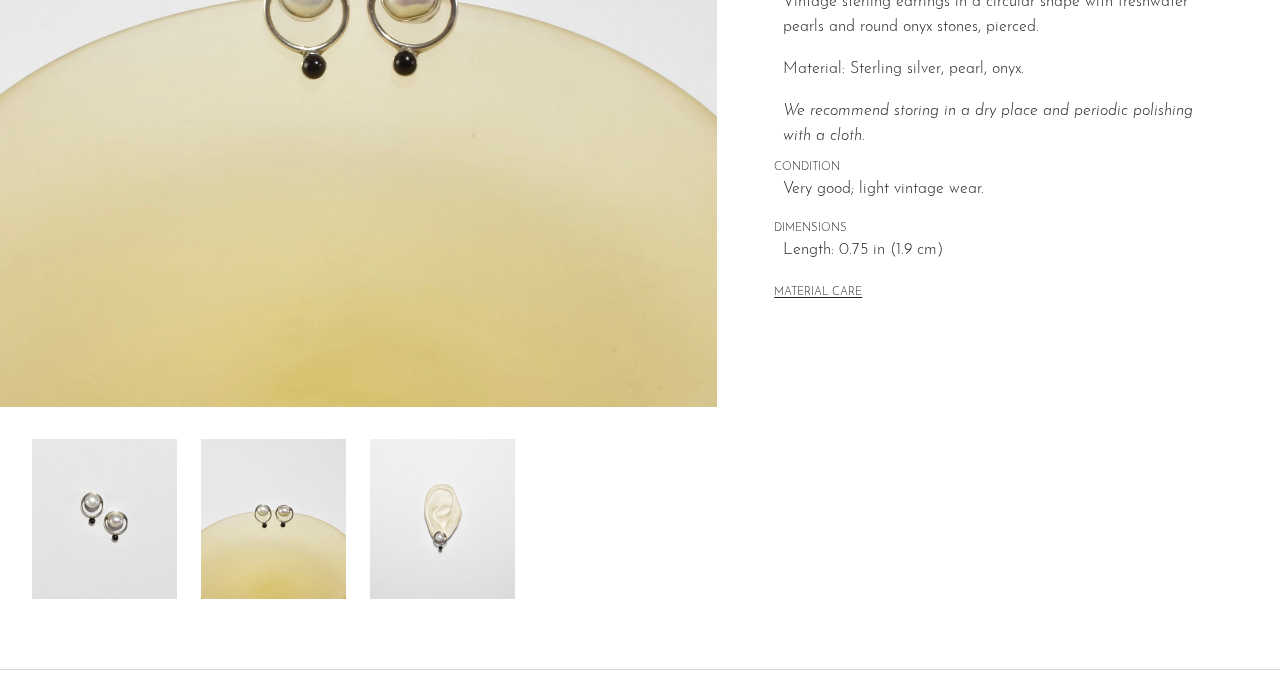 click at bounding box center (442, 519) 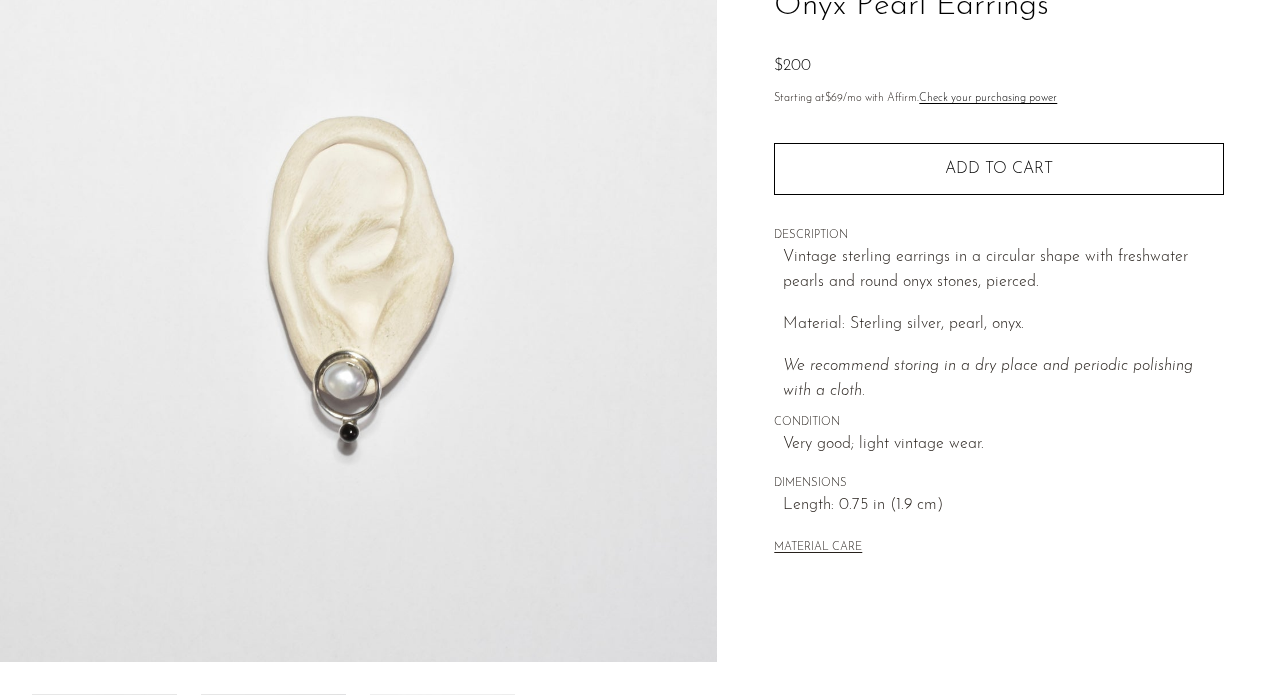 scroll, scrollTop: 73, scrollLeft: 0, axis: vertical 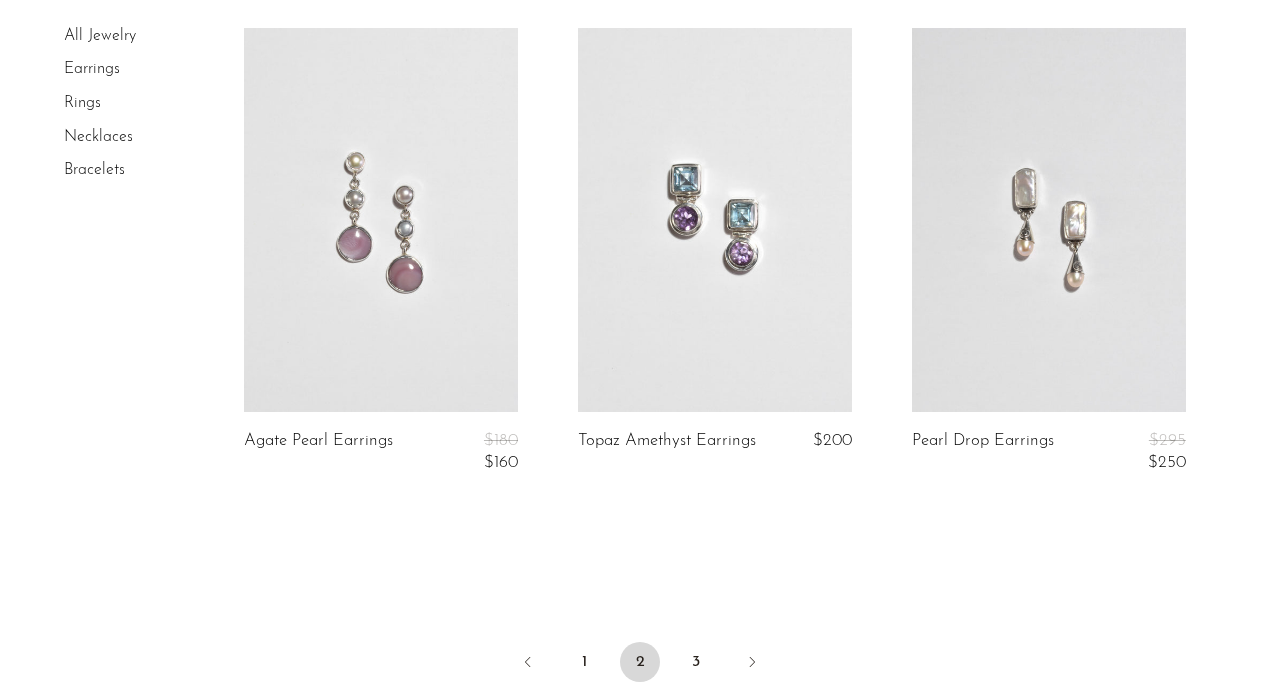 click on "All Jewelry" at bounding box center (100, 36) 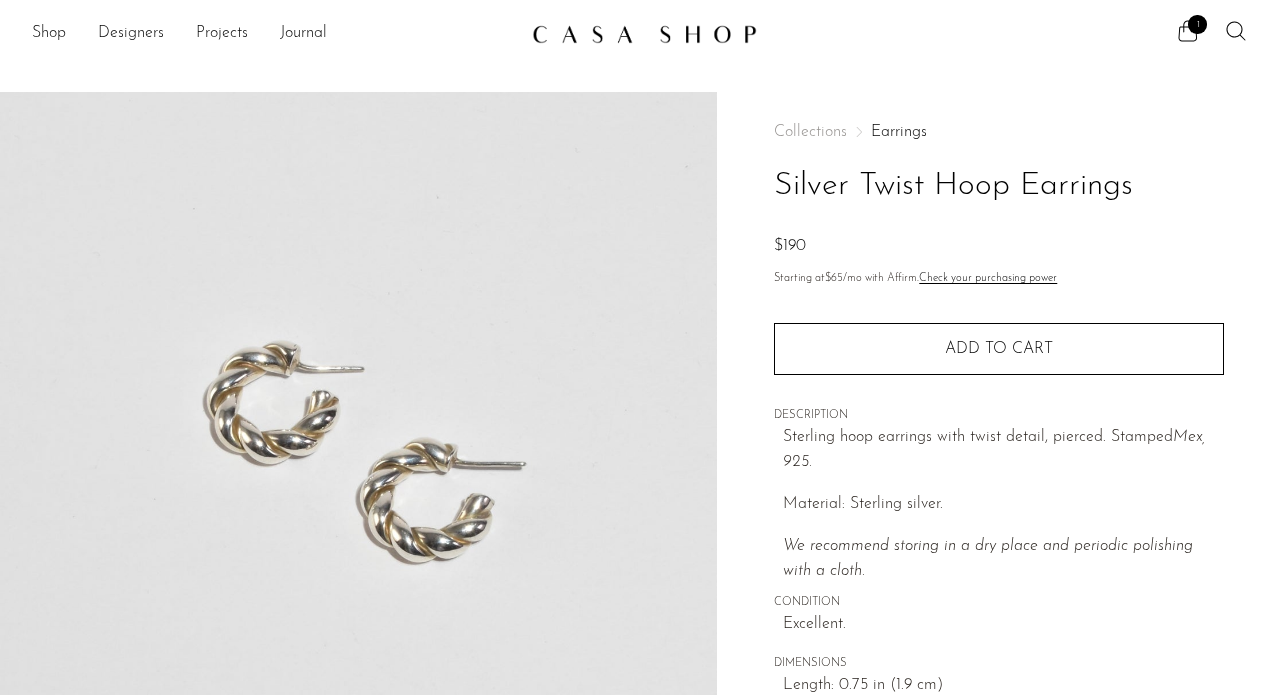 scroll, scrollTop: 459, scrollLeft: 0, axis: vertical 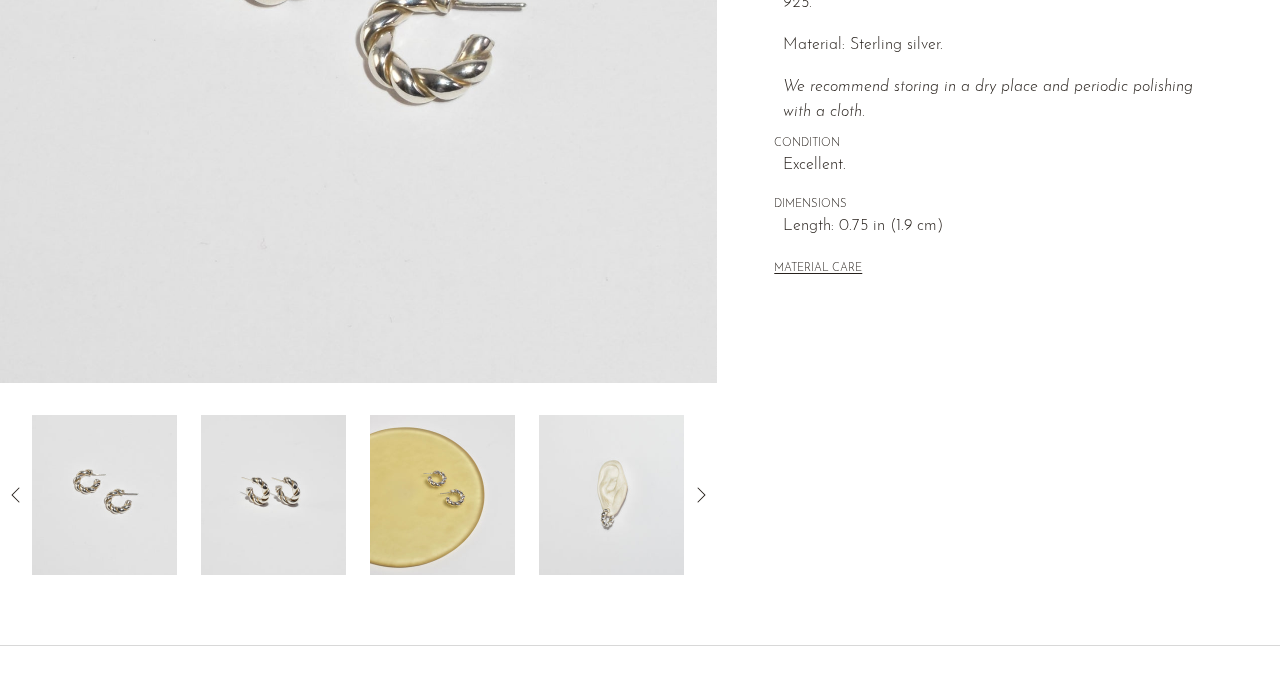 click at bounding box center (358, 495) 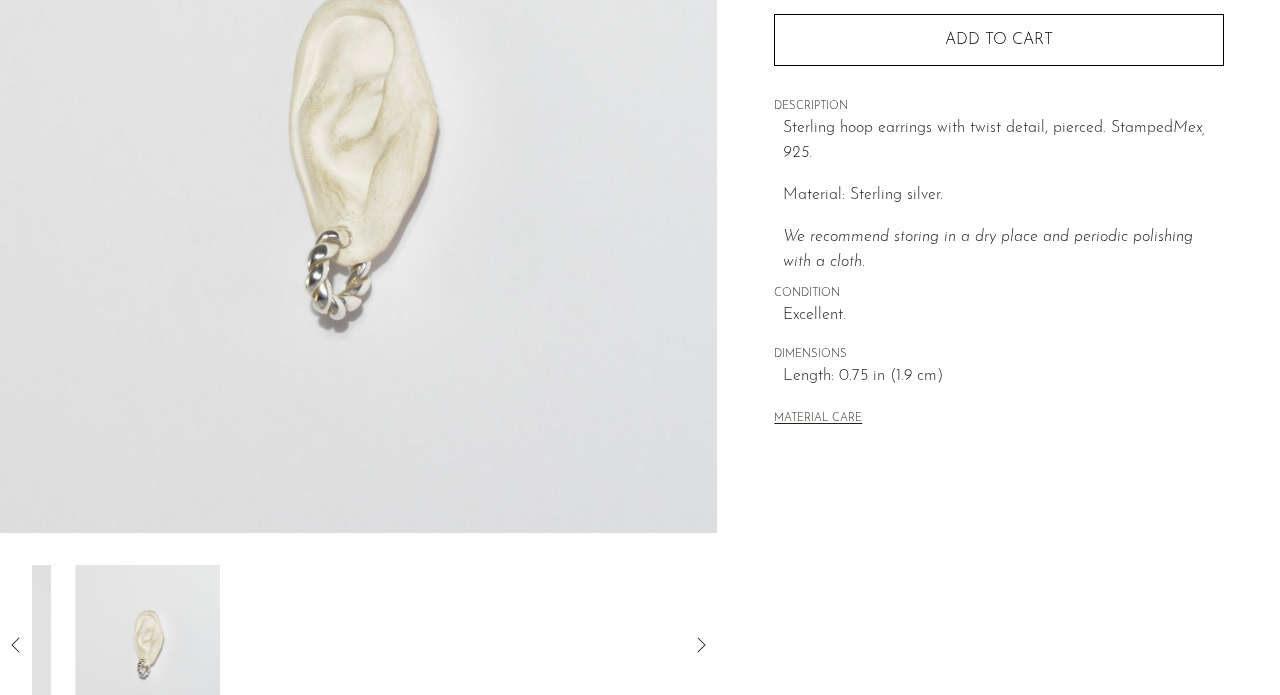 scroll, scrollTop: 314, scrollLeft: 0, axis: vertical 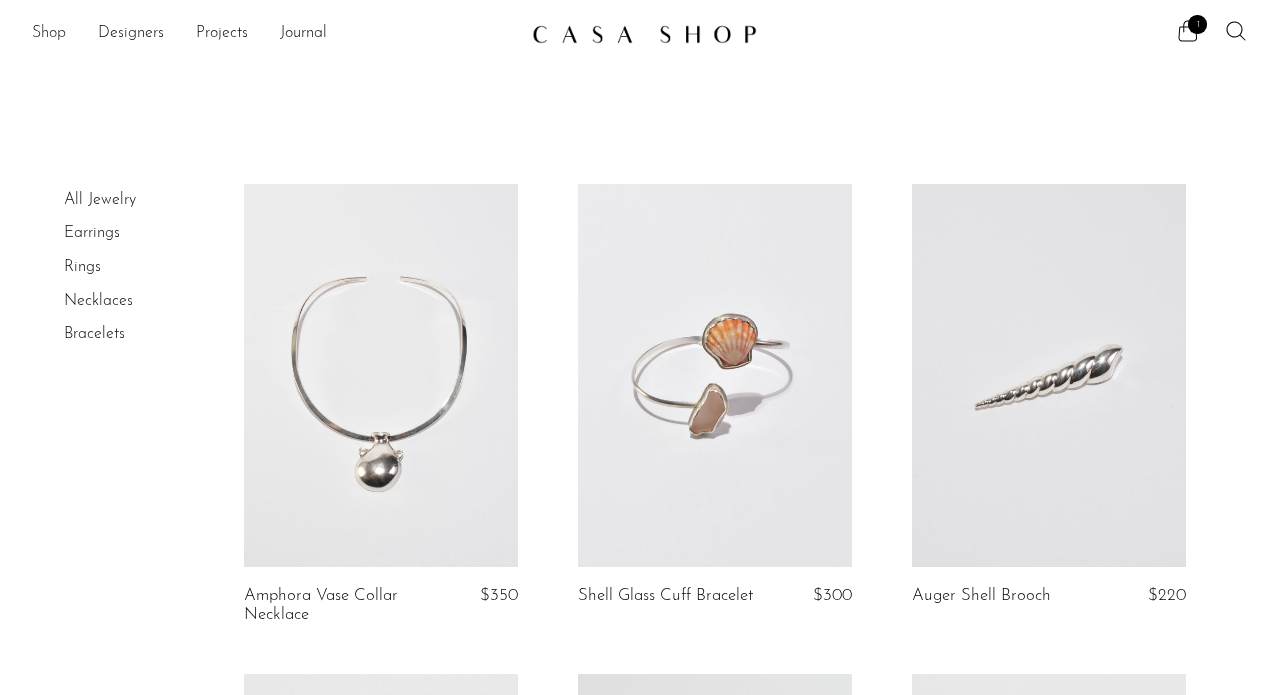 click on "Shop" at bounding box center [49, 34] 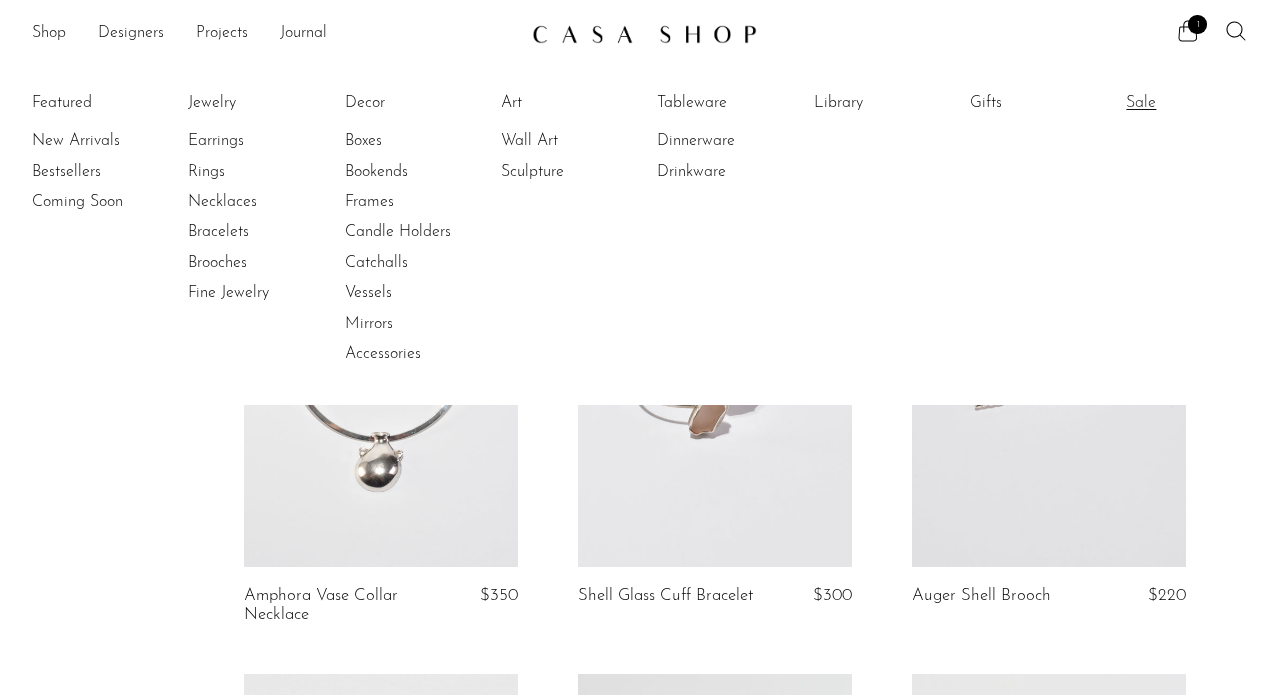 click on "Sale" at bounding box center [1201, 103] 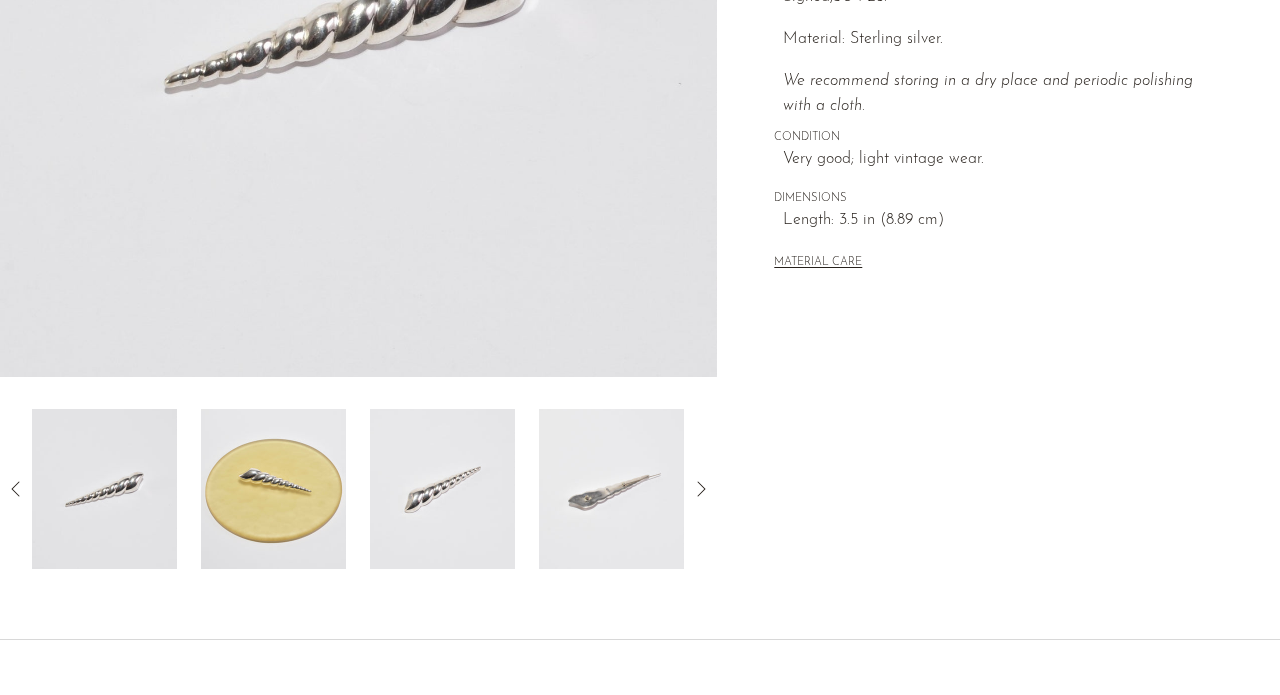 scroll, scrollTop: 386, scrollLeft: 0, axis: vertical 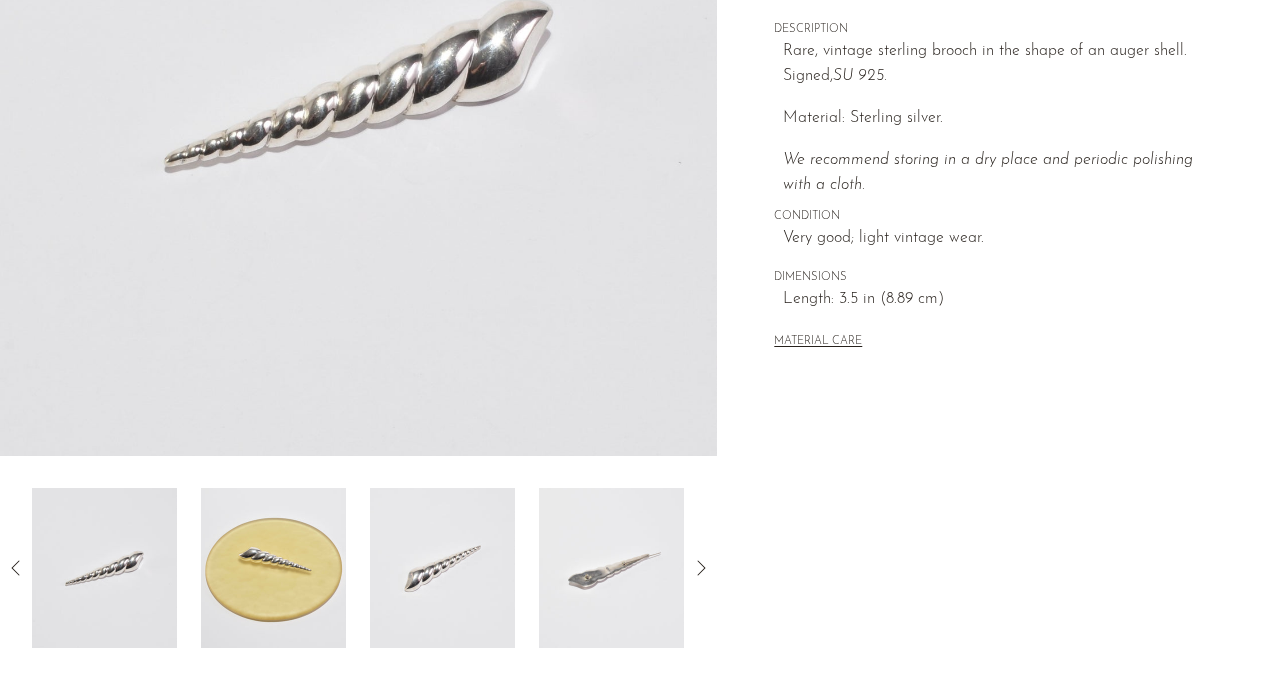 click 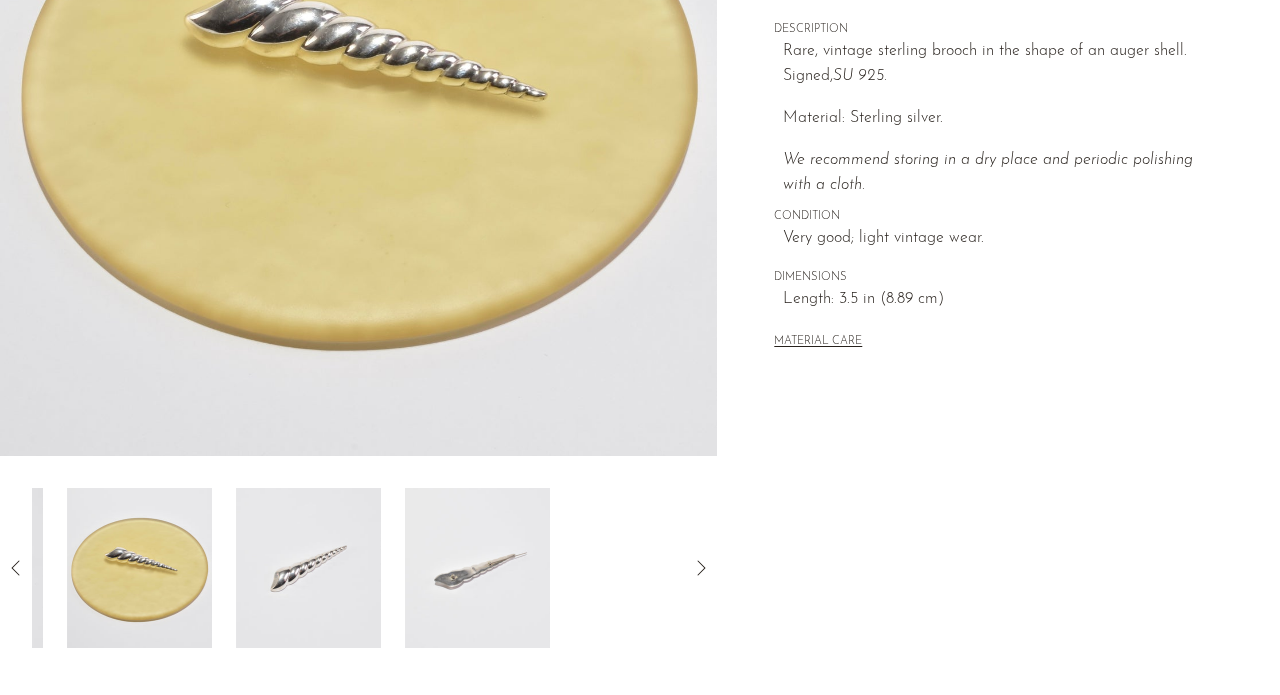 click 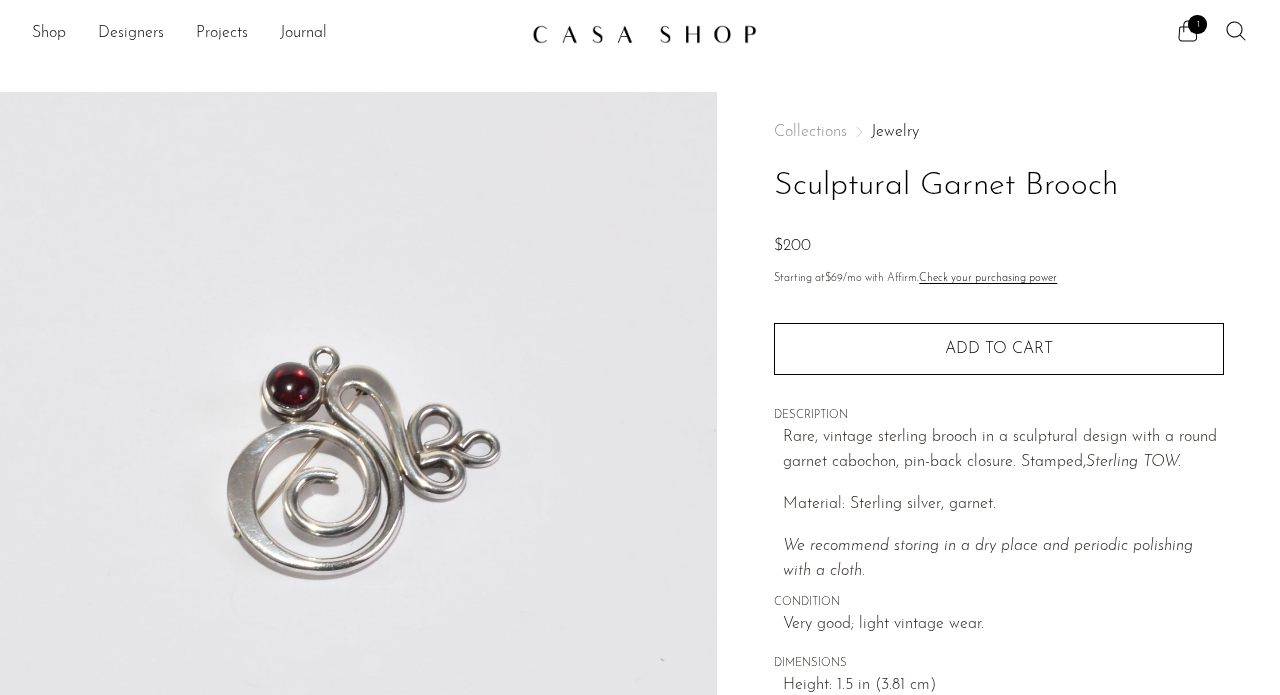 scroll, scrollTop: 0, scrollLeft: 0, axis: both 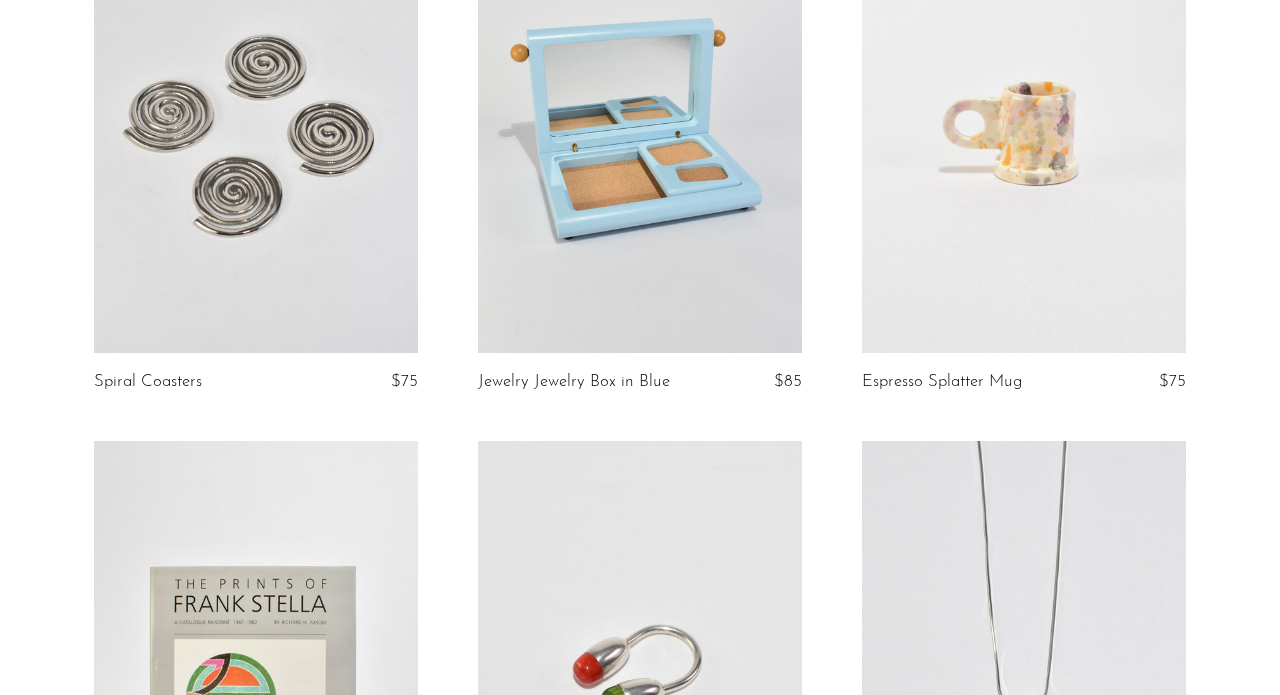 click at bounding box center (640, 126) 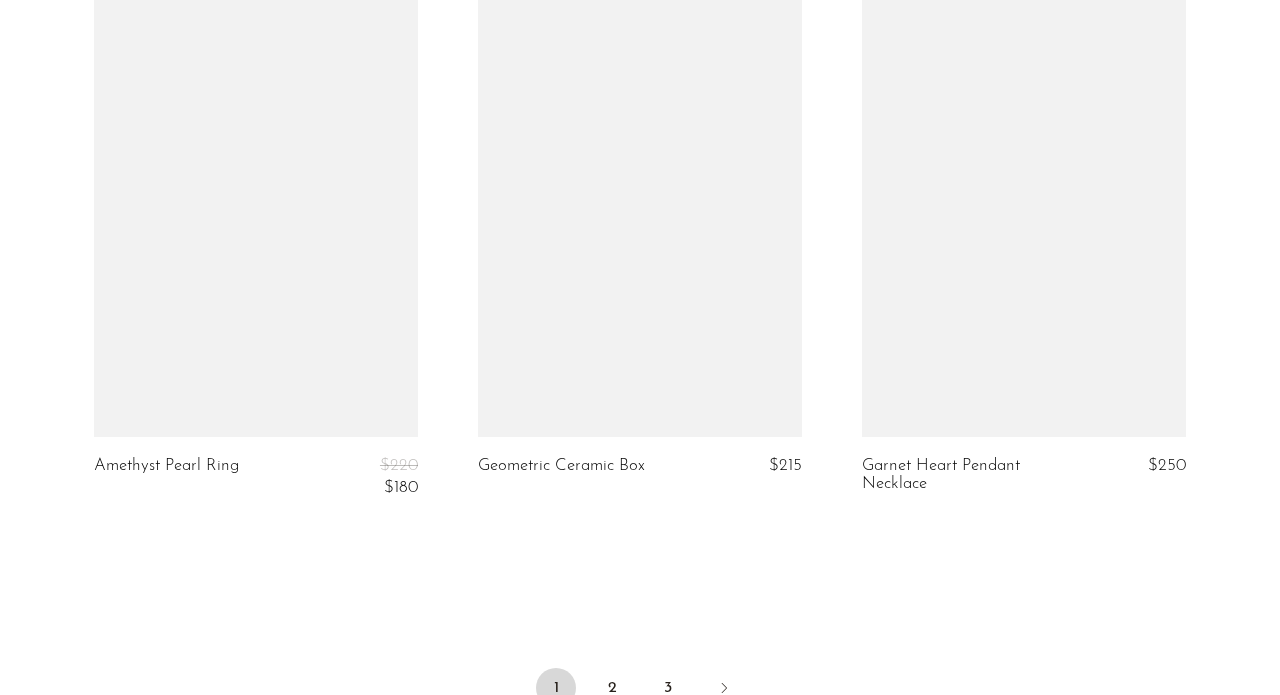 scroll, scrollTop: 6284, scrollLeft: 0, axis: vertical 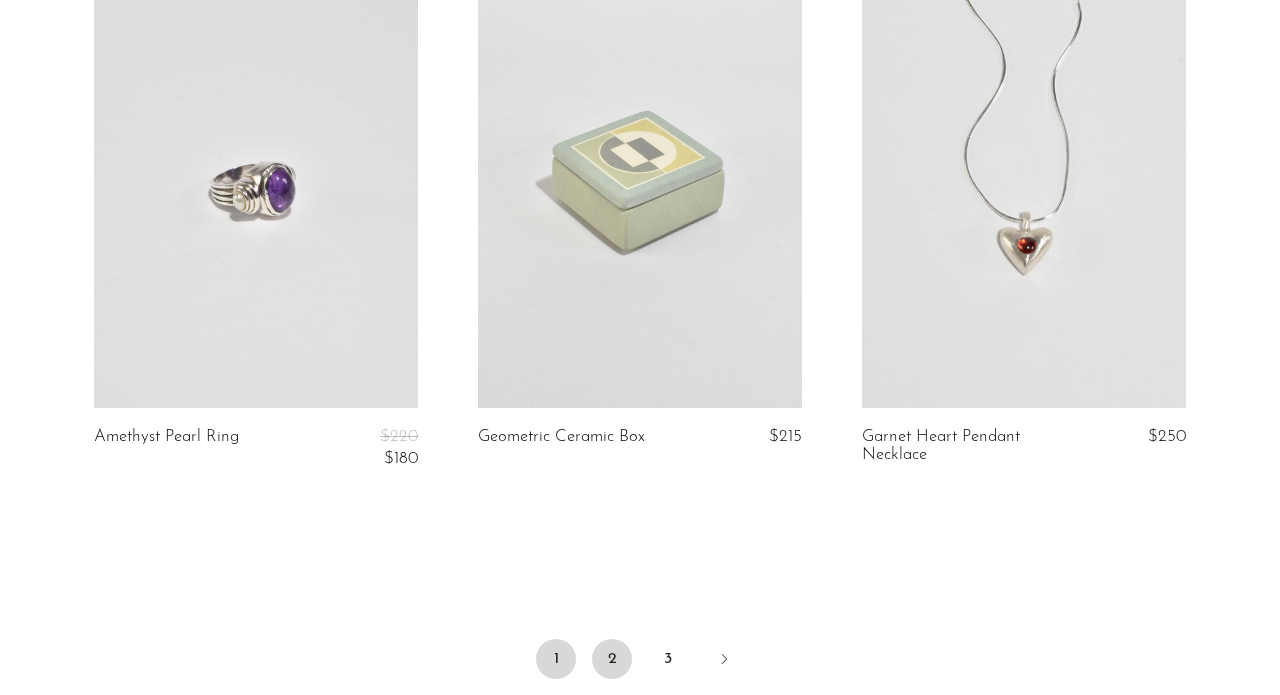 click on "2" at bounding box center [612, 659] 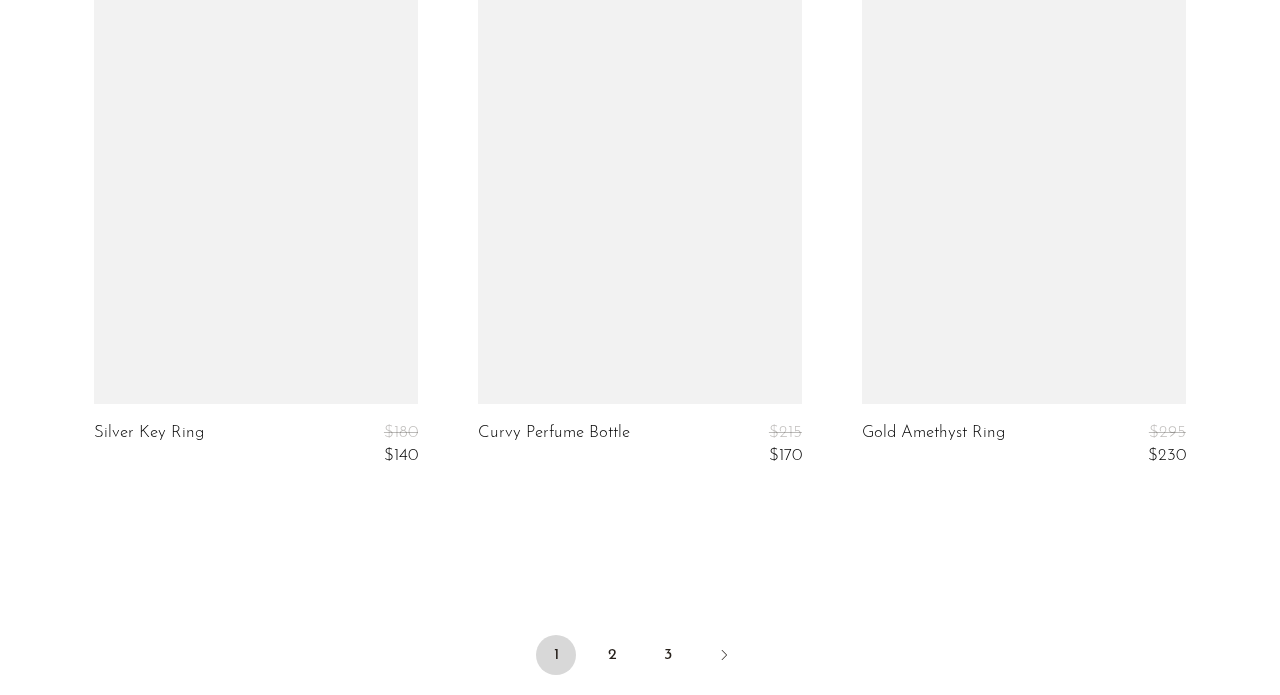 scroll, scrollTop: 6497, scrollLeft: 0, axis: vertical 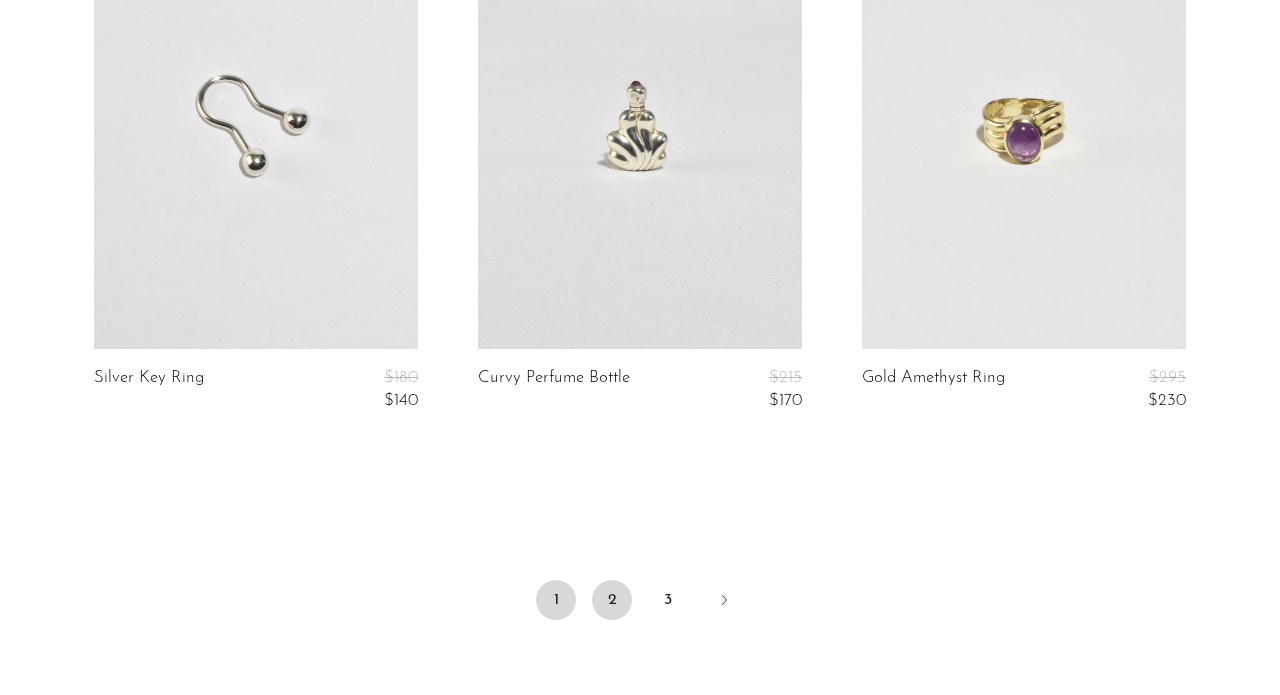 click on "2" at bounding box center [612, 600] 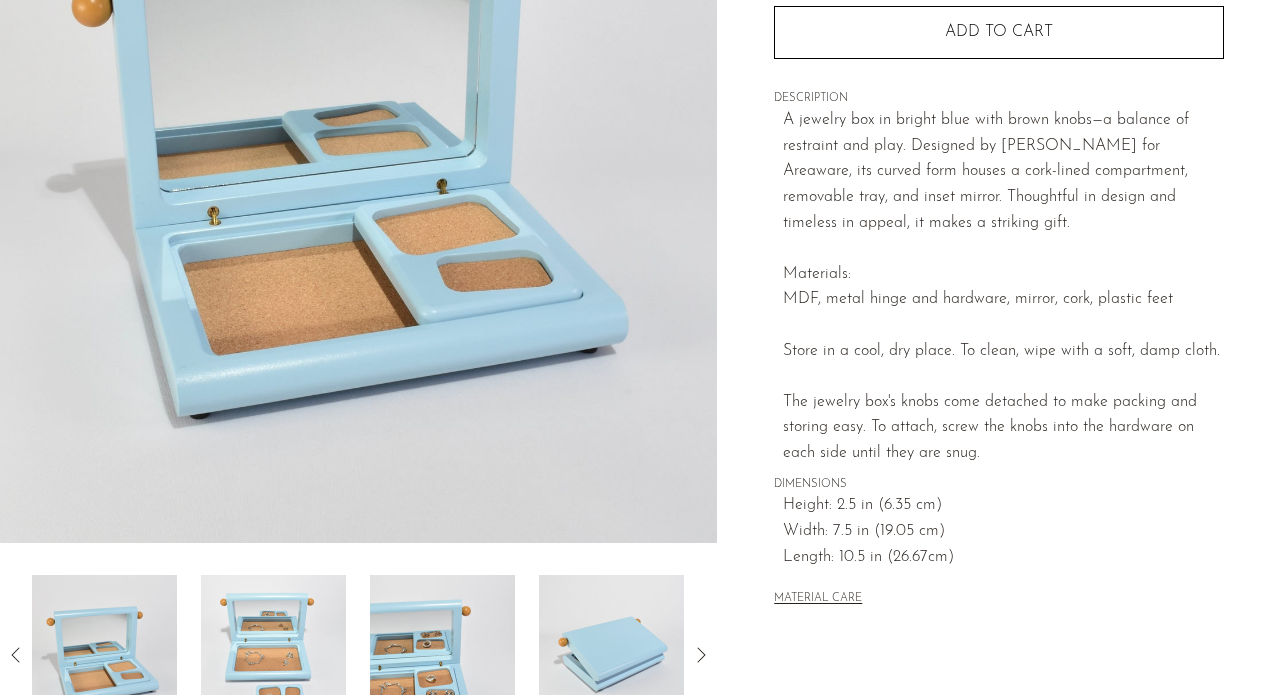 scroll, scrollTop: 368, scrollLeft: 0, axis: vertical 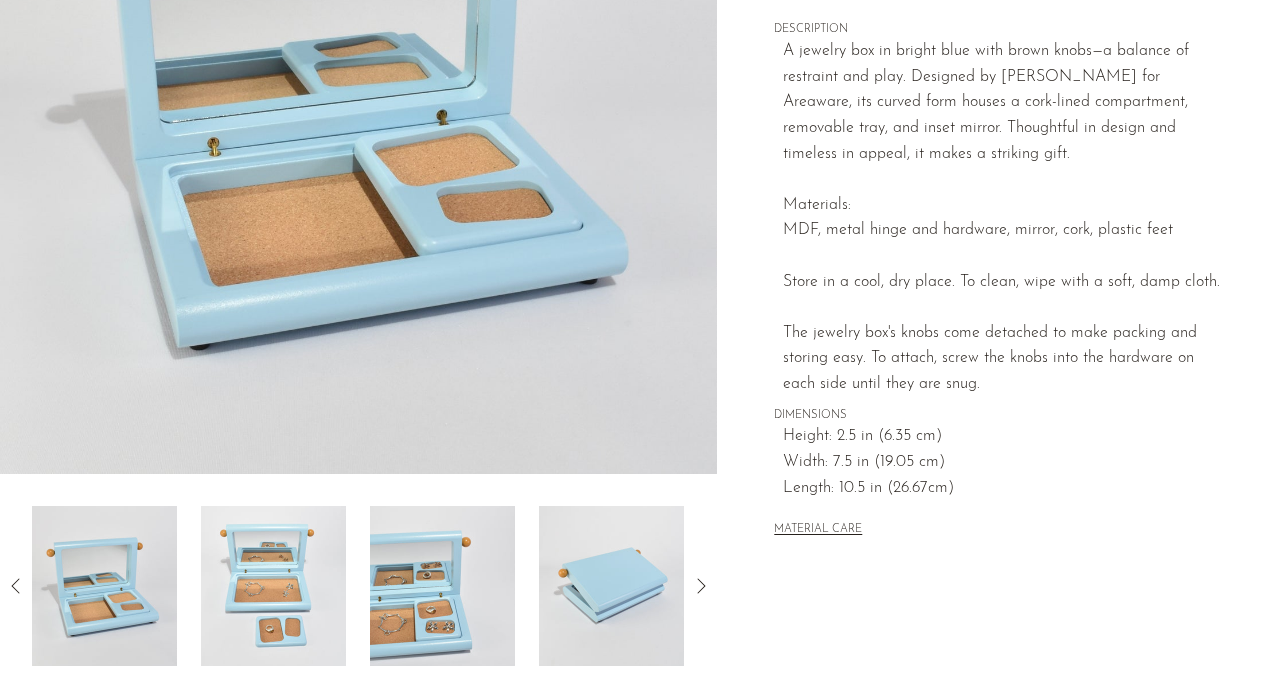 click at bounding box center (273, 586) 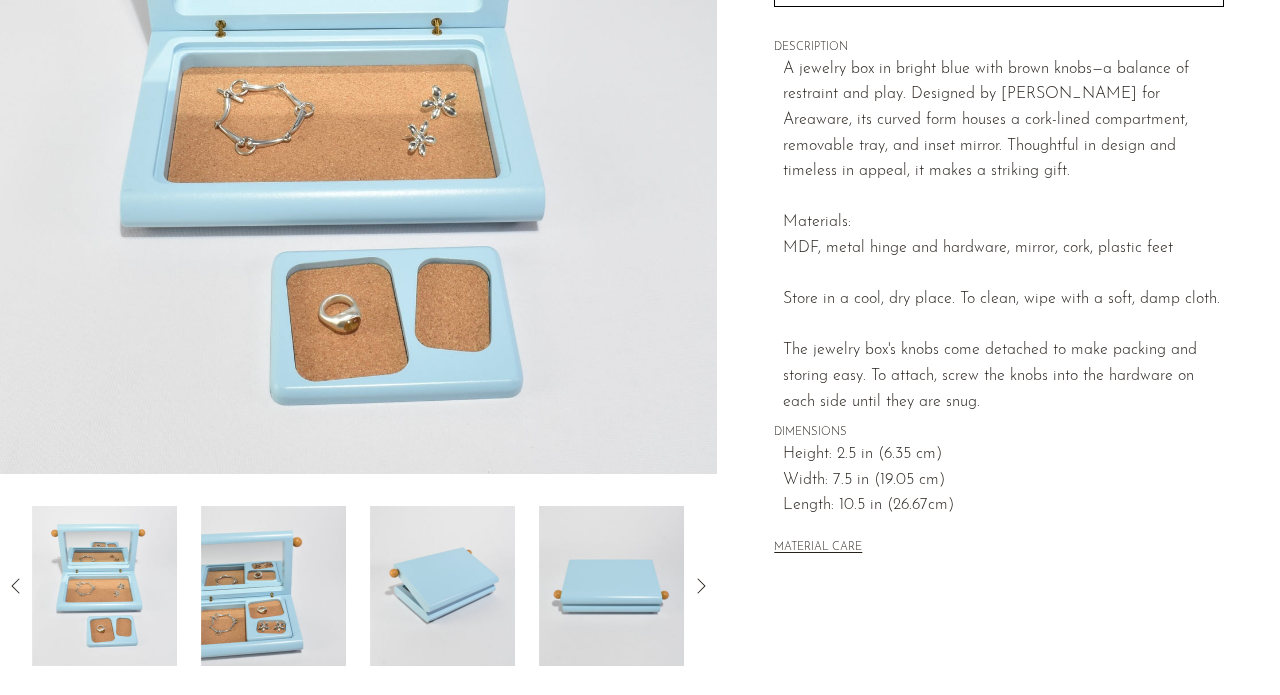 click at bounding box center (273, 586) 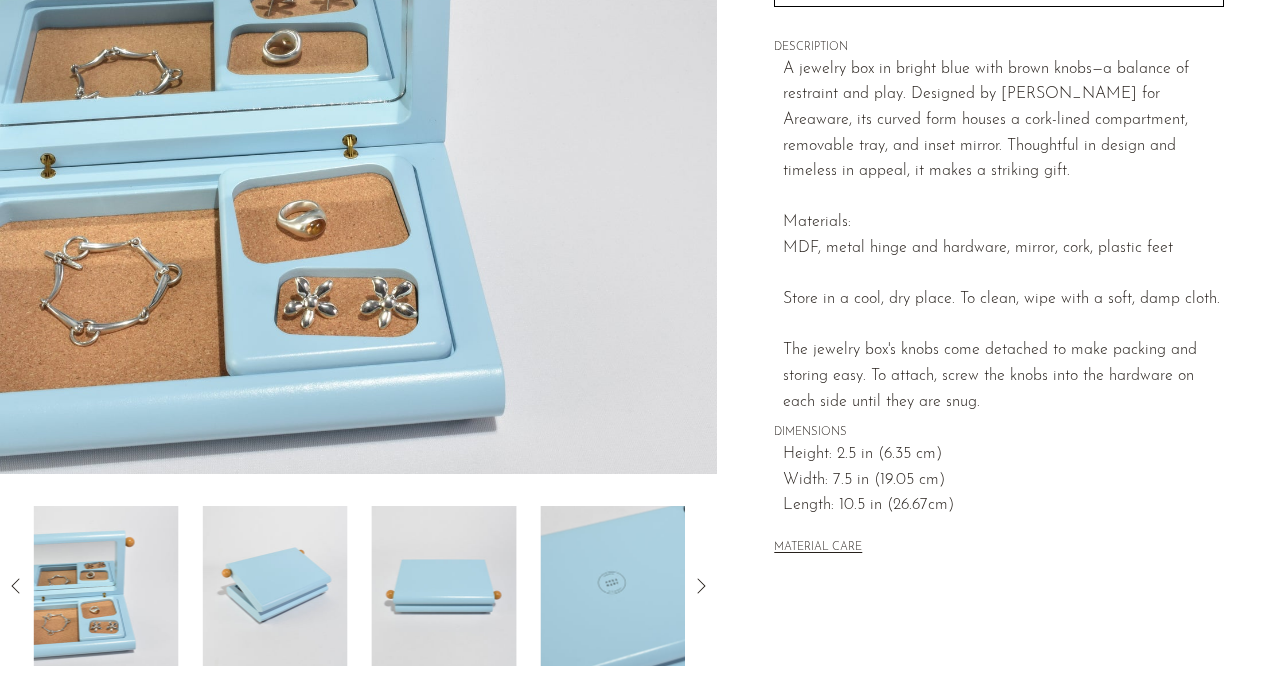 click at bounding box center (275, 586) 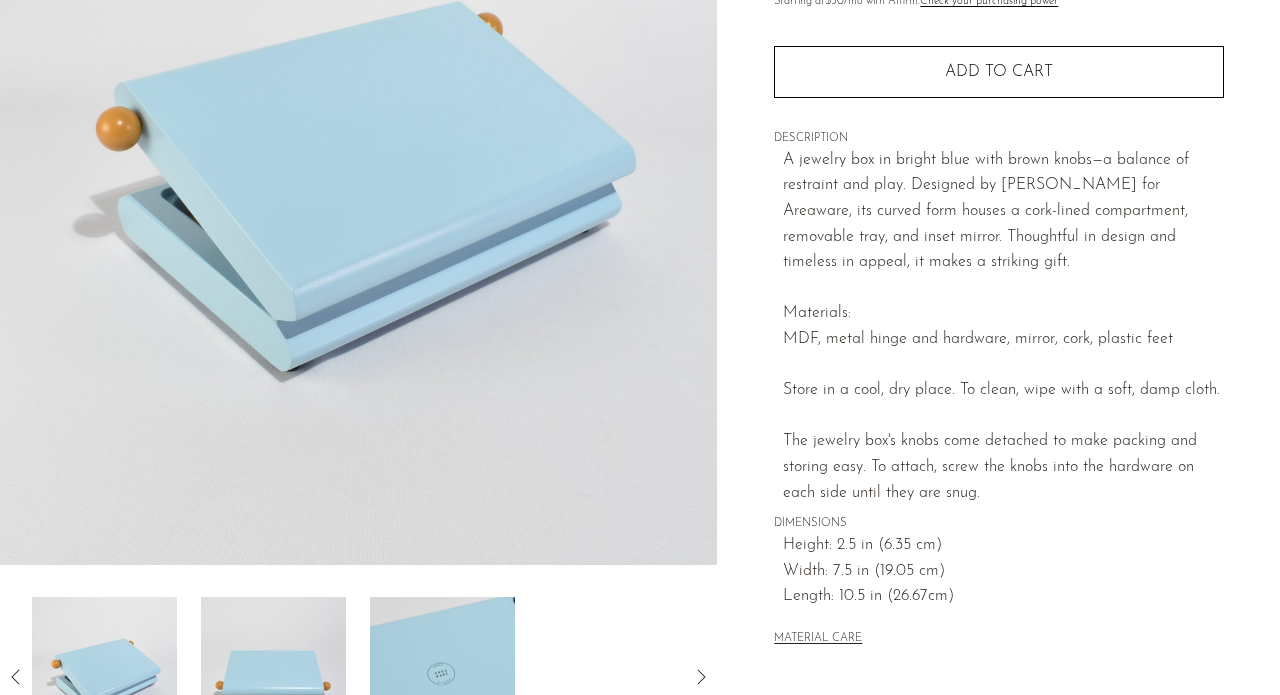 scroll, scrollTop: 385, scrollLeft: 0, axis: vertical 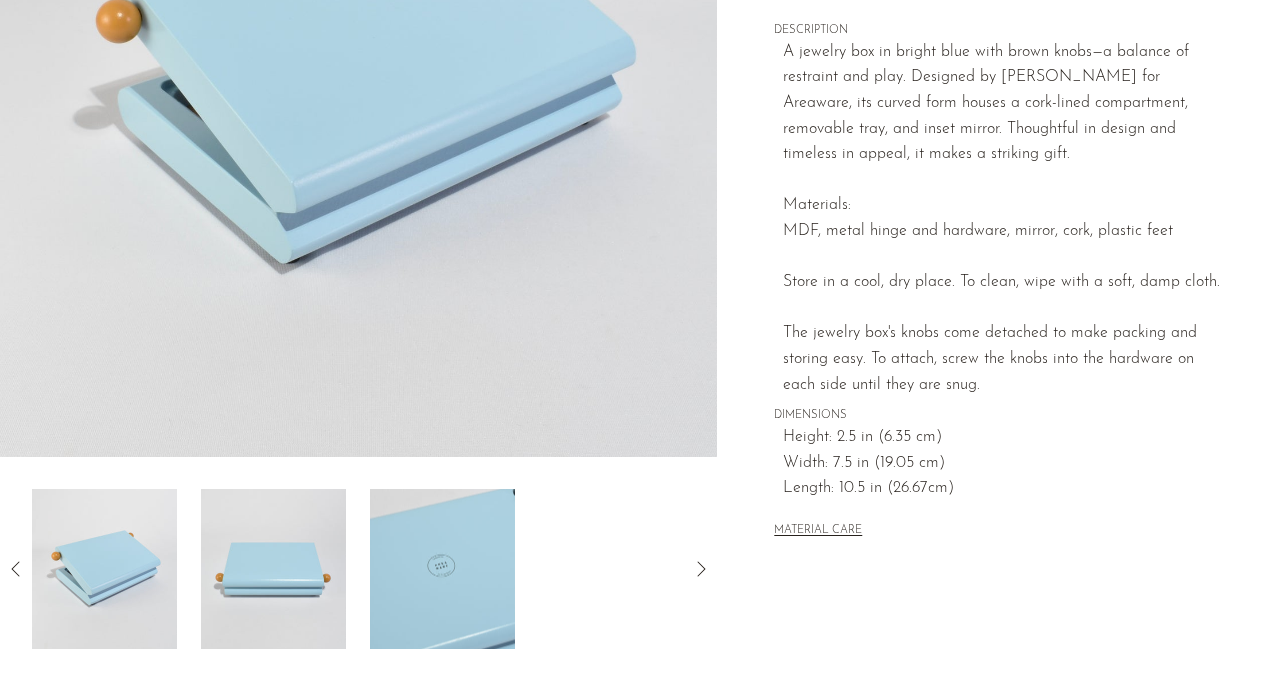 click at bounding box center (273, 569) 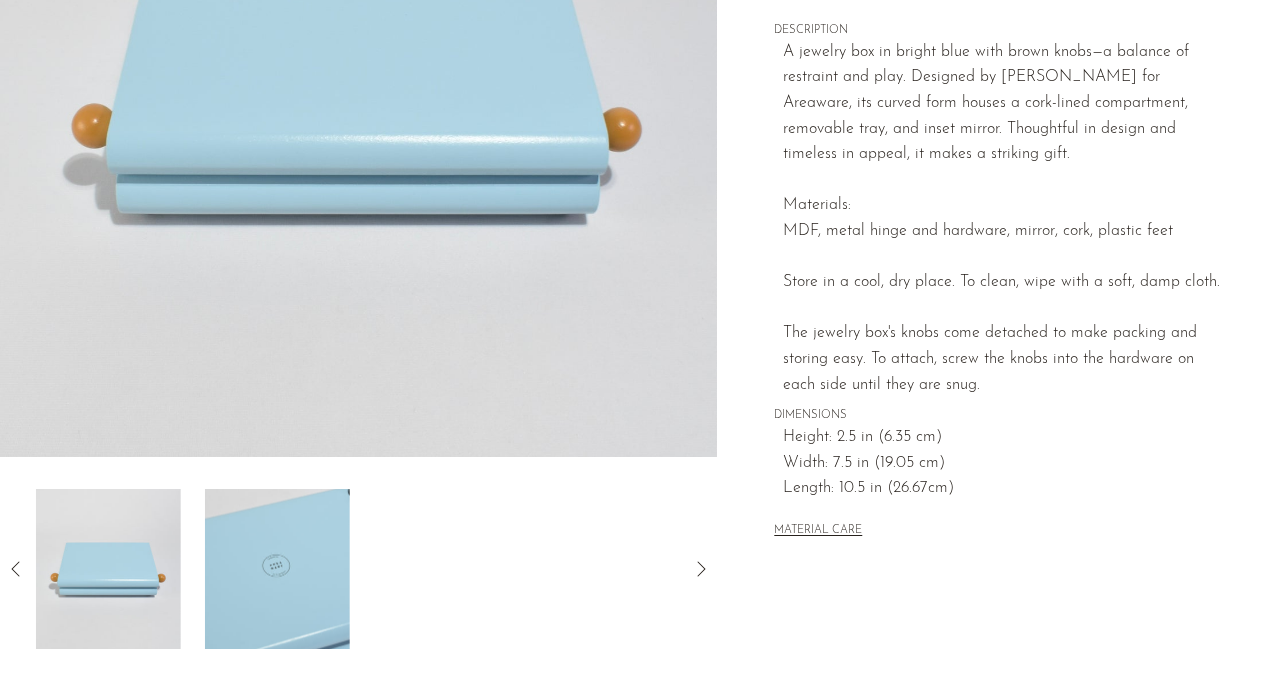 click at bounding box center (277, 569) 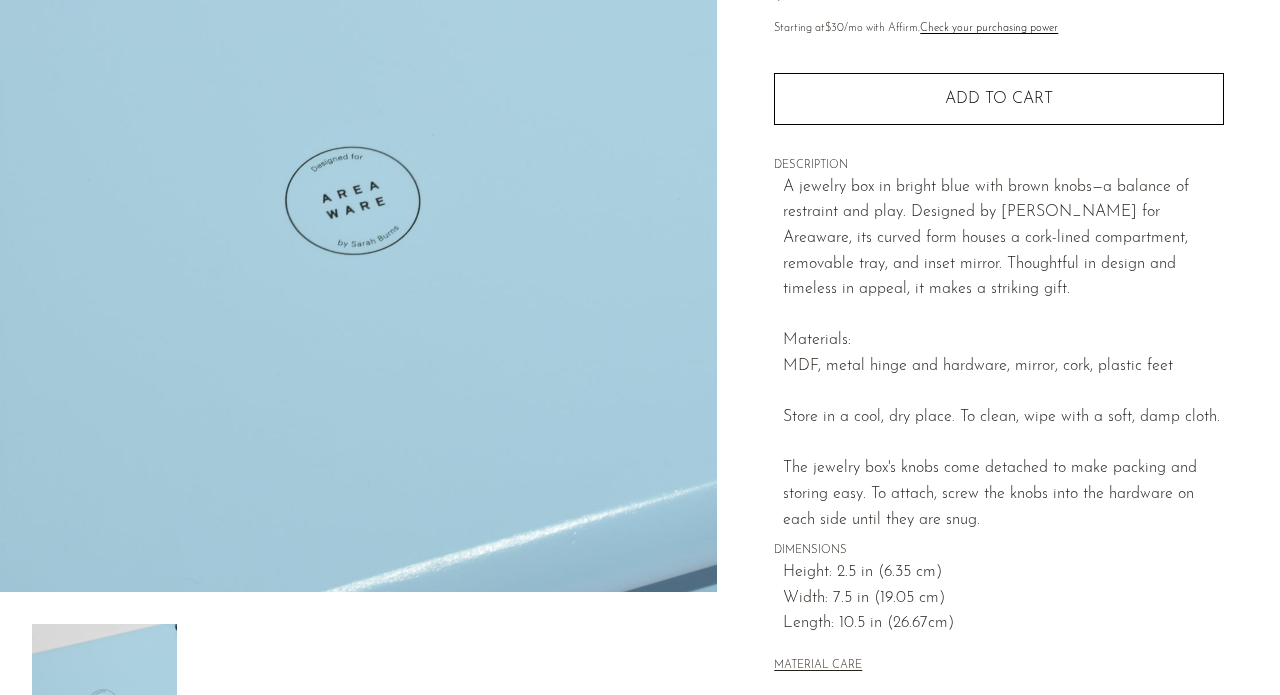 scroll, scrollTop: 530, scrollLeft: 0, axis: vertical 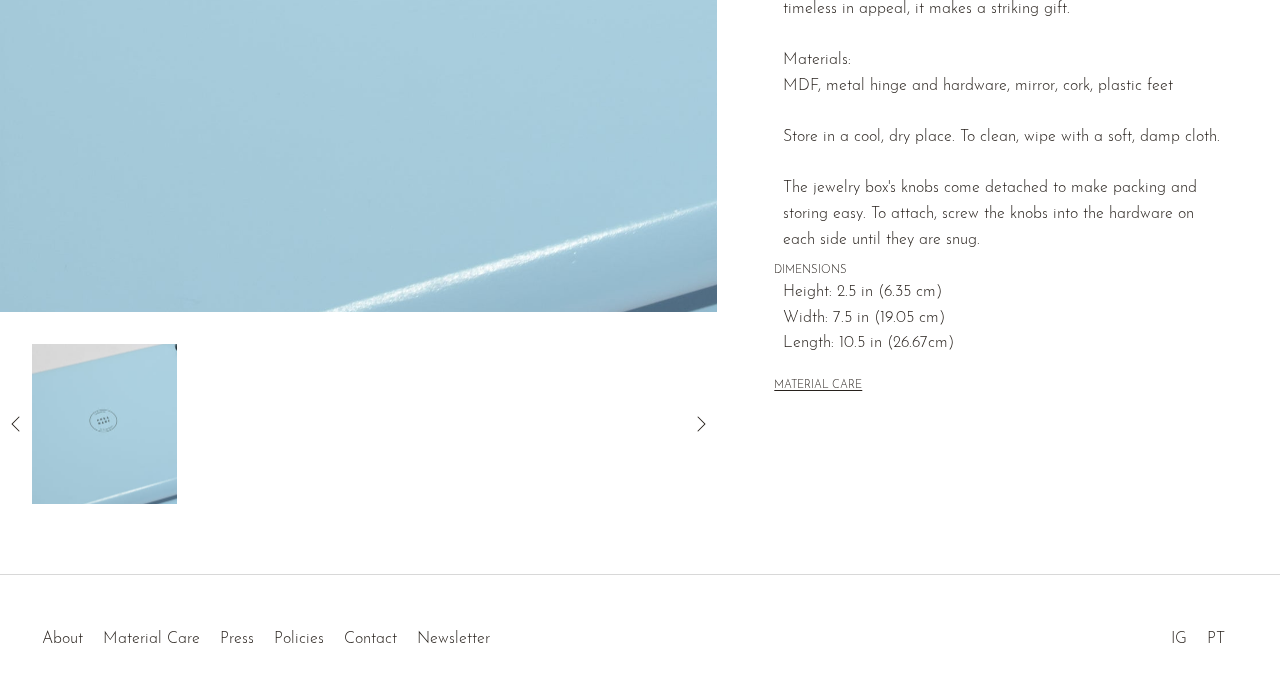 click 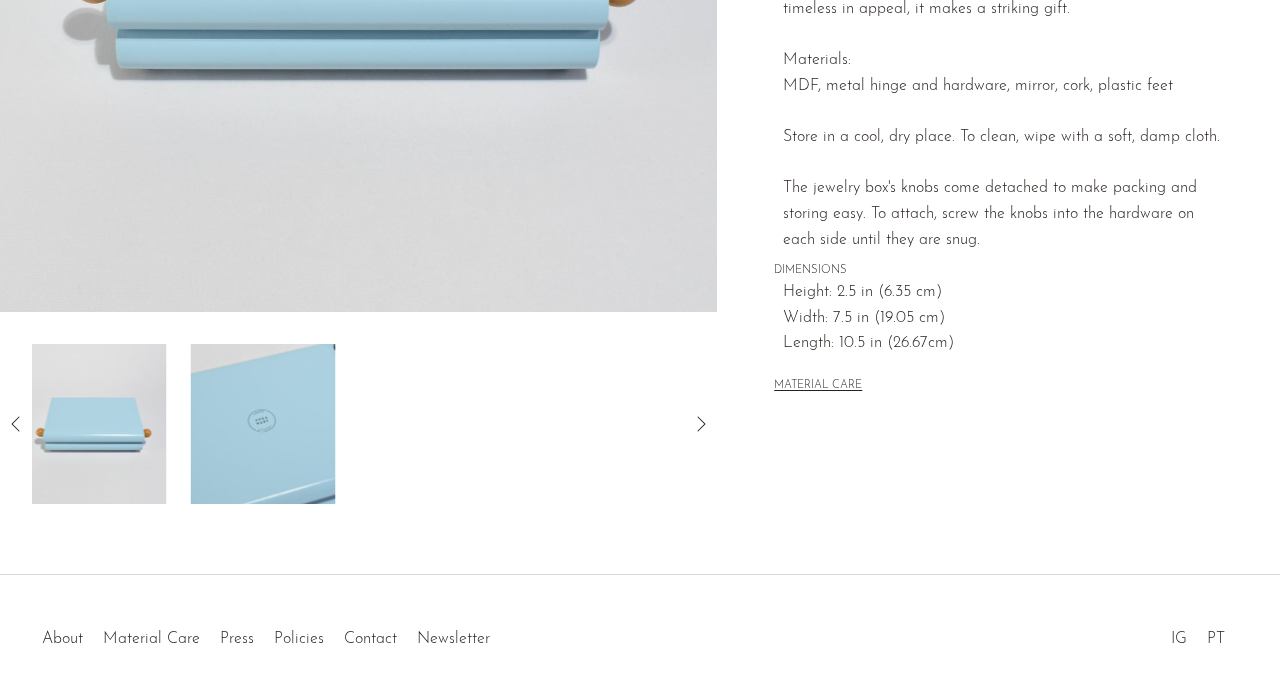click 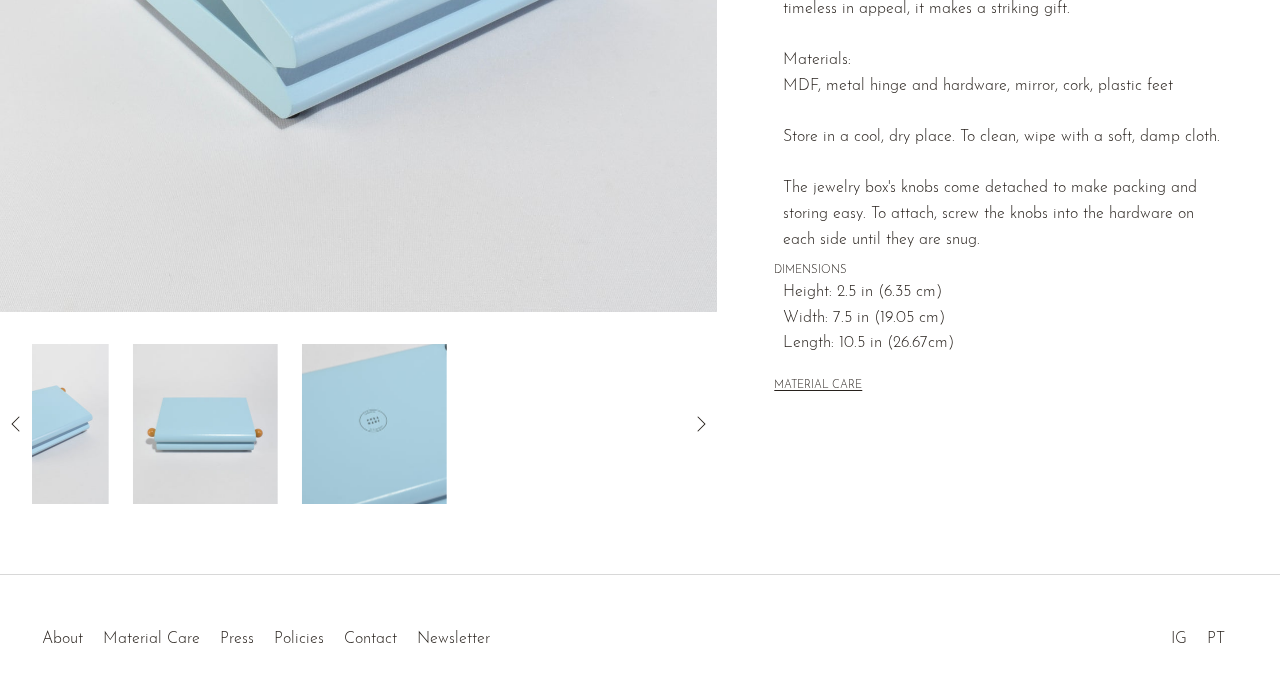 click 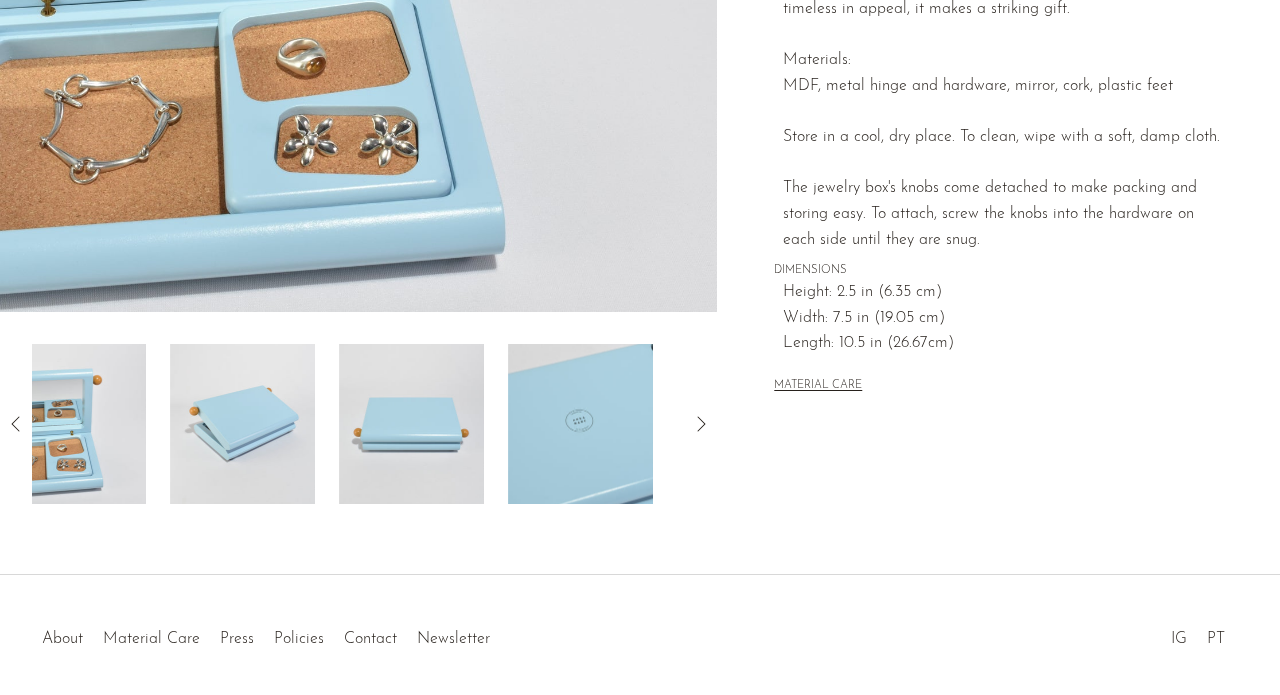 click 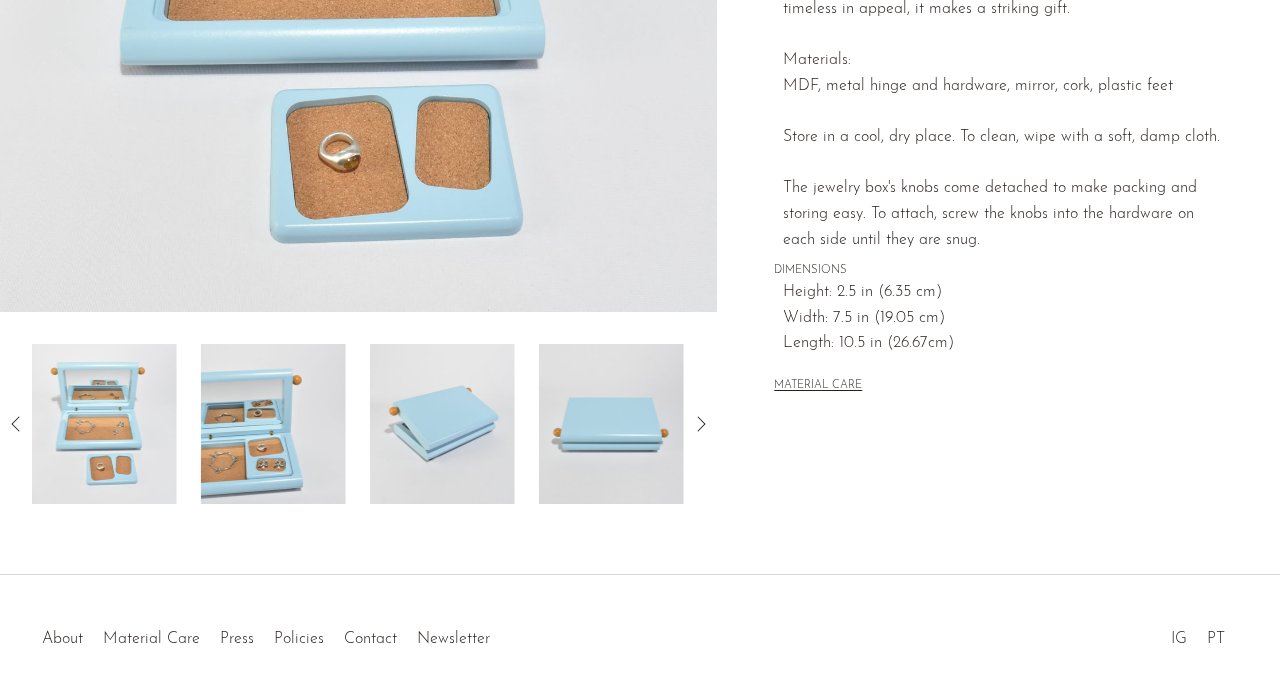 click 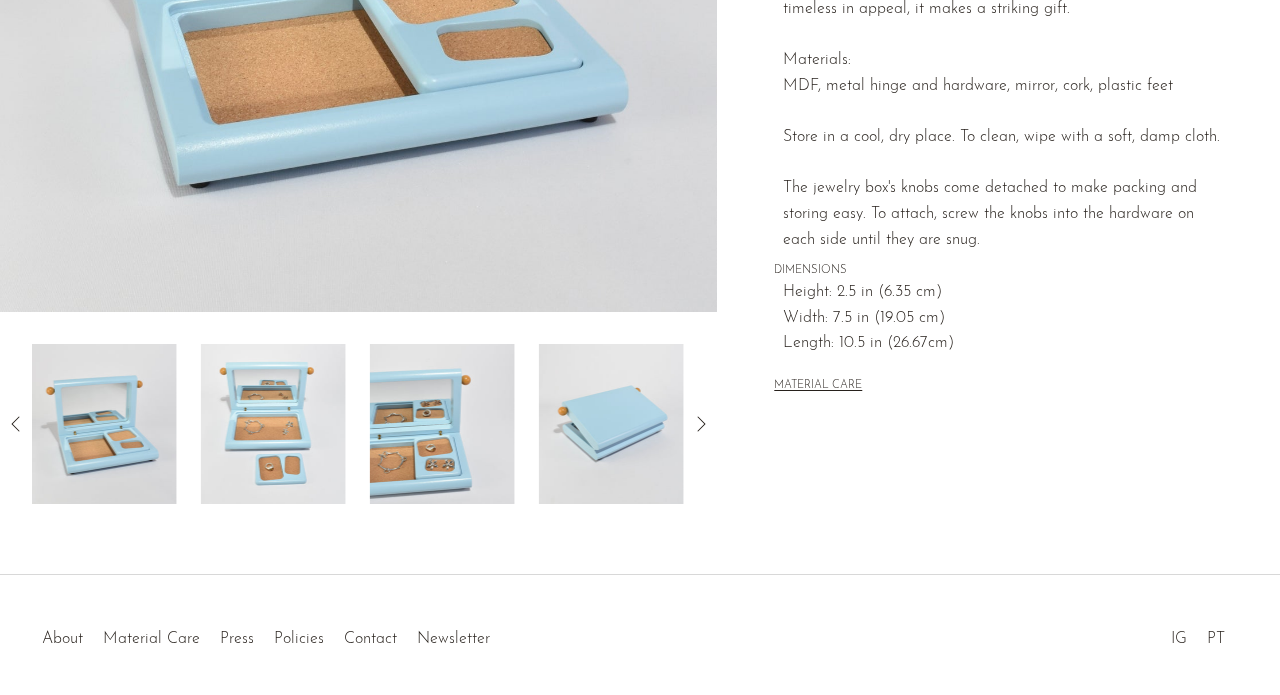 click at bounding box center (104, 424) 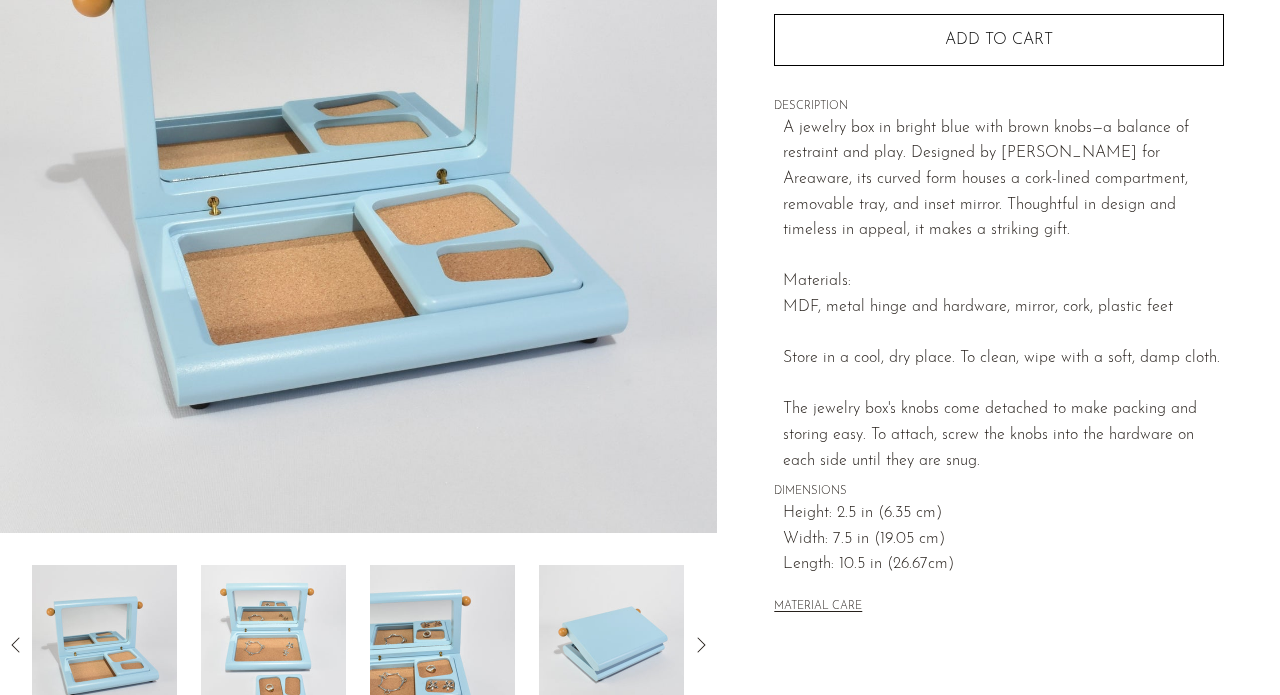 scroll, scrollTop: 324, scrollLeft: 0, axis: vertical 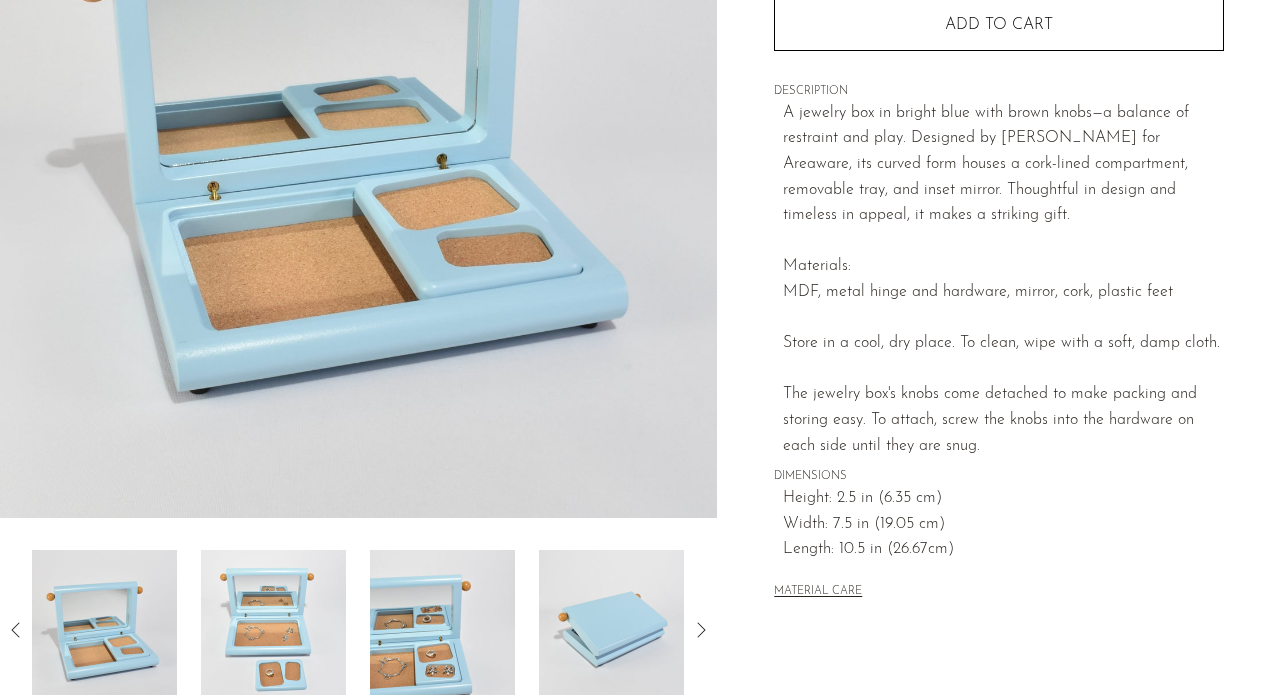 click at bounding box center [358, 630] 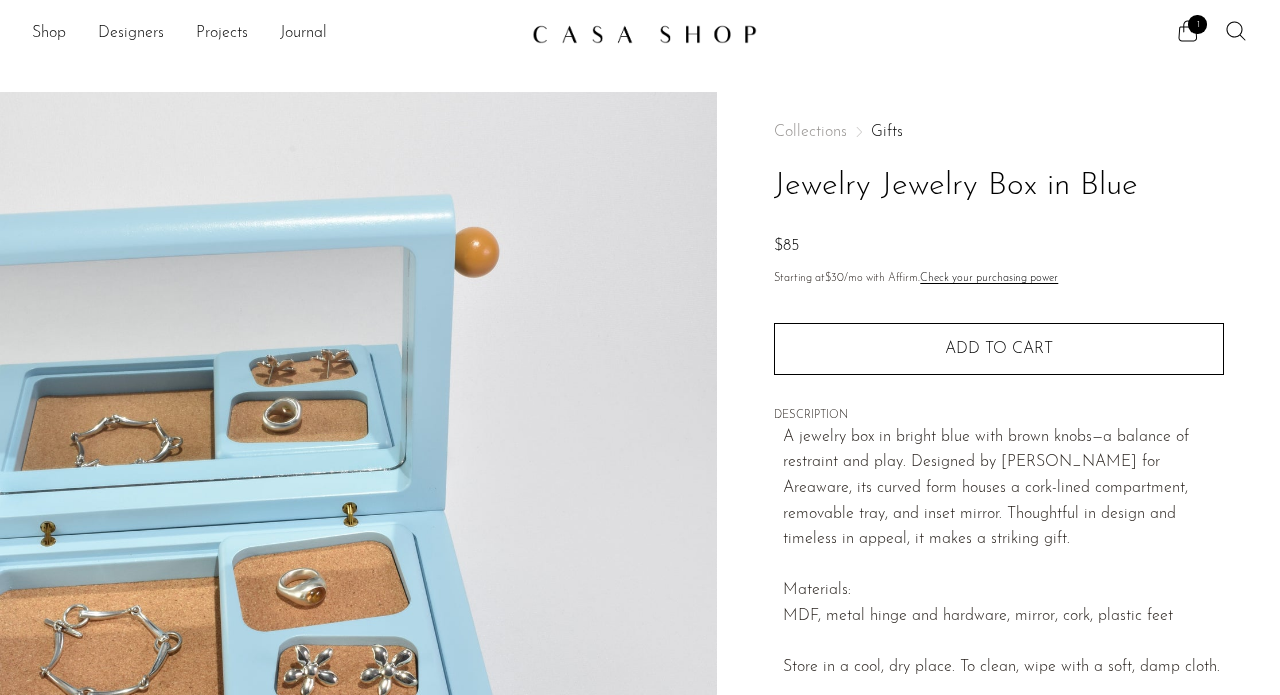 scroll, scrollTop: 0, scrollLeft: 0, axis: both 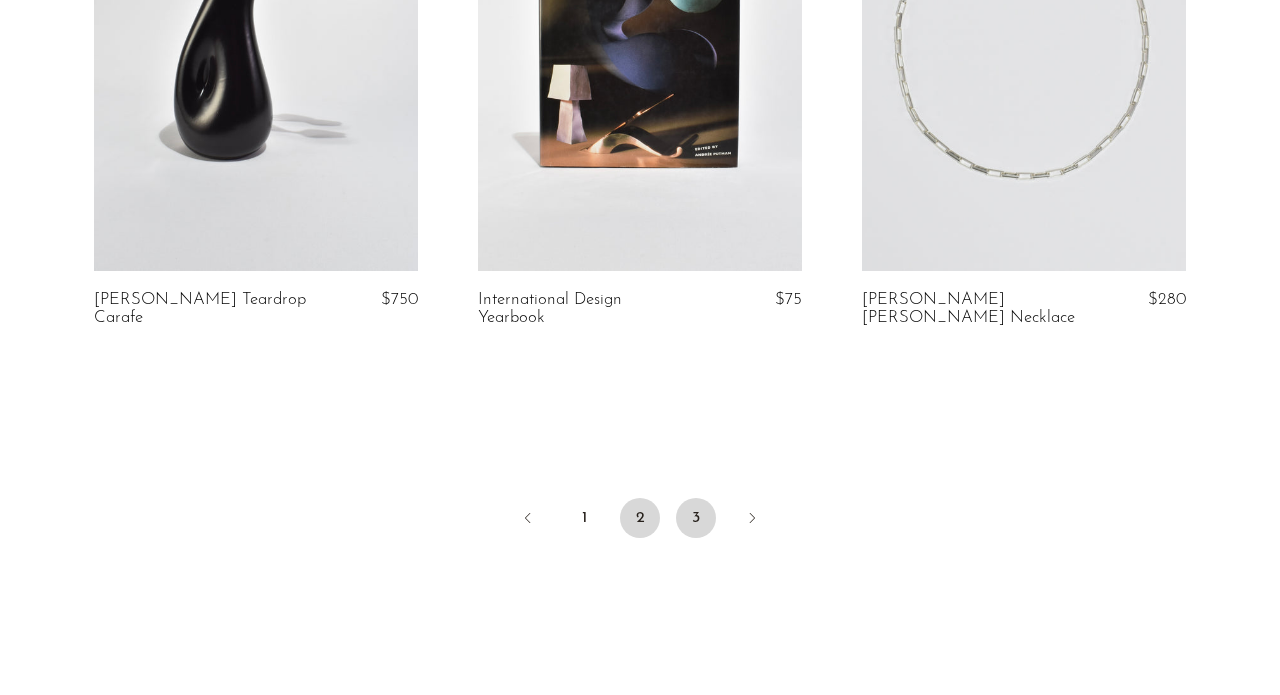 click on "3" at bounding box center [696, 518] 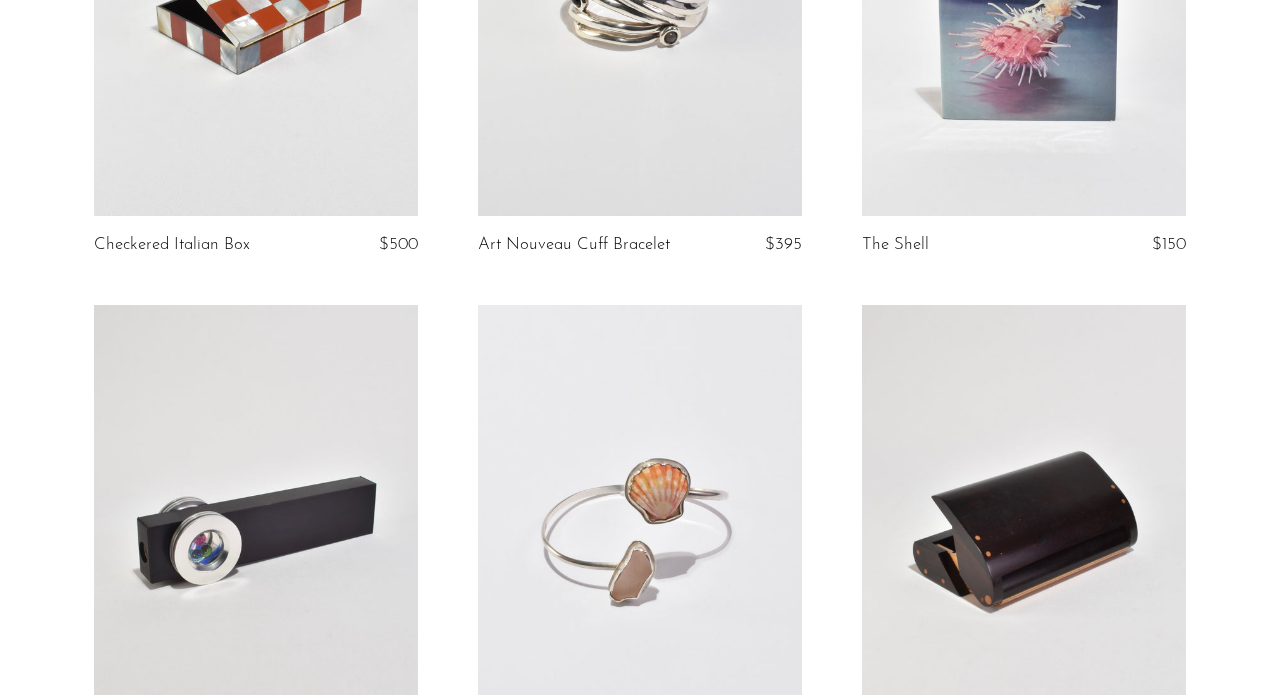 scroll, scrollTop: 806, scrollLeft: 0, axis: vertical 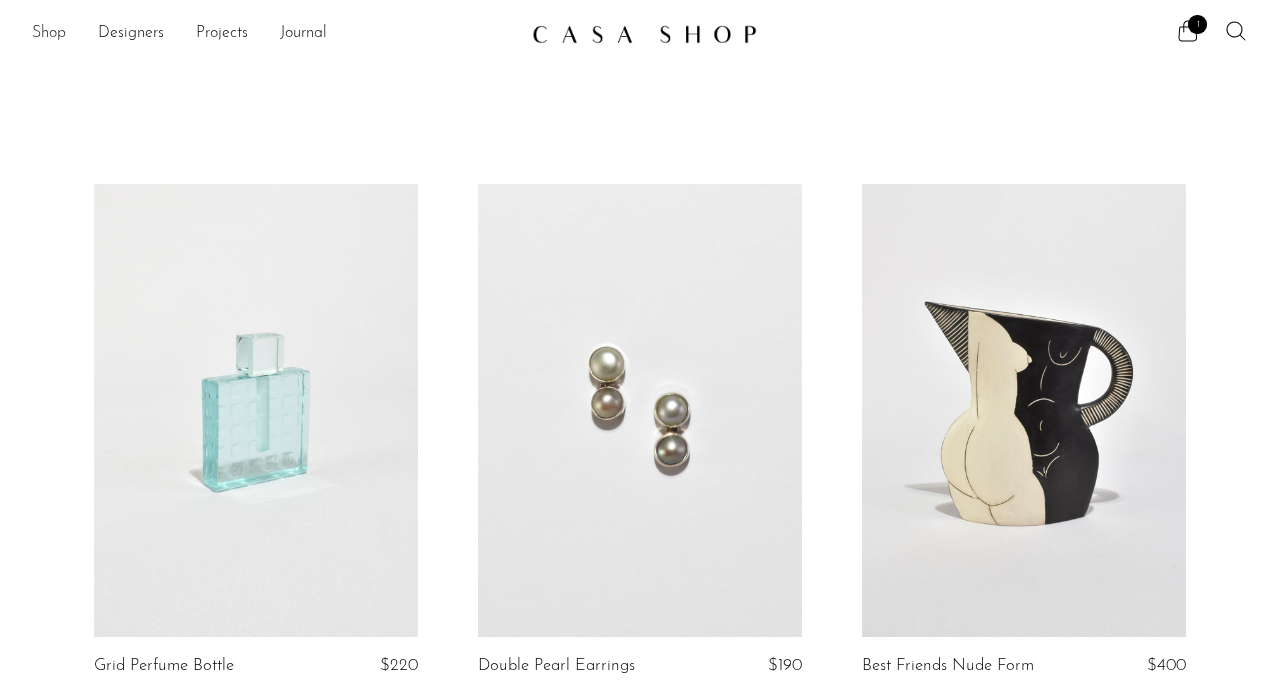 click on "Shop" at bounding box center [49, 34] 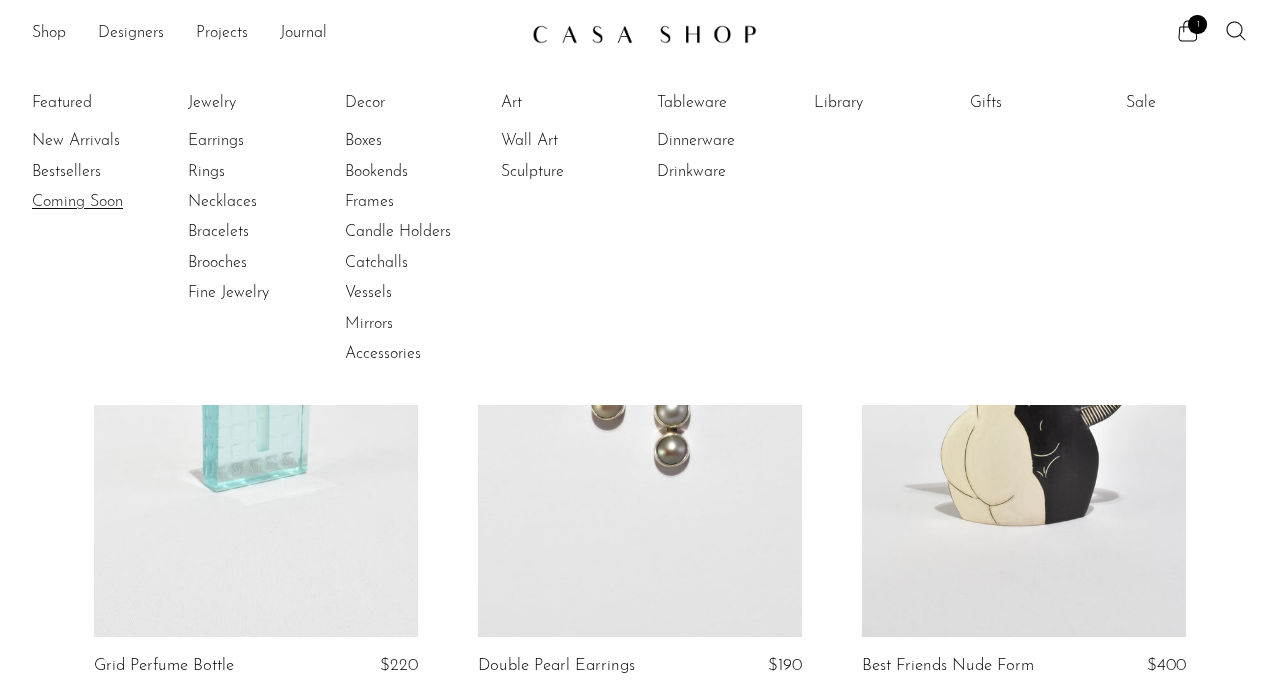 click on "Coming Soon" at bounding box center (107, 202) 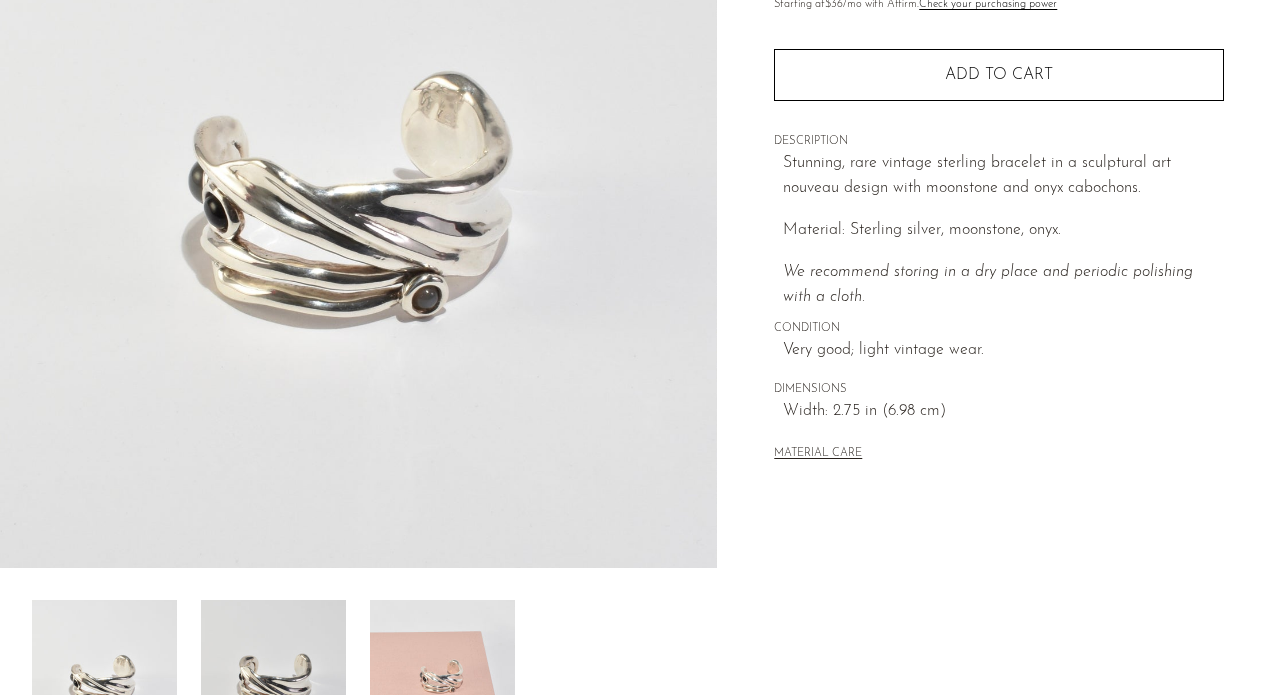 scroll, scrollTop: 408, scrollLeft: 0, axis: vertical 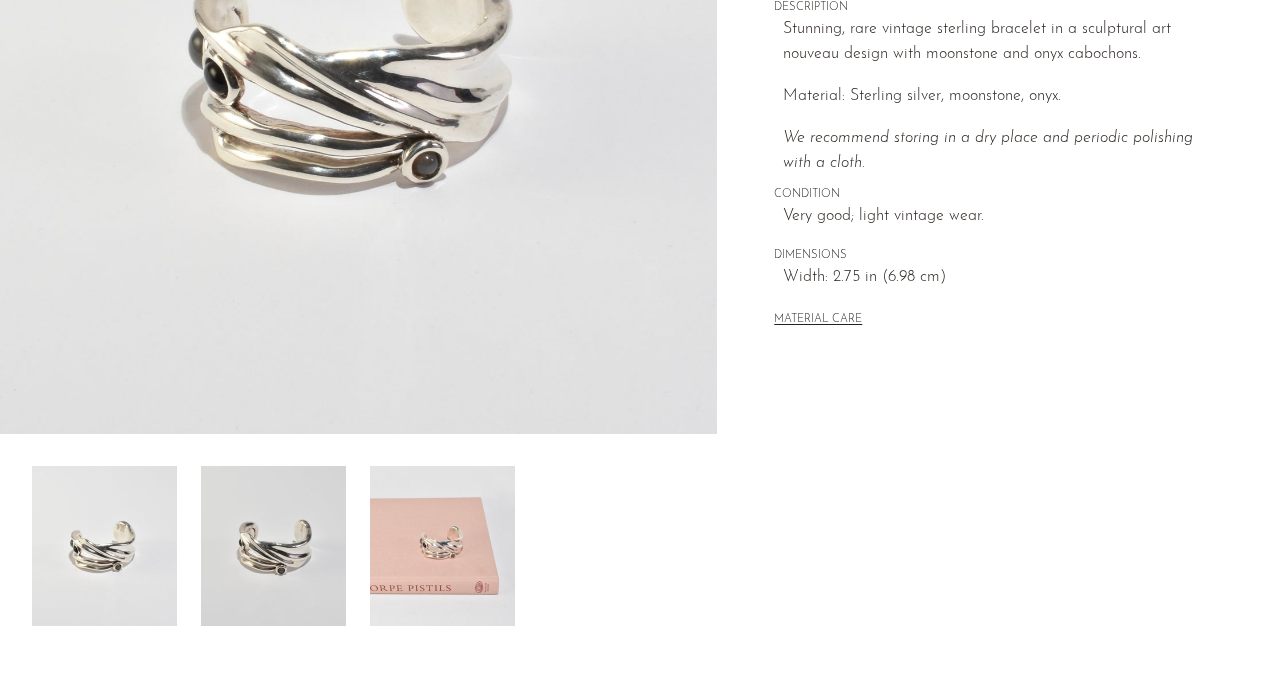 click at bounding box center (442, 546) 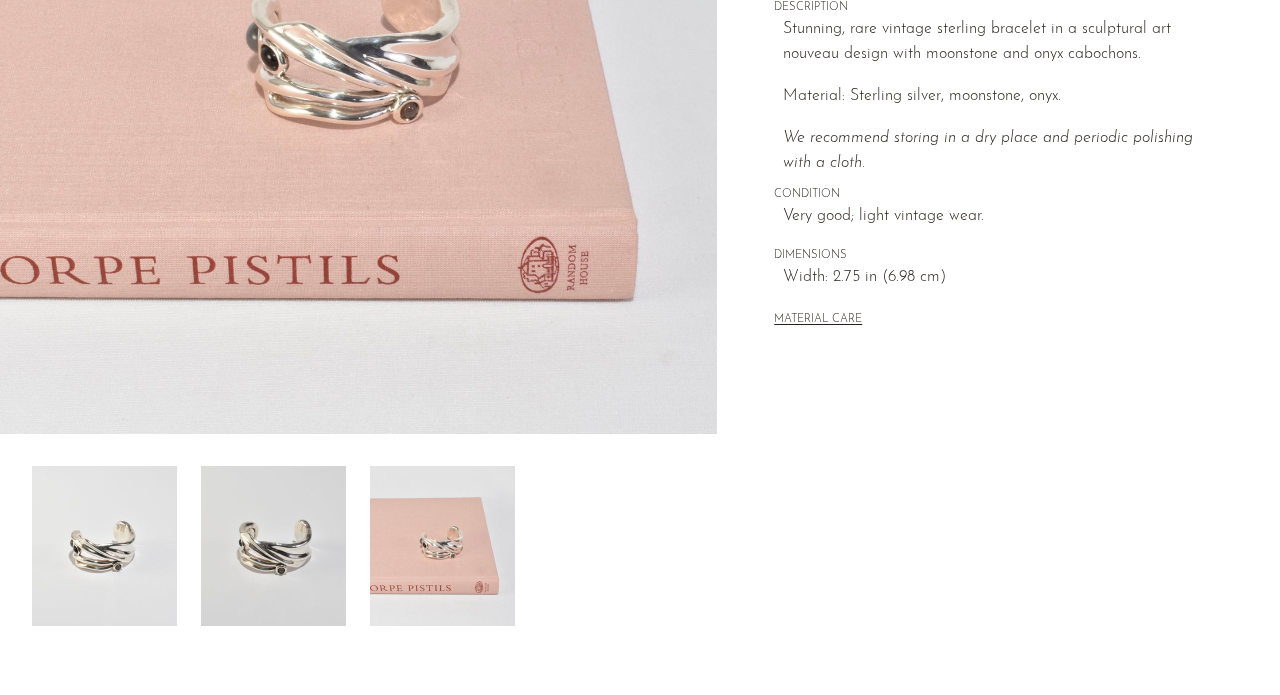 scroll, scrollTop: 190, scrollLeft: 0, axis: vertical 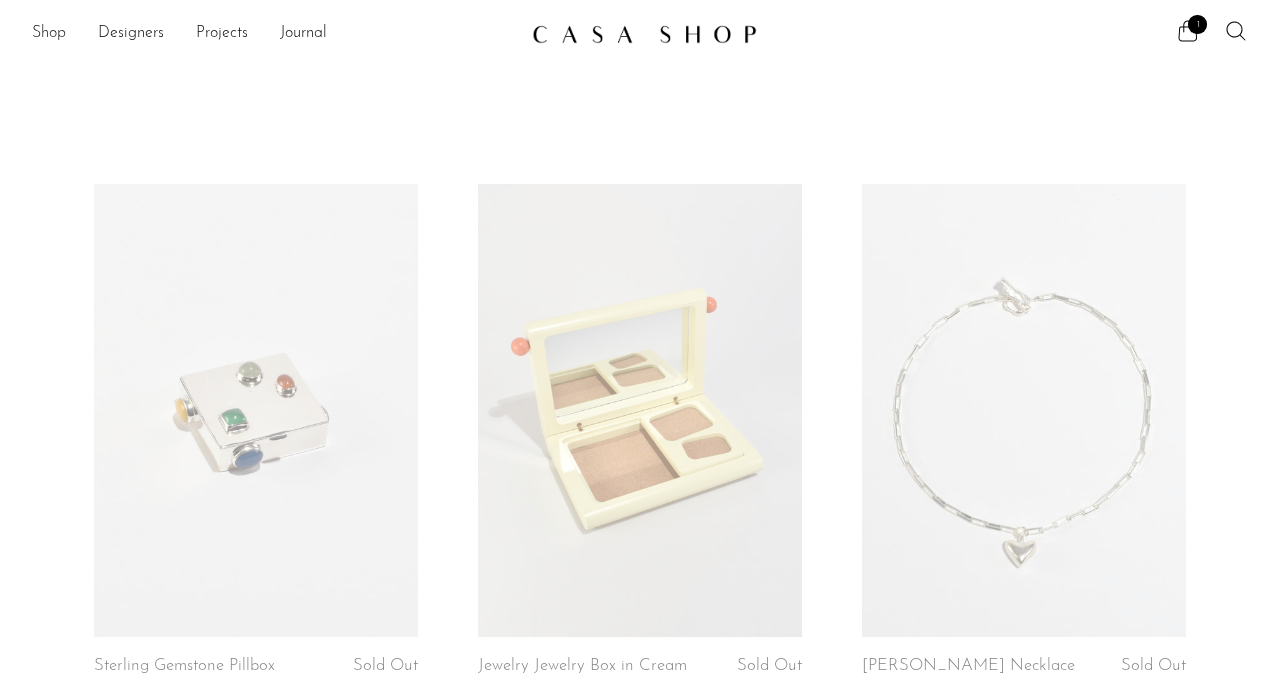 click on "Shop" at bounding box center [49, 34] 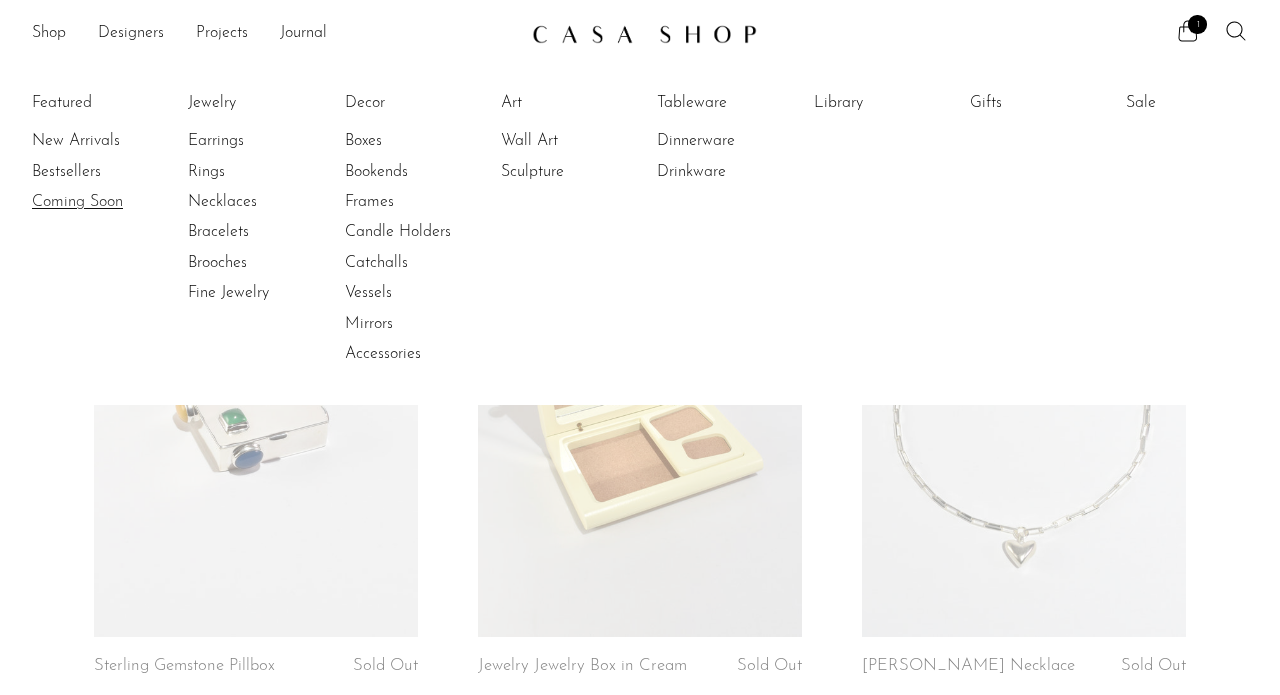 click on "Coming Soon" at bounding box center (107, 202) 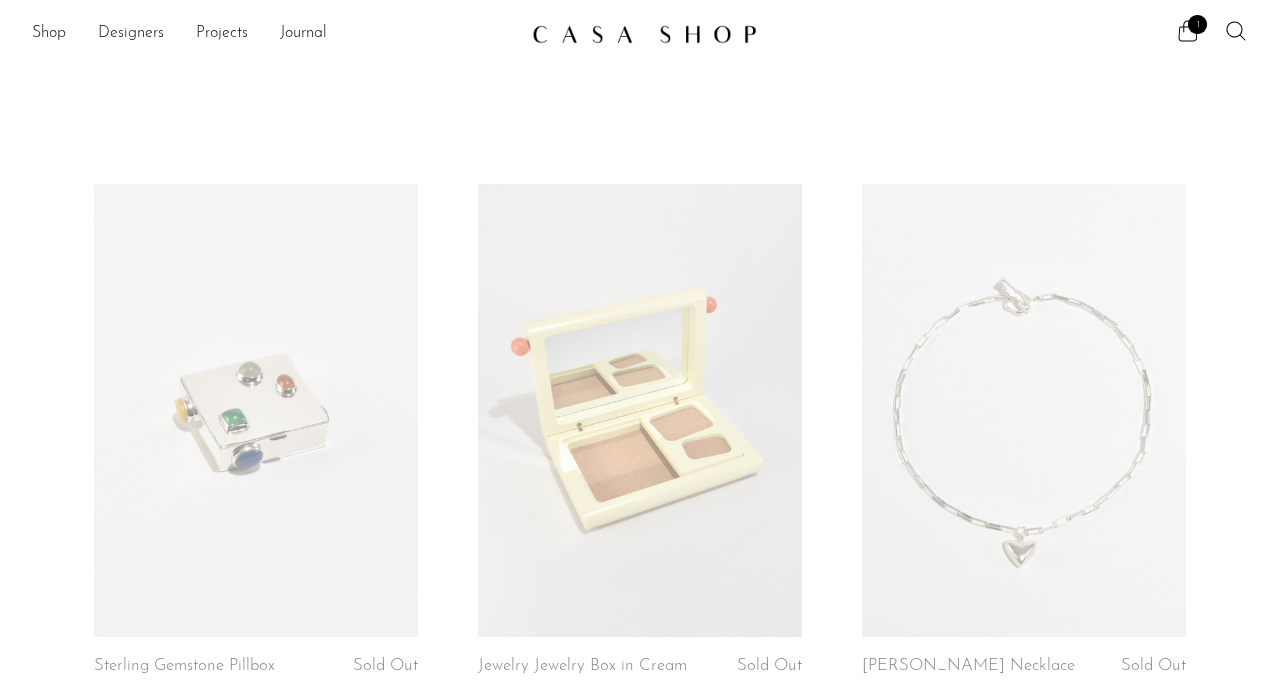 scroll, scrollTop: 0, scrollLeft: 0, axis: both 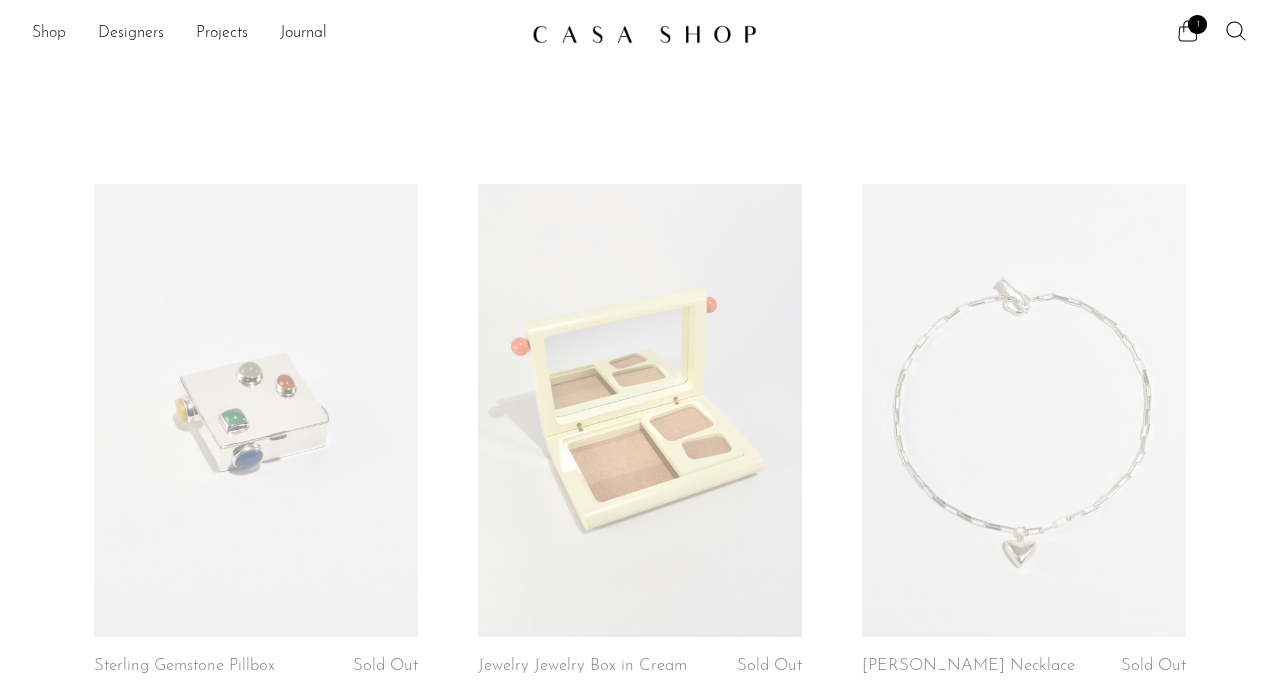 click on "Shop" at bounding box center (49, 34) 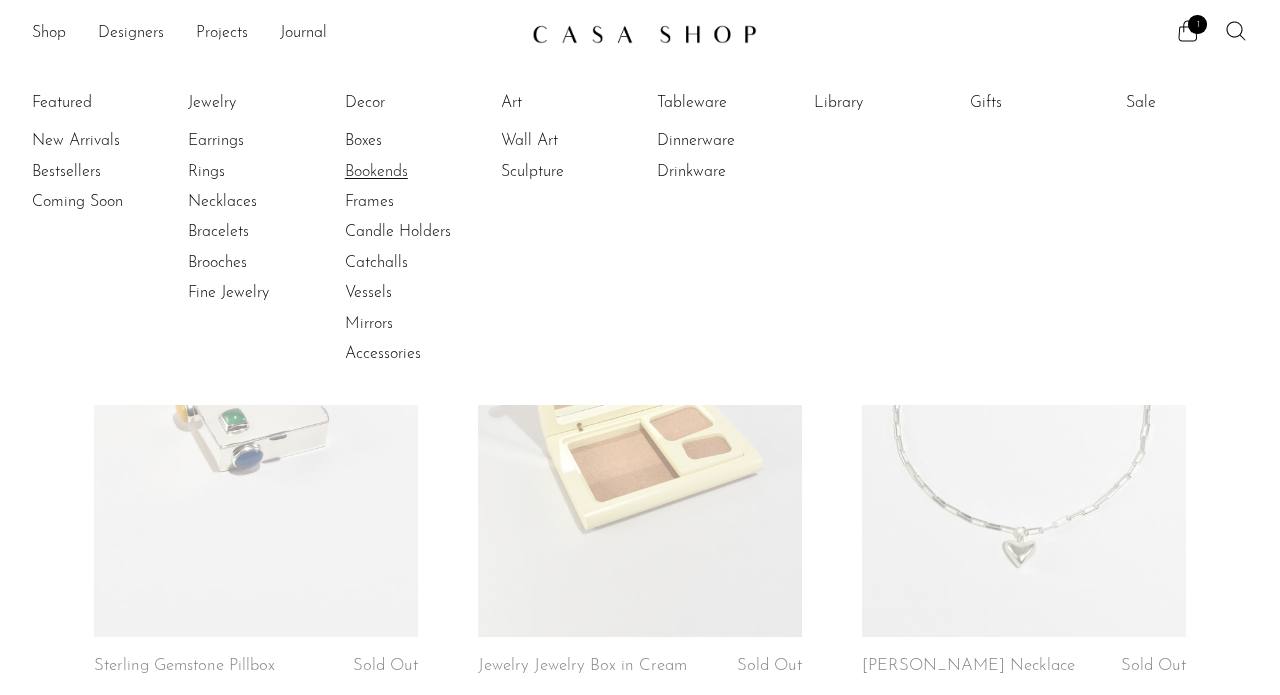 click on "Bookends" at bounding box center [420, 172] 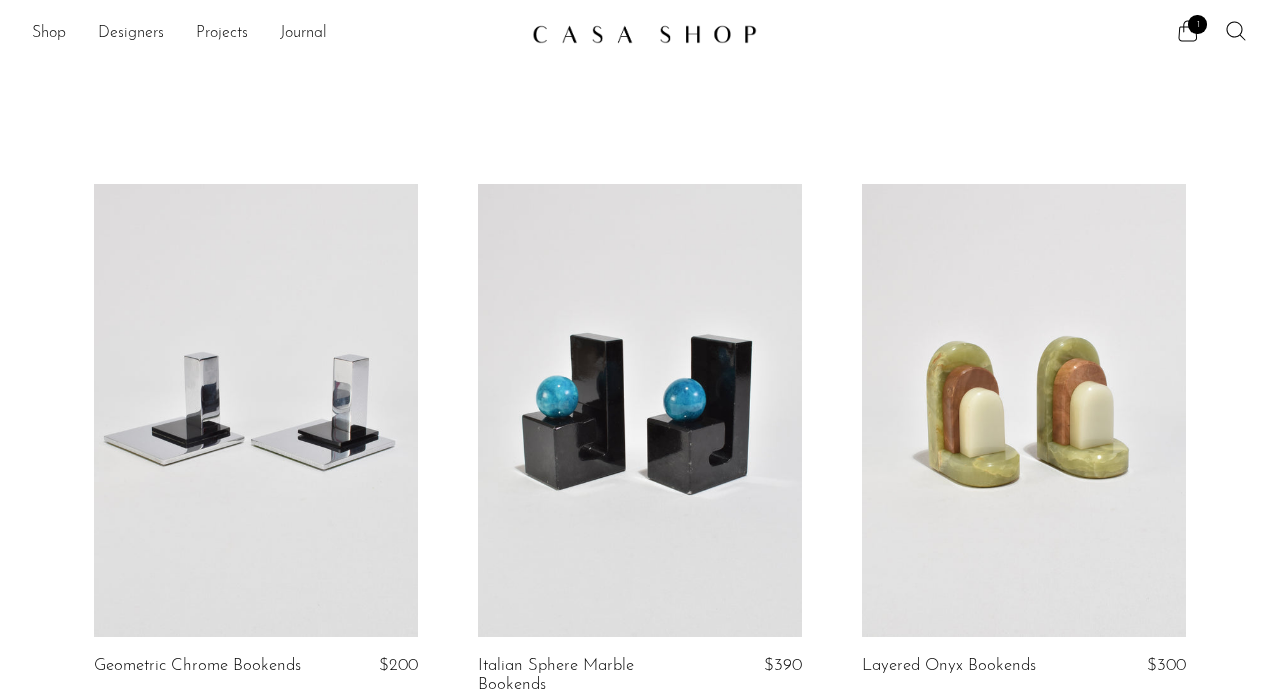 scroll, scrollTop: 0, scrollLeft: 0, axis: both 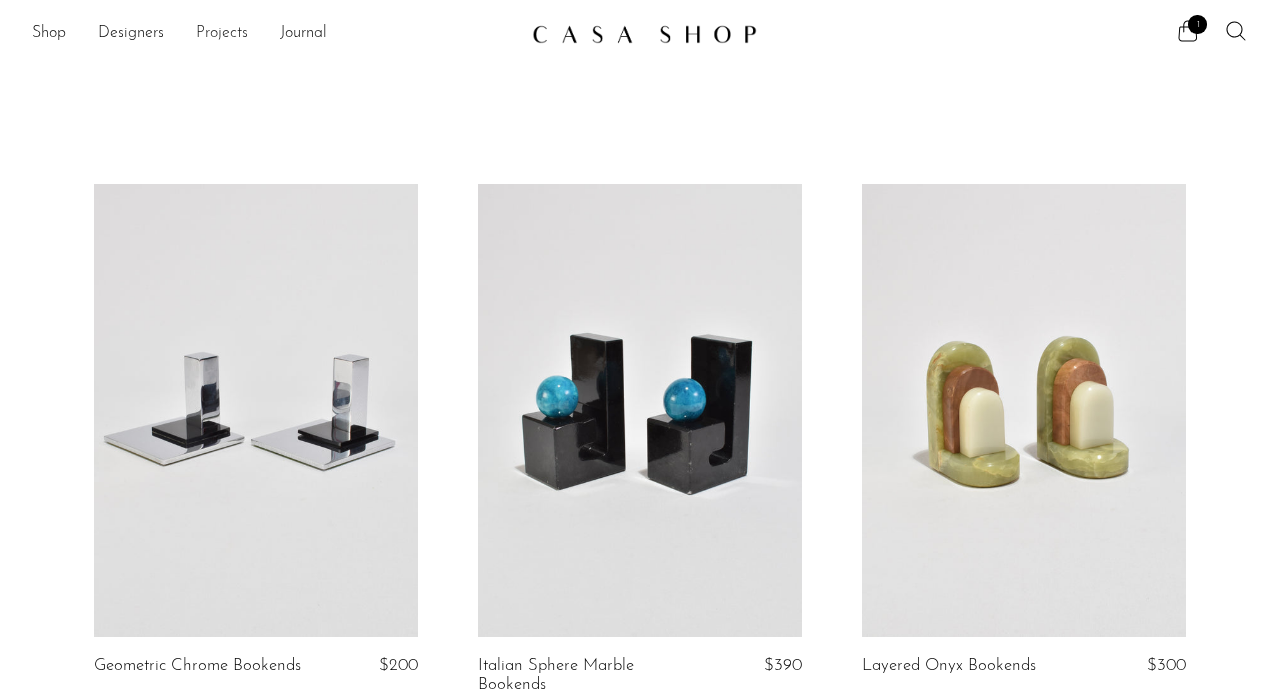 click on "Projects" at bounding box center [222, 34] 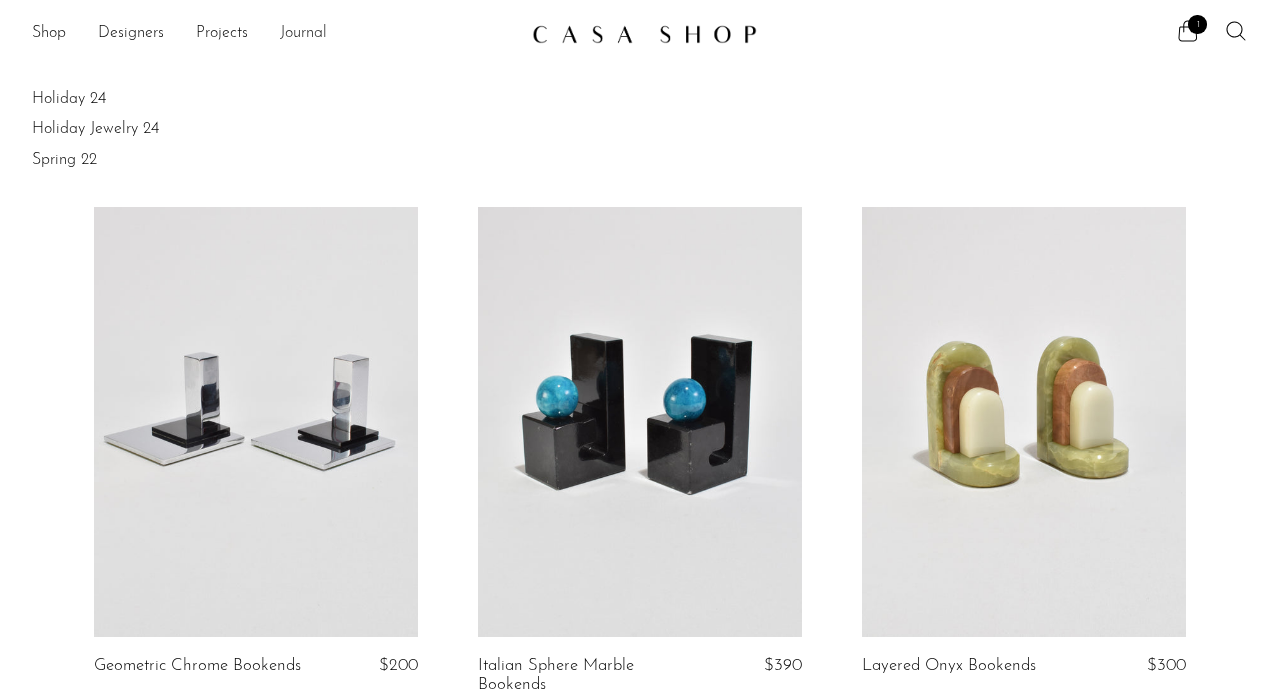 click on "Journal" at bounding box center [303, 34] 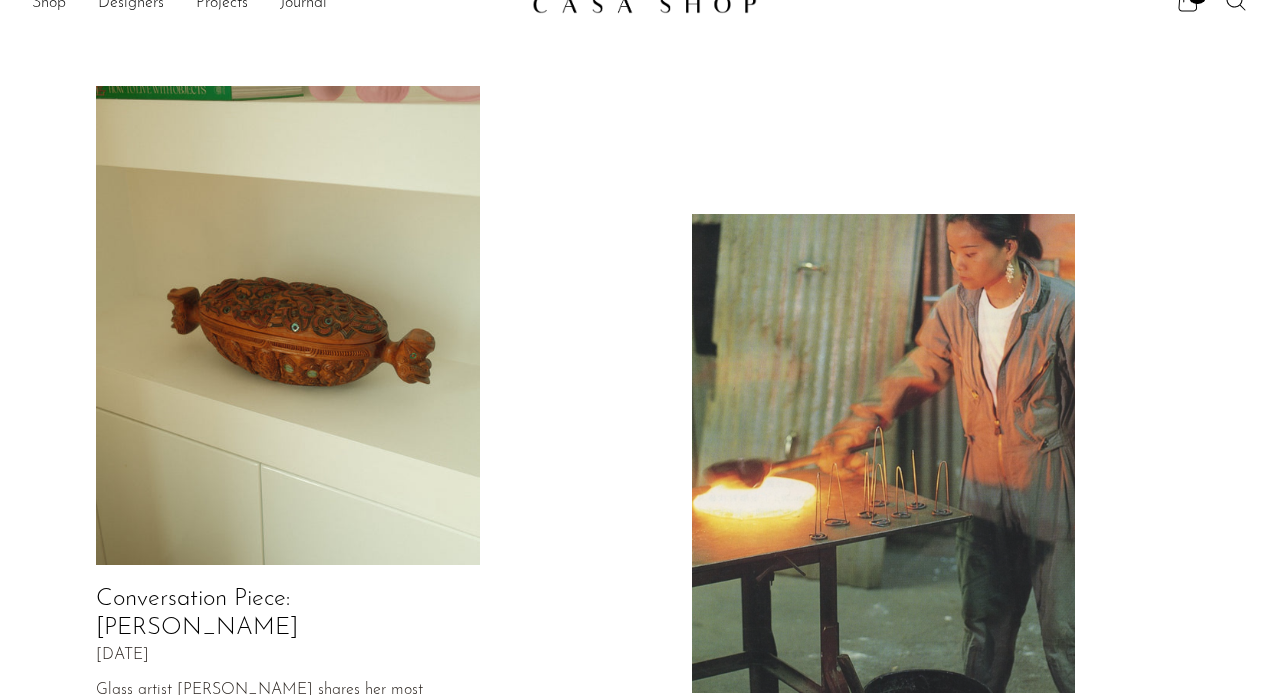 scroll, scrollTop: 35, scrollLeft: 0, axis: vertical 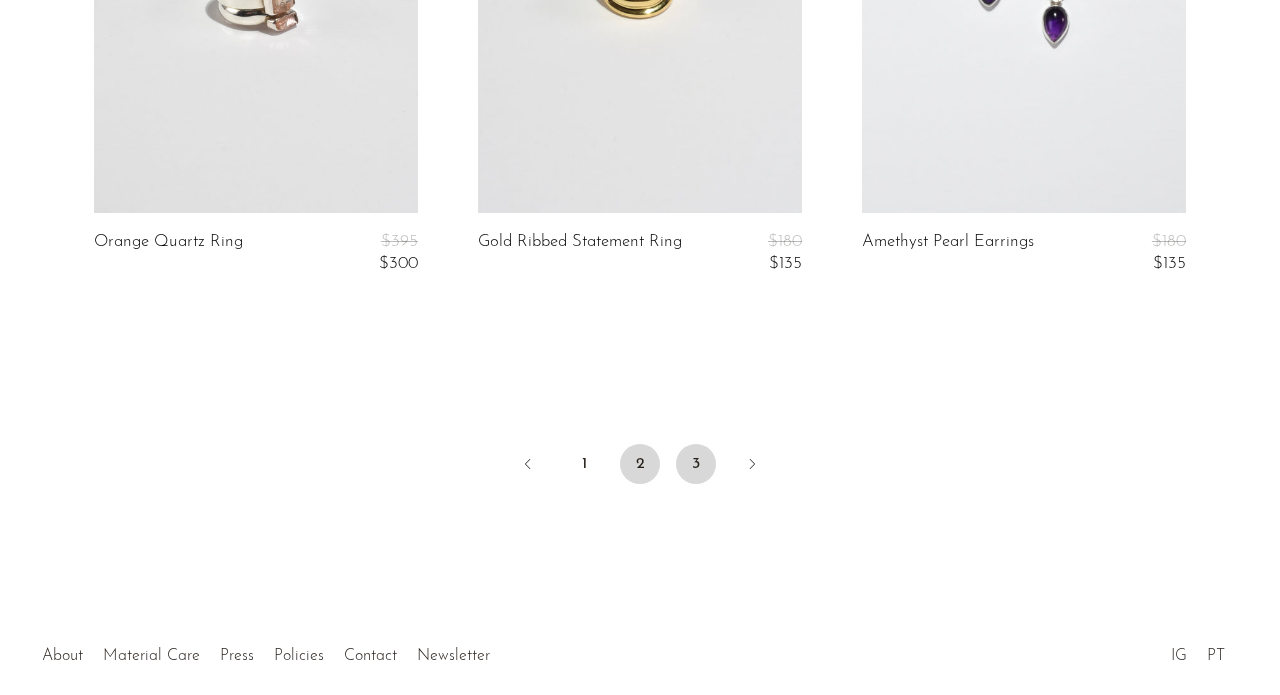 click on "3" at bounding box center [696, 464] 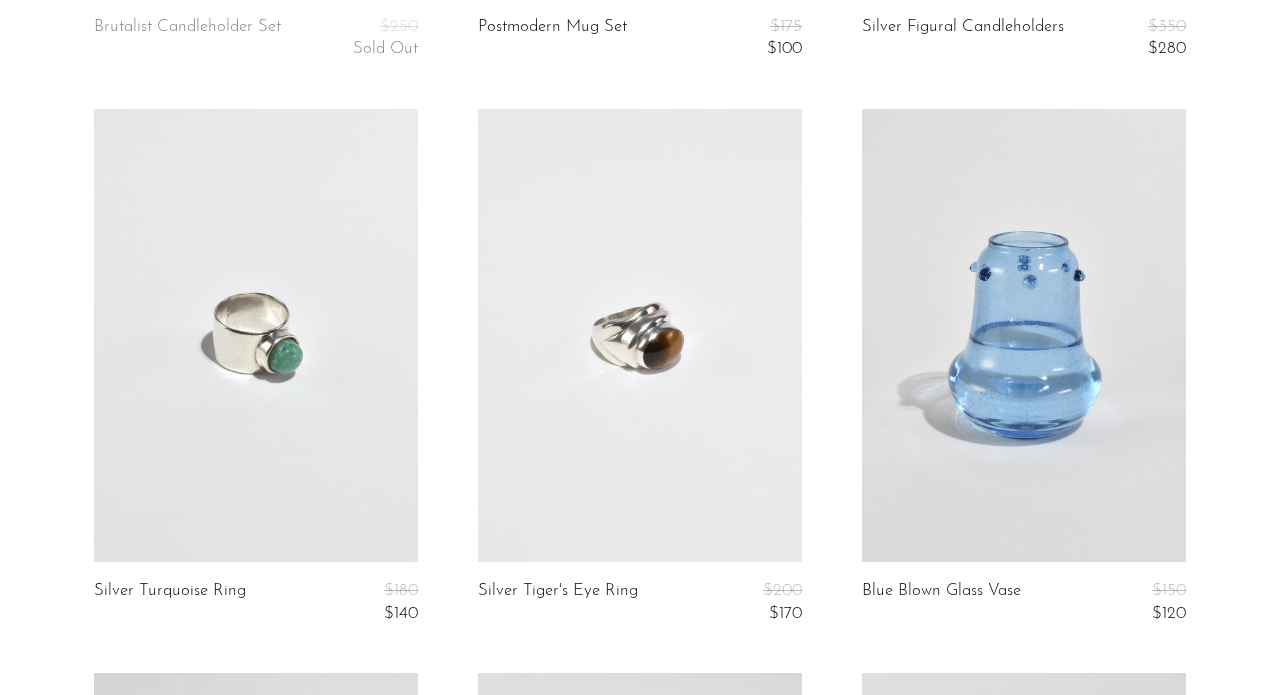 scroll, scrollTop: 2416, scrollLeft: 0, axis: vertical 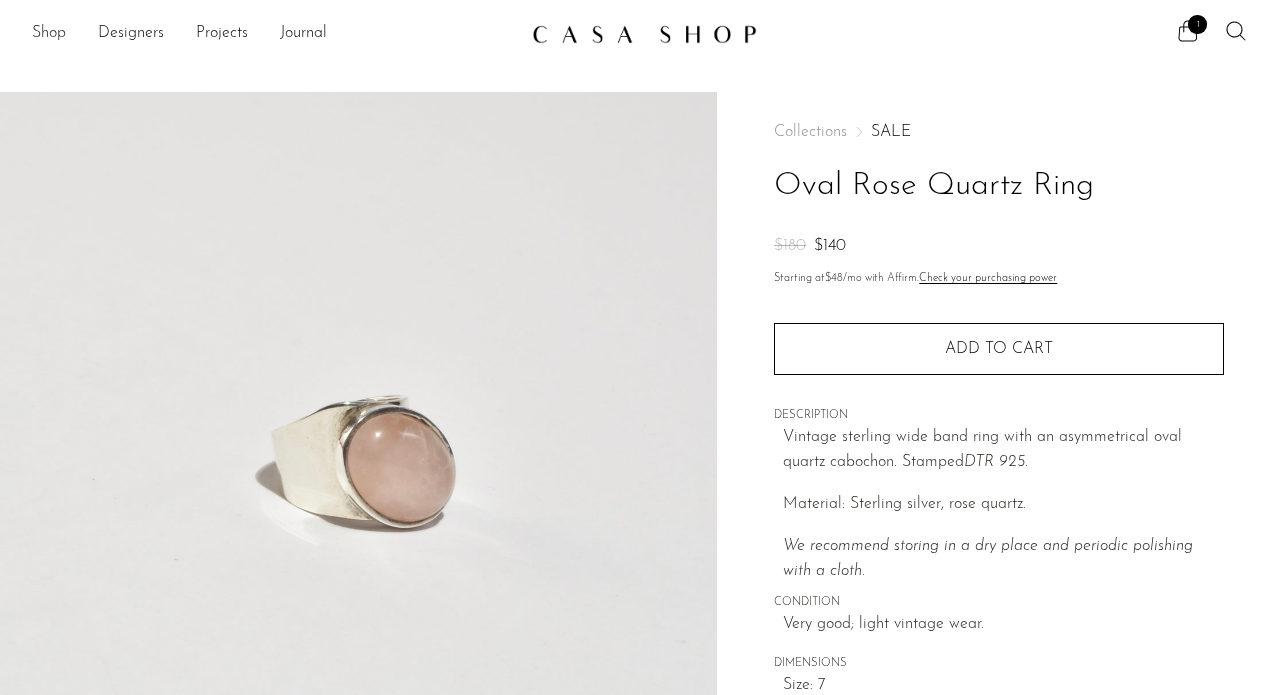 click on "Shop" at bounding box center (49, 34) 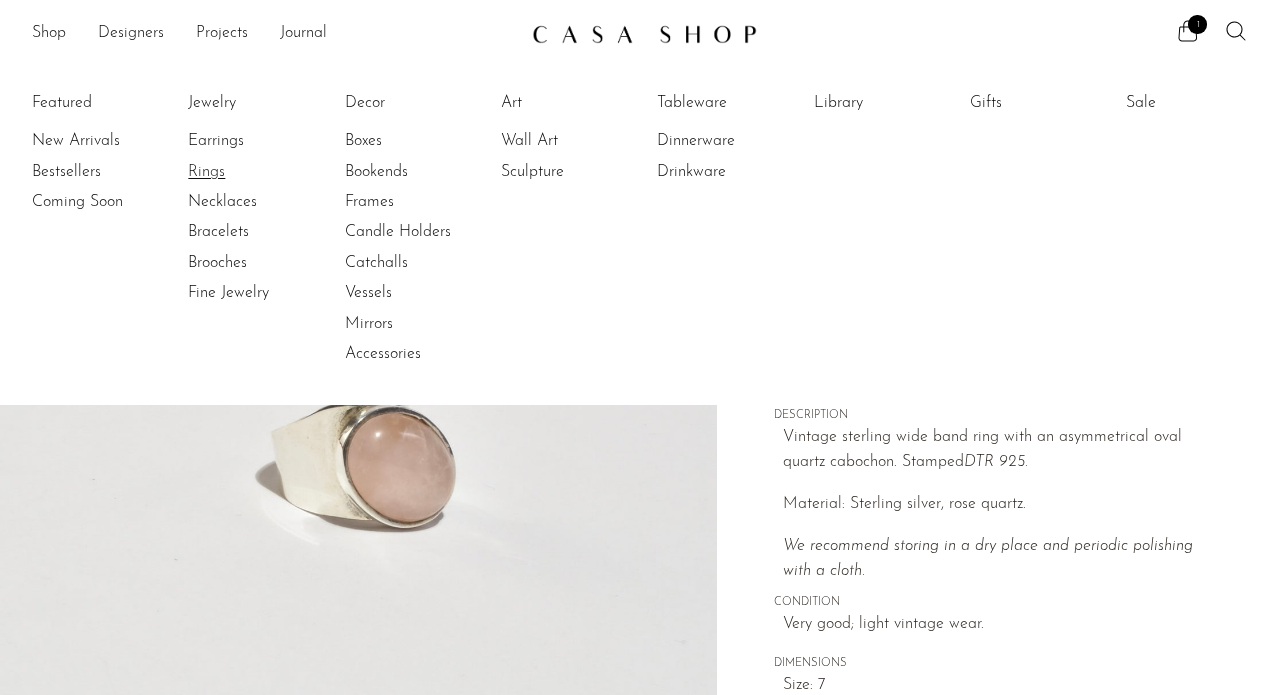 click on "Rings" at bounding box center [263, 172] 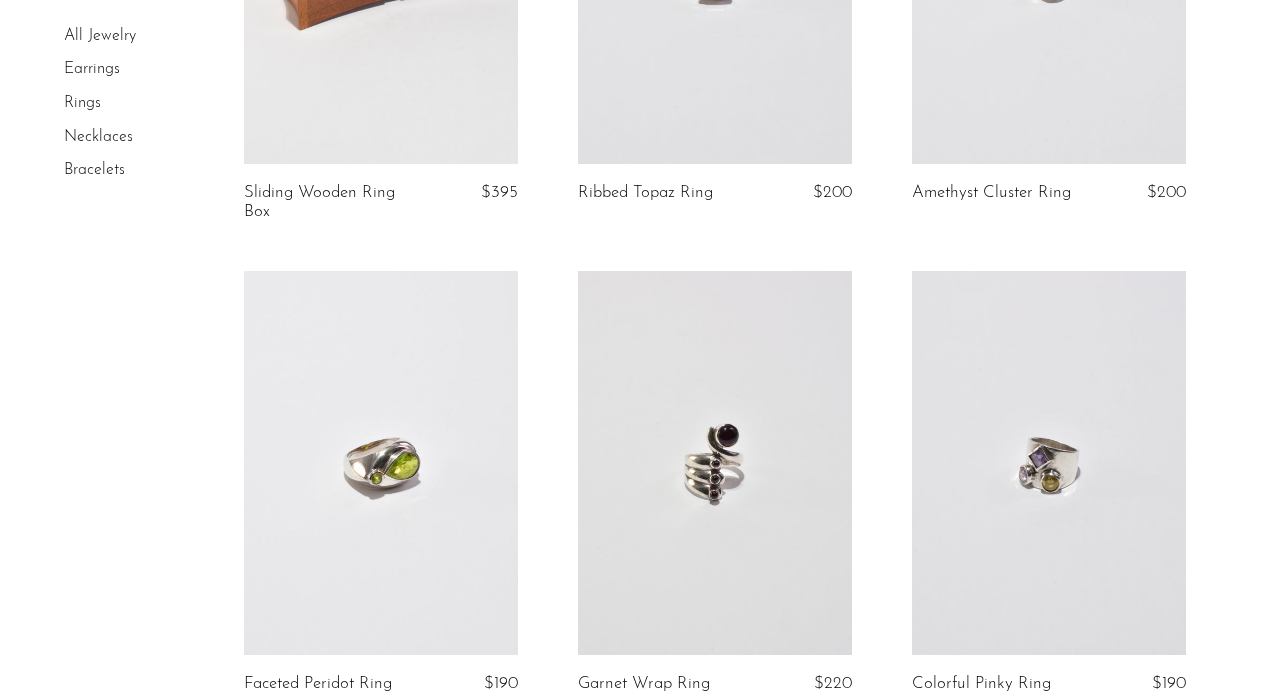 scroll, scrollTop: 168, scrollLeft: 0, axis: vertical 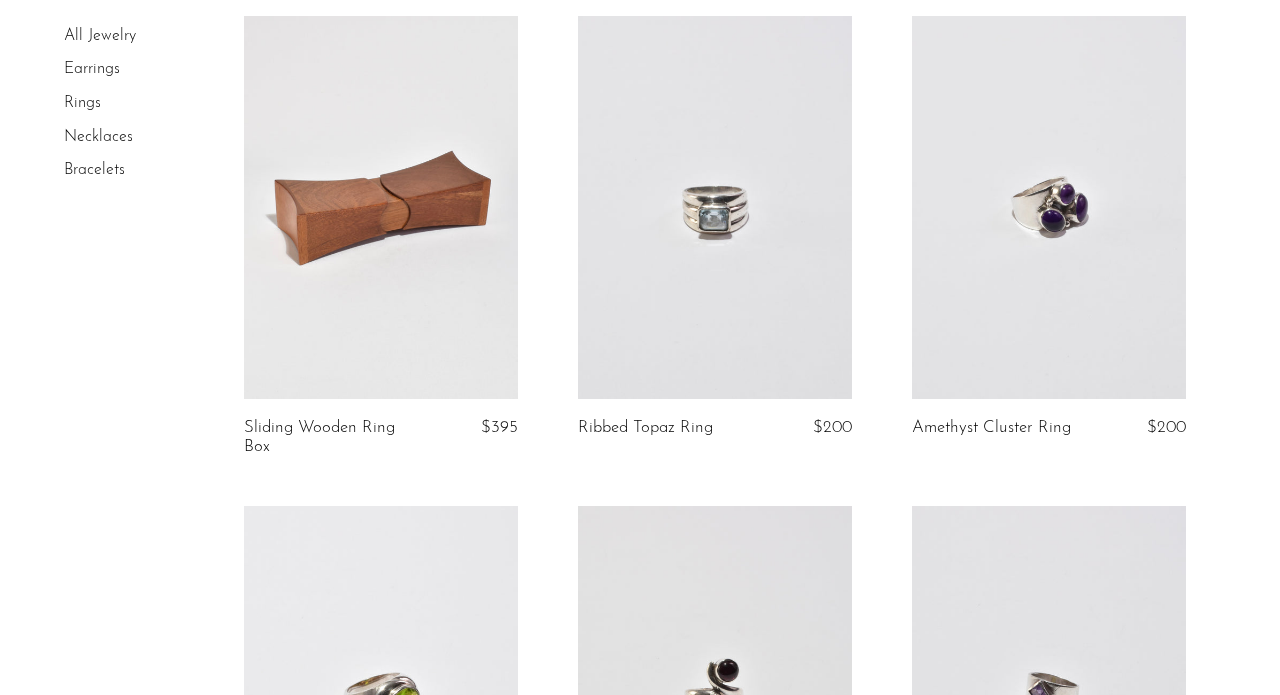 click at bounding box center [381, 208] 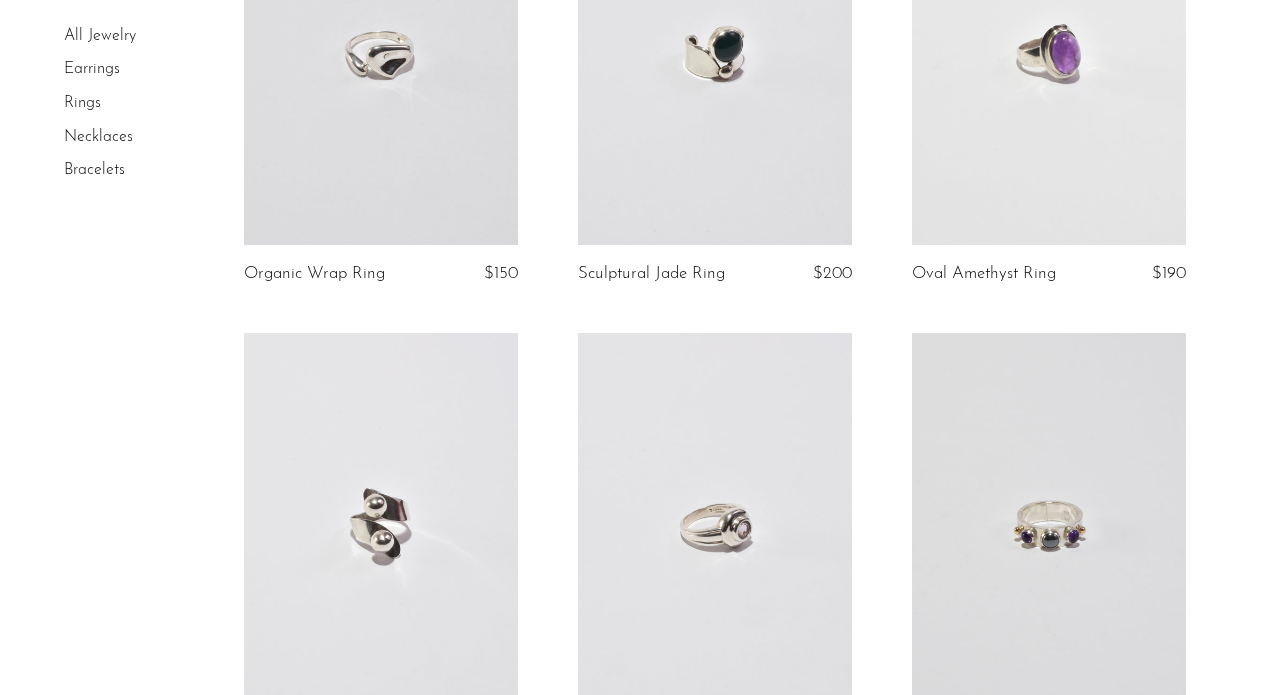 scroll, scrollTop: 1365, scrollLeft: 0, axis: vertical 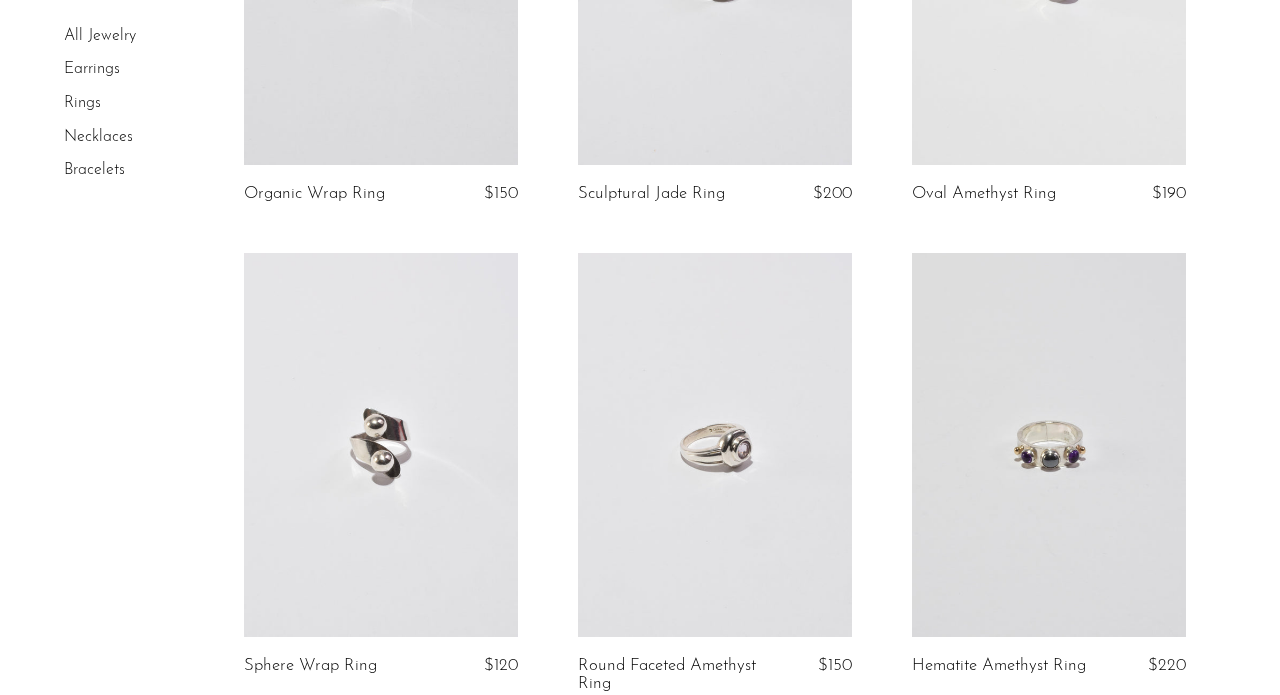click on "Organic Wrap Ring
$150" at bounding box center [381, 17] 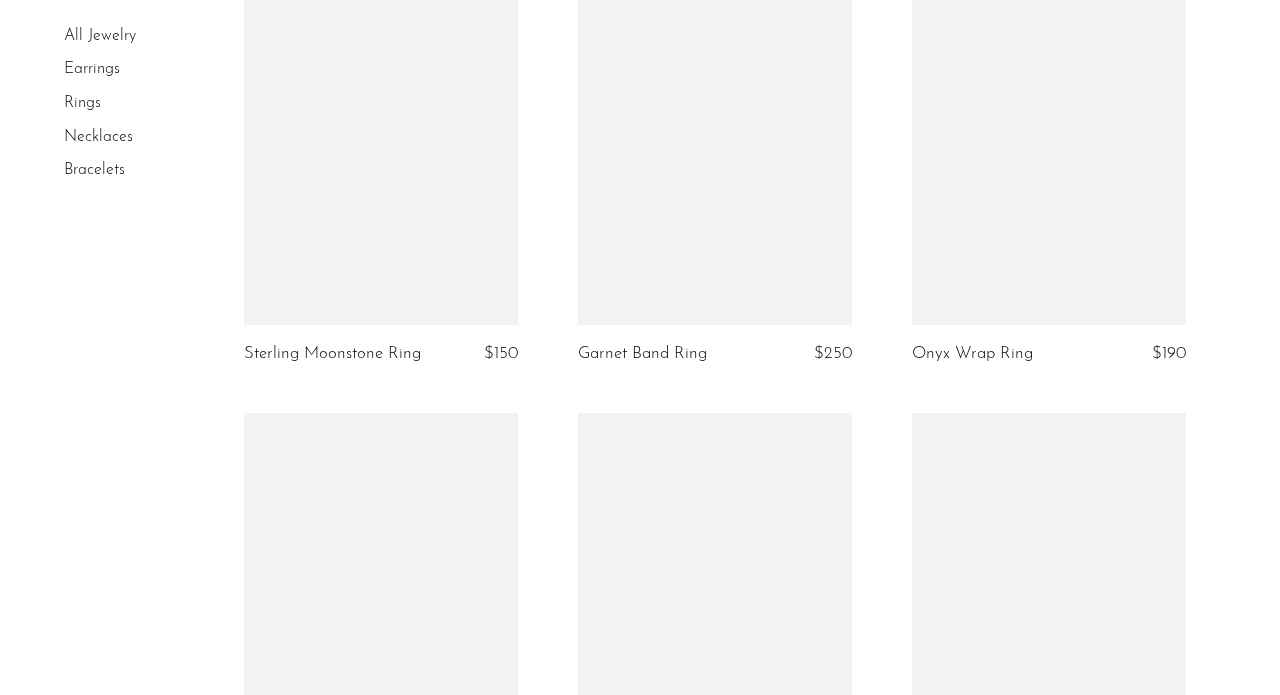 scroll, scrollTop: 4535, scrollLeft: 0, axis: vertical 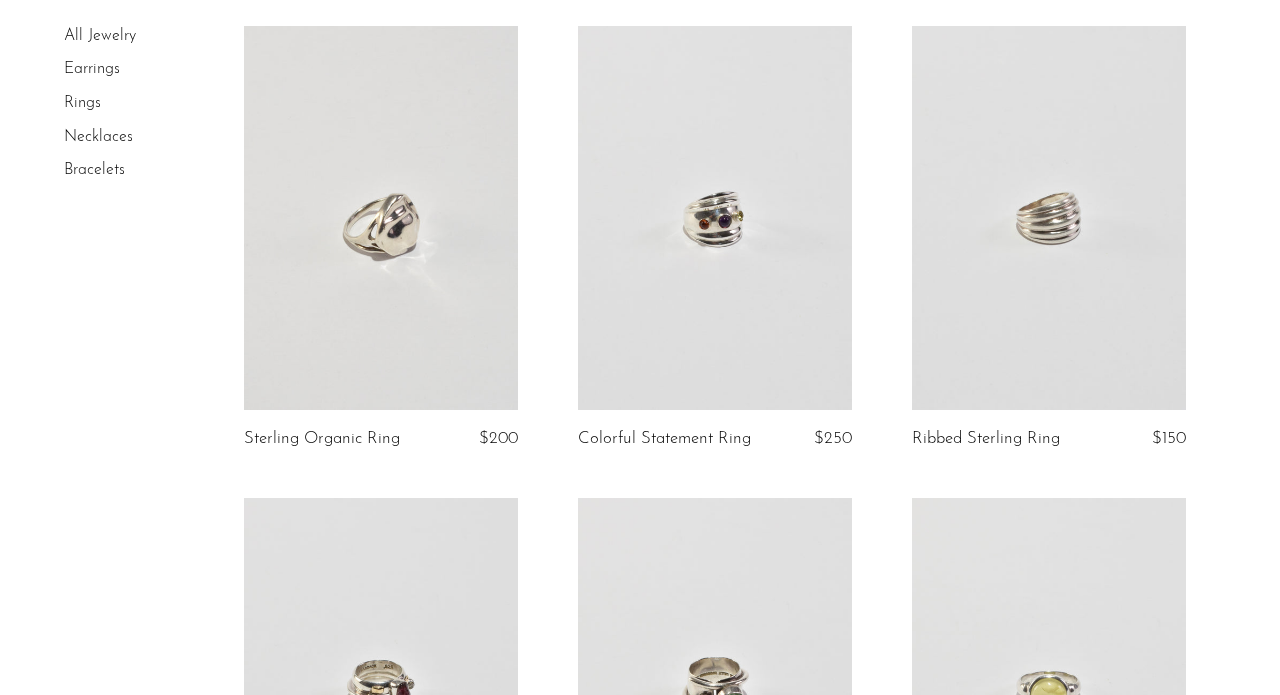 click at bounding box center (381, 218) 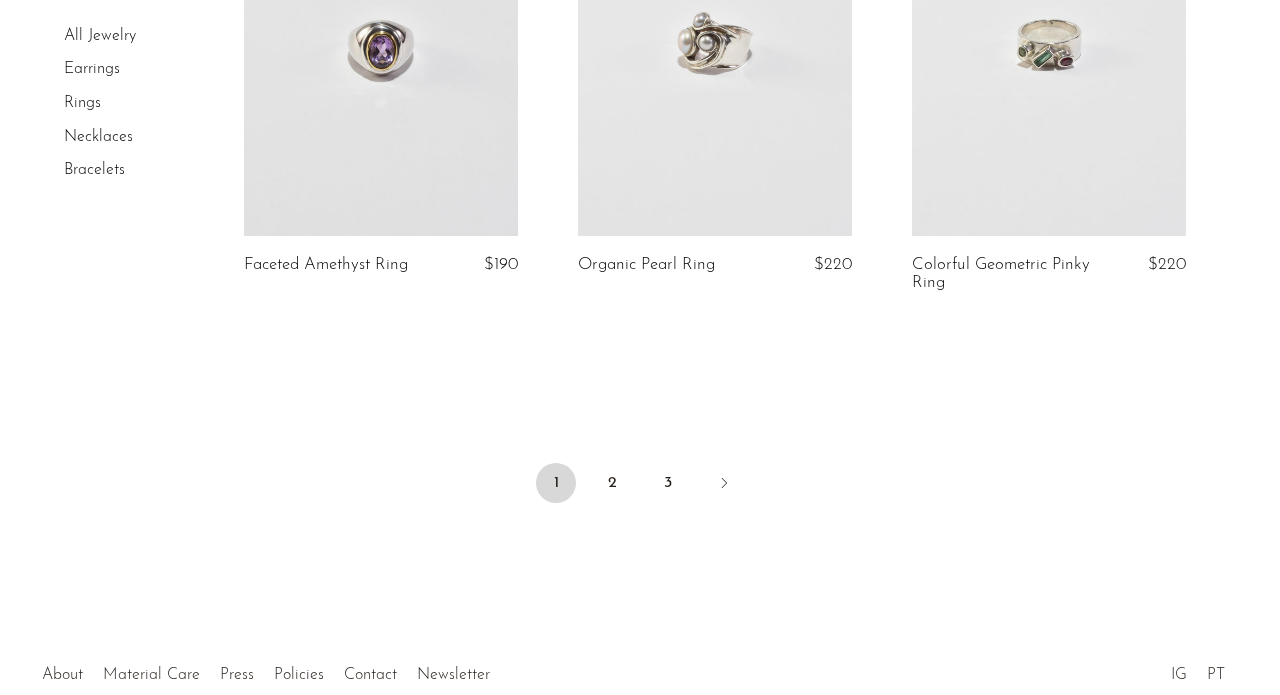 scroll, scrollTop: 5738, scrollLeft: 0, axis: vertical 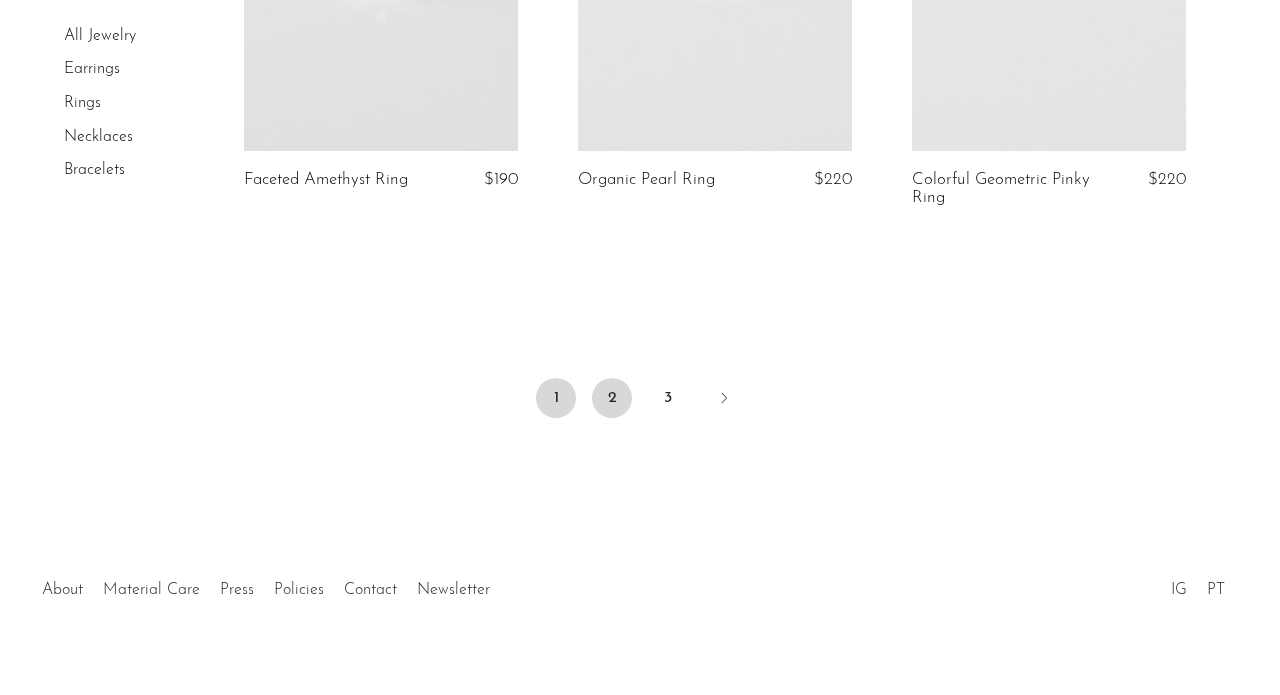 click on "2" at bounding box center (612, 398) 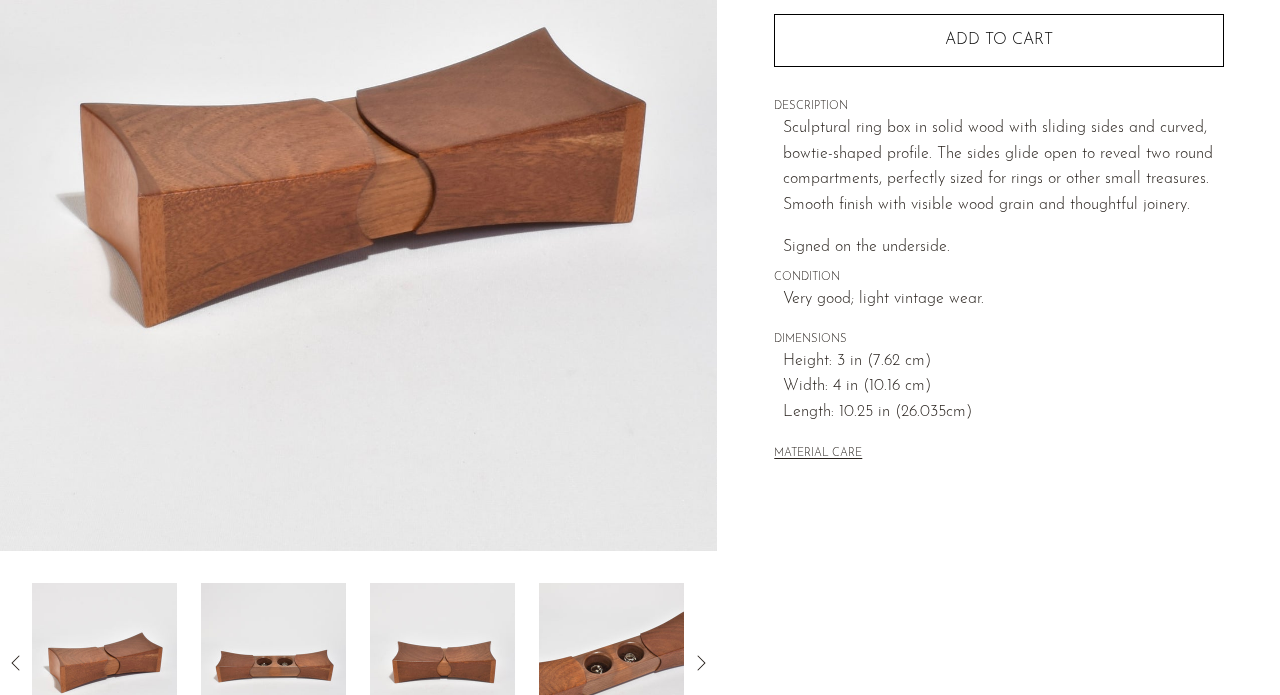 scroll, scrollTop: 347, scrollLeft: 0, axis: vertical 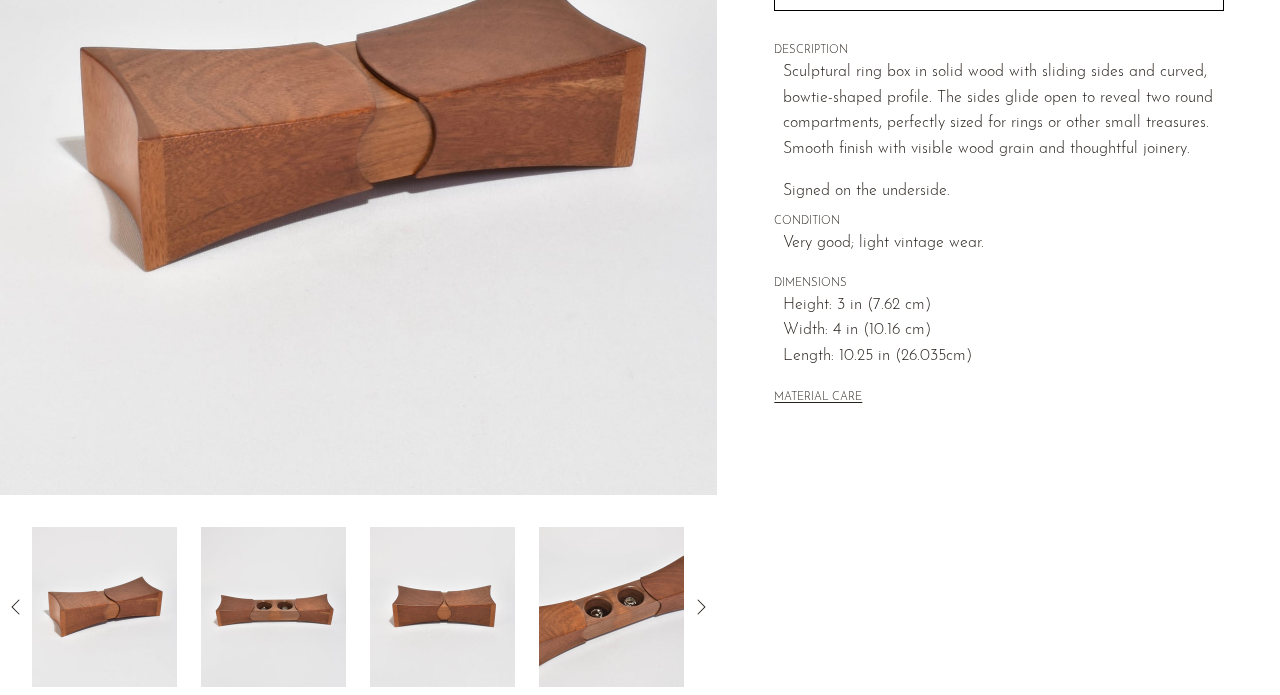 click at bounding box center (611, 607) 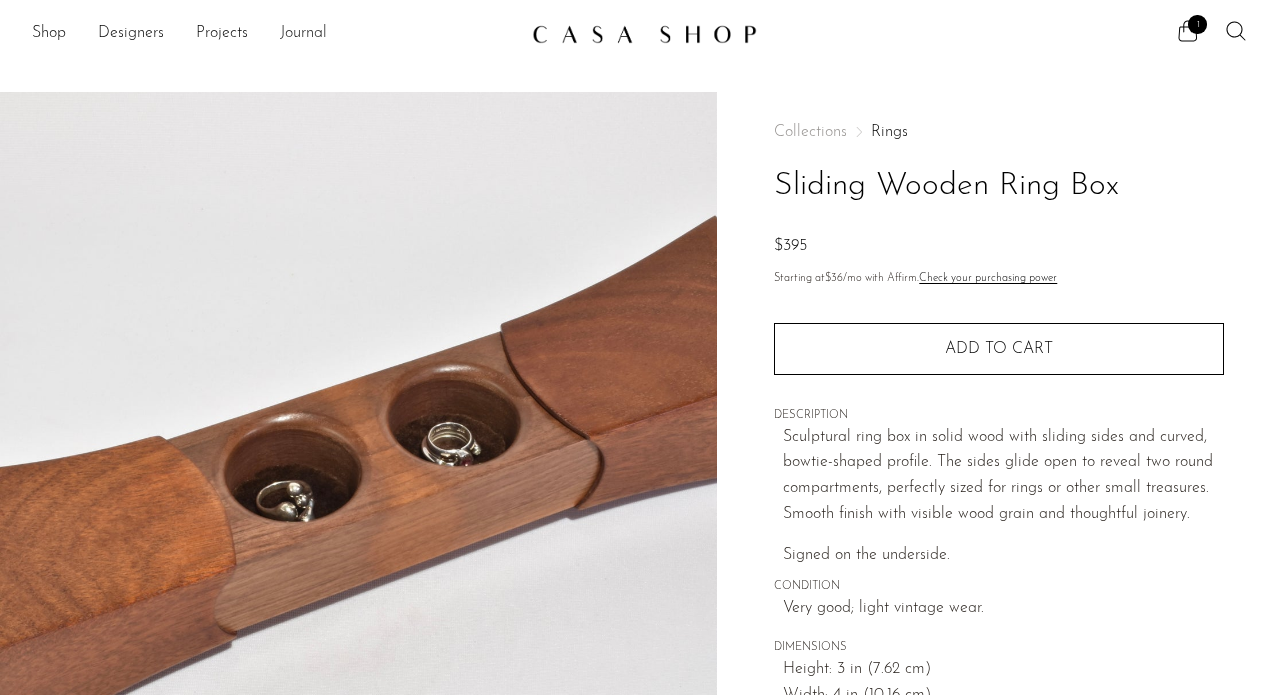 scroll, scrollTop: 0, scrollLeft: 0, axis: both 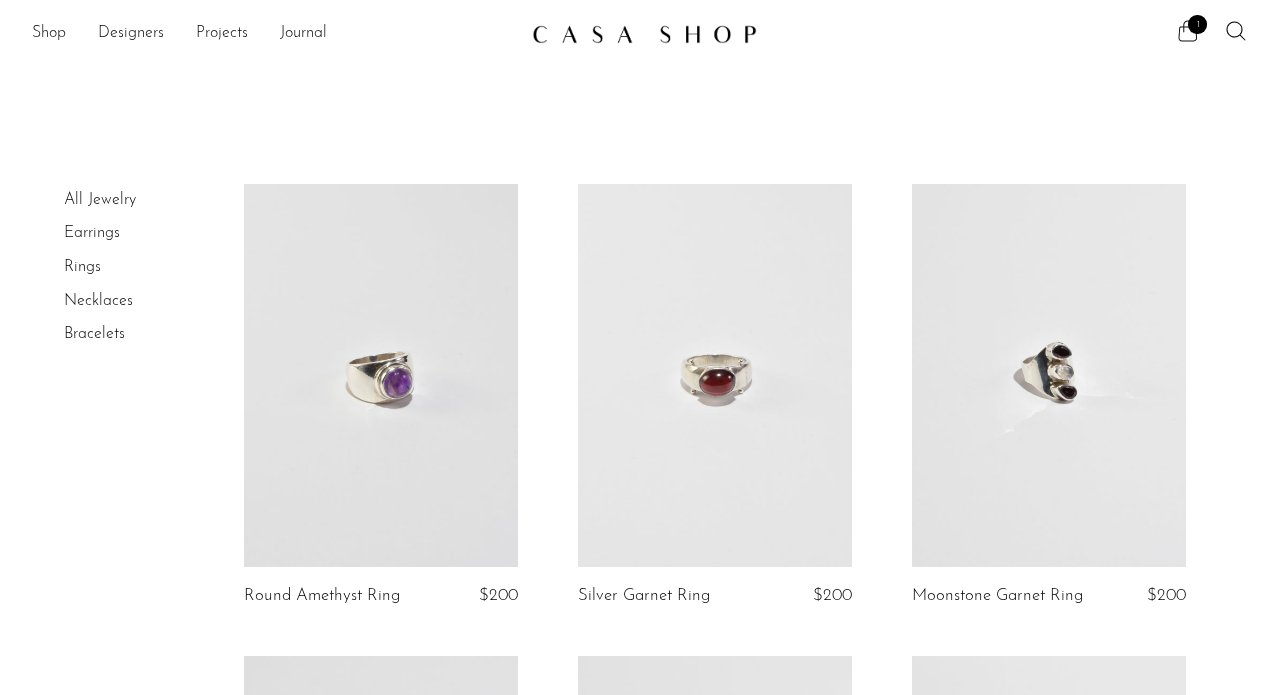 click 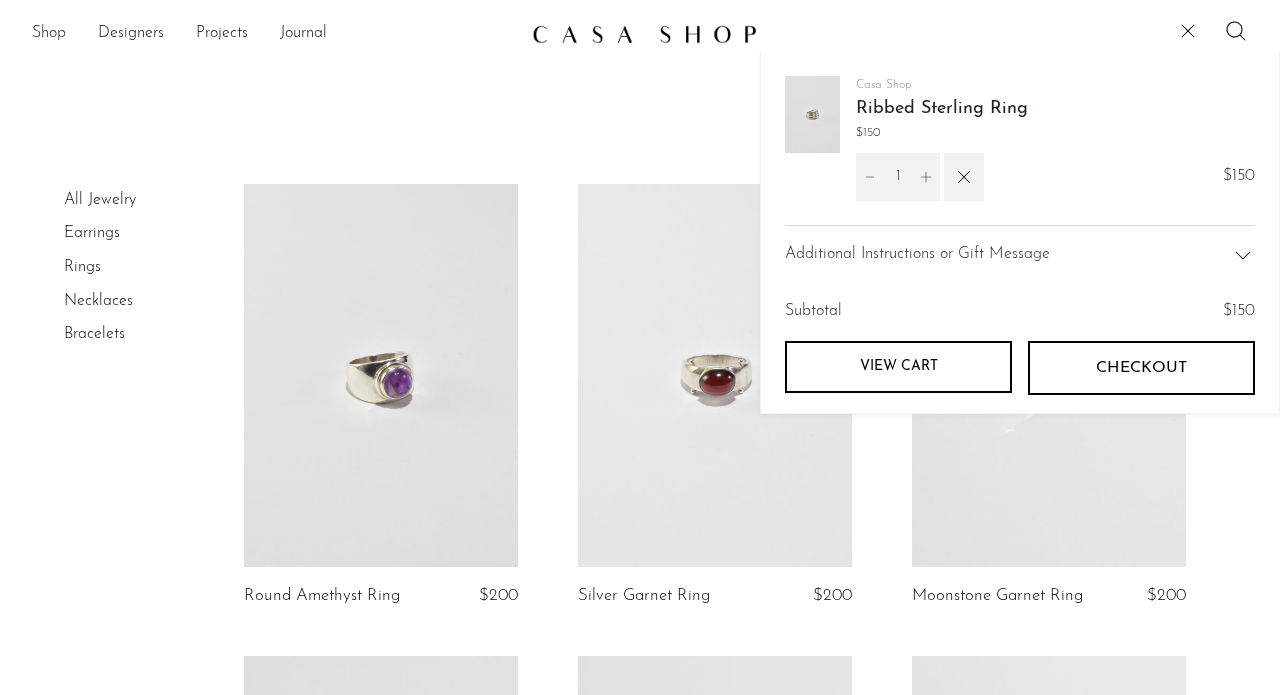 click on "Shop" at bounding box center (49, 34) 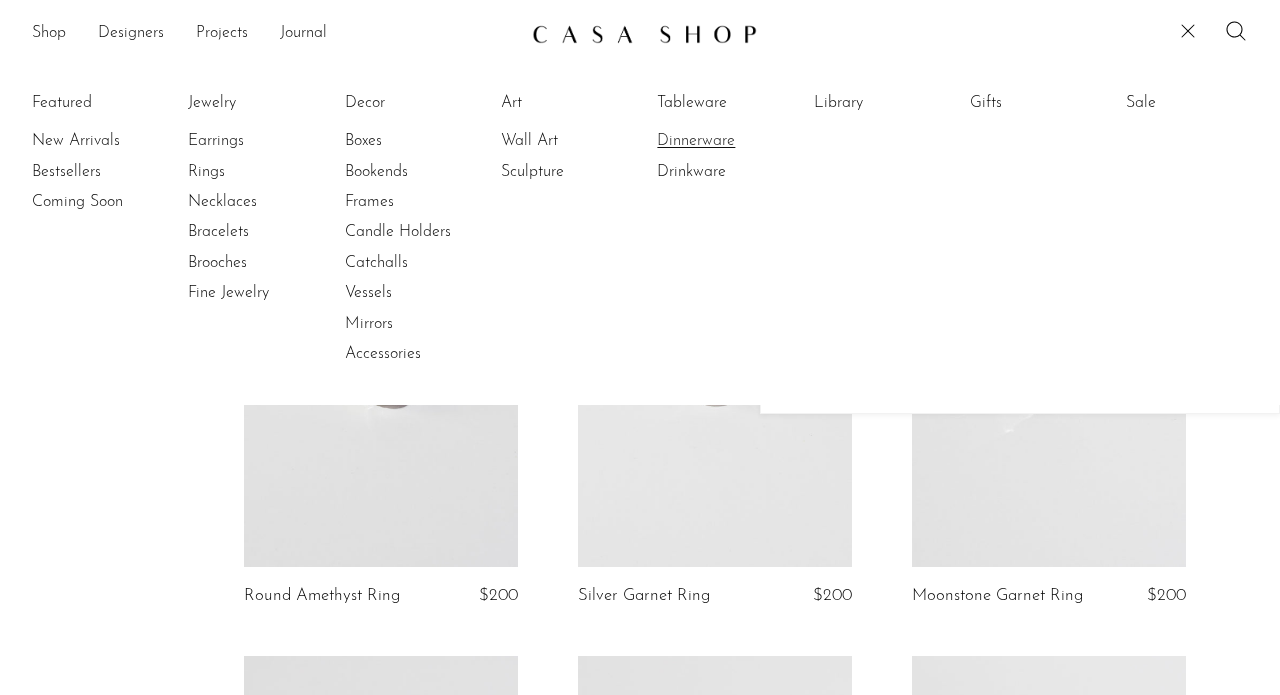 click on "Dinnerware" at bounding box center (732, 141) 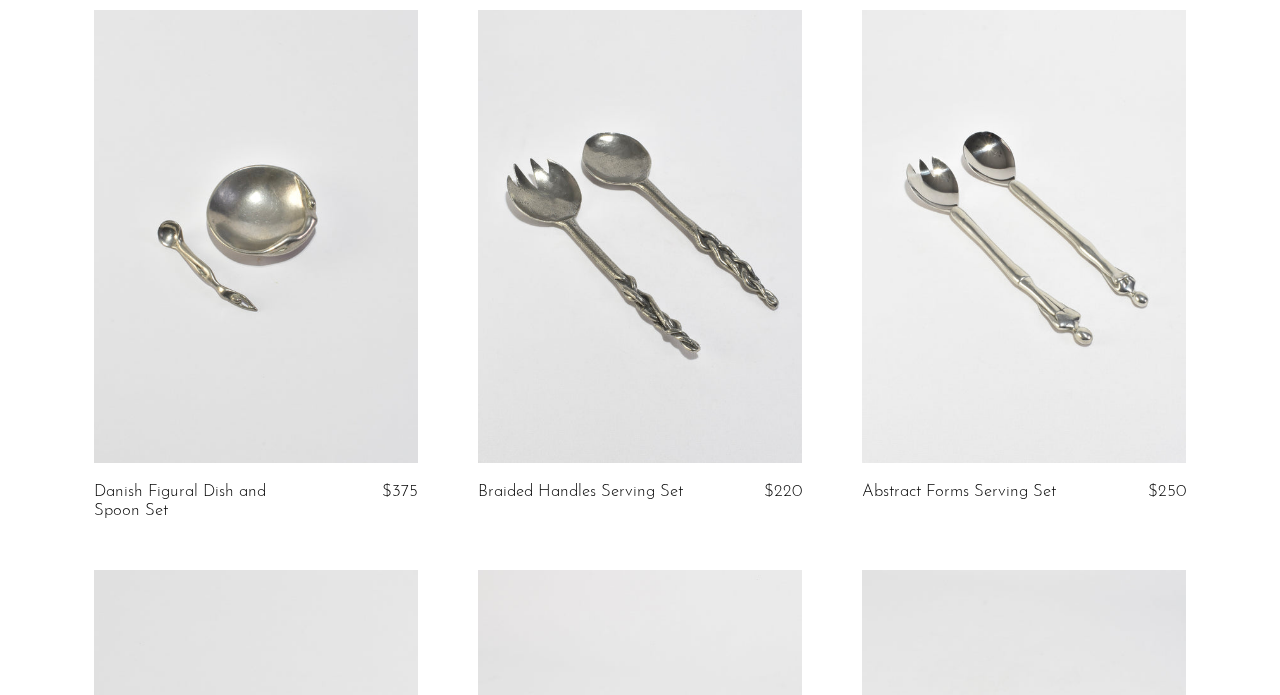 scroll, scrollTop: 175, scrollLeft: 0, axis: vertical 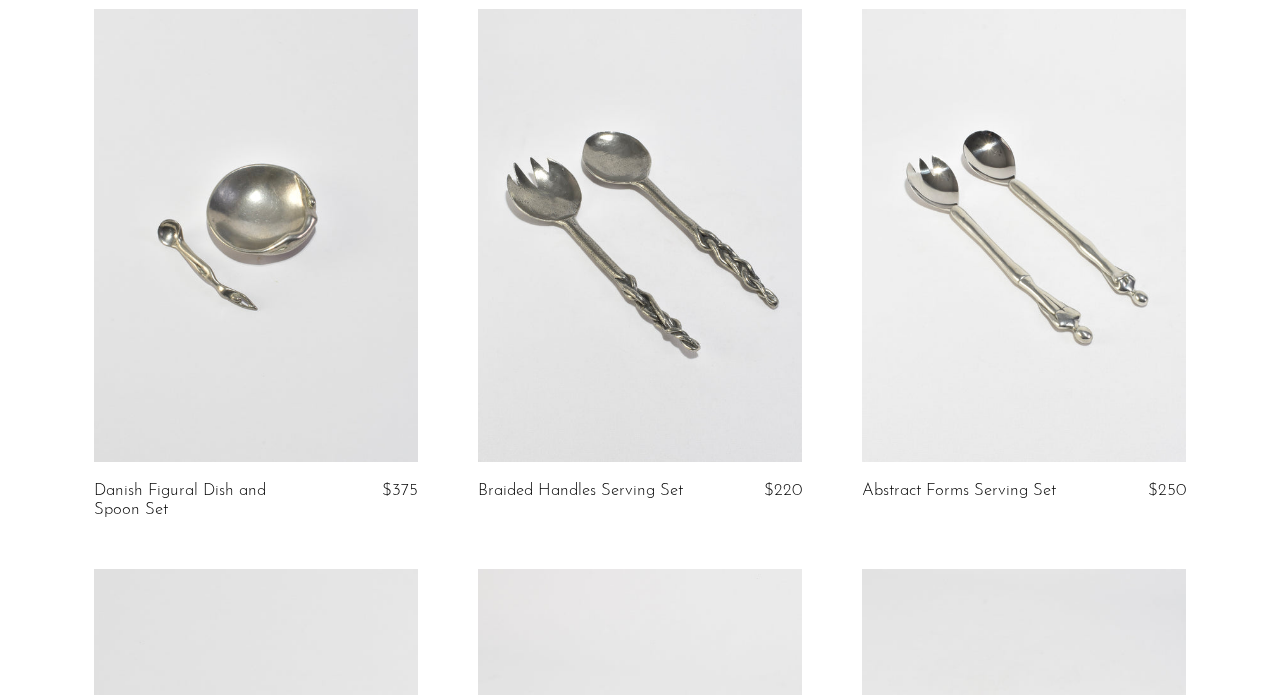 click at bounding box center (1024, 236) 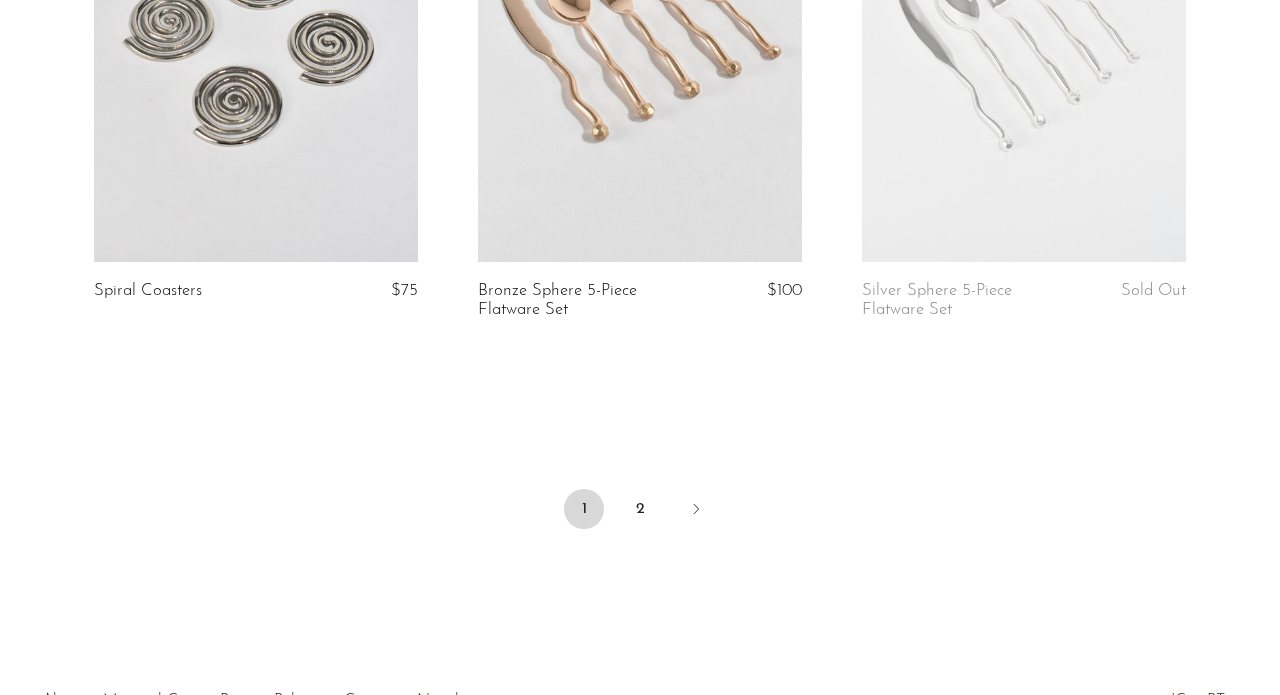 scroll, scrollTop: 6459, scrollLeft: 0, axis: vertical 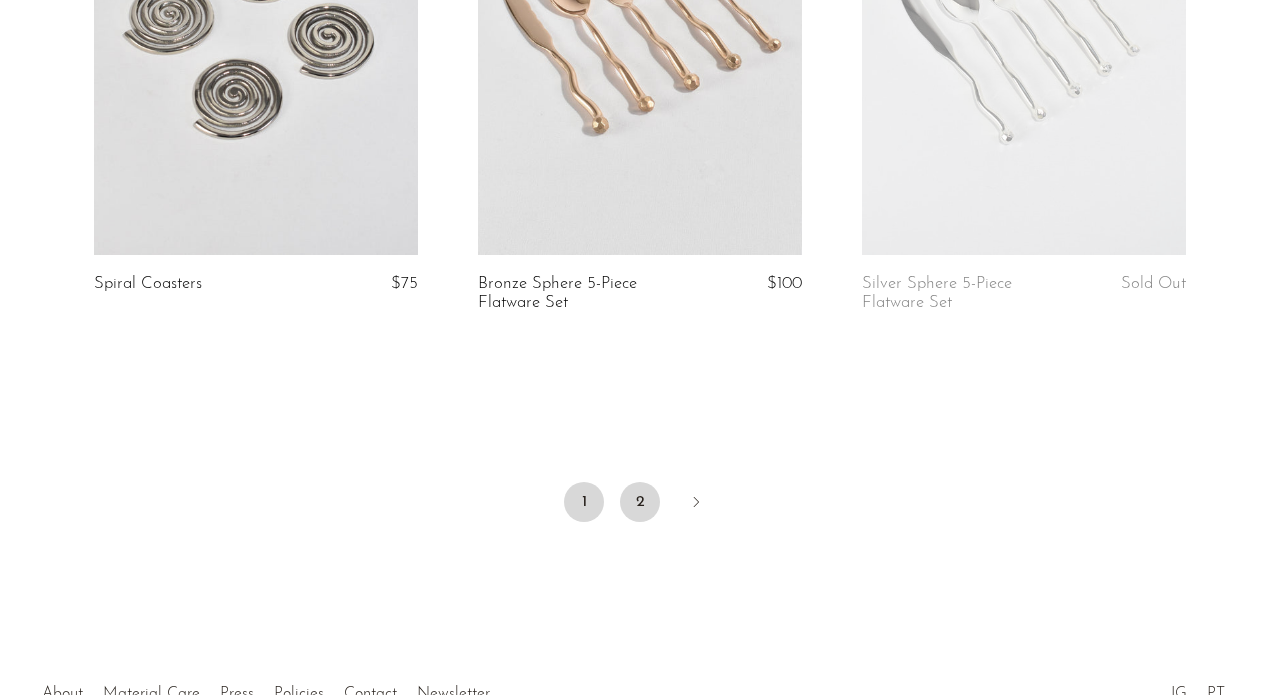 click on "2" at bounding box center [640, 502] 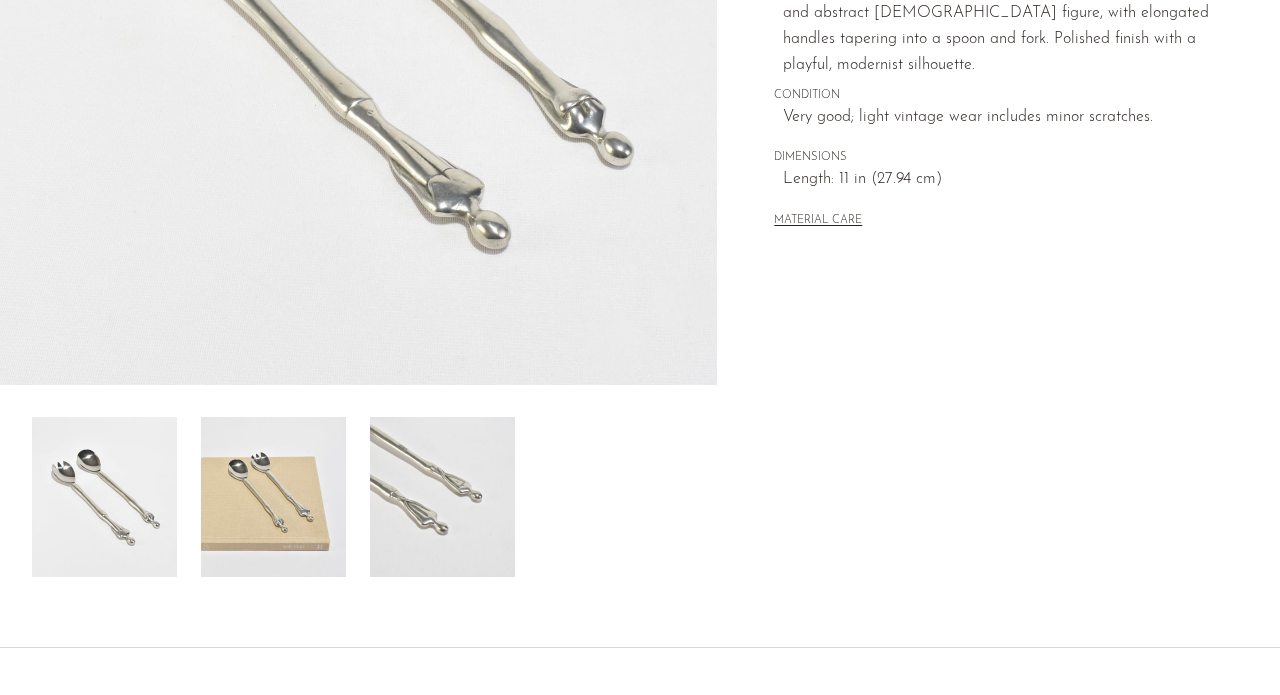 scroll, scrollTop: 454, scrollLeft: 0, axis: vertical 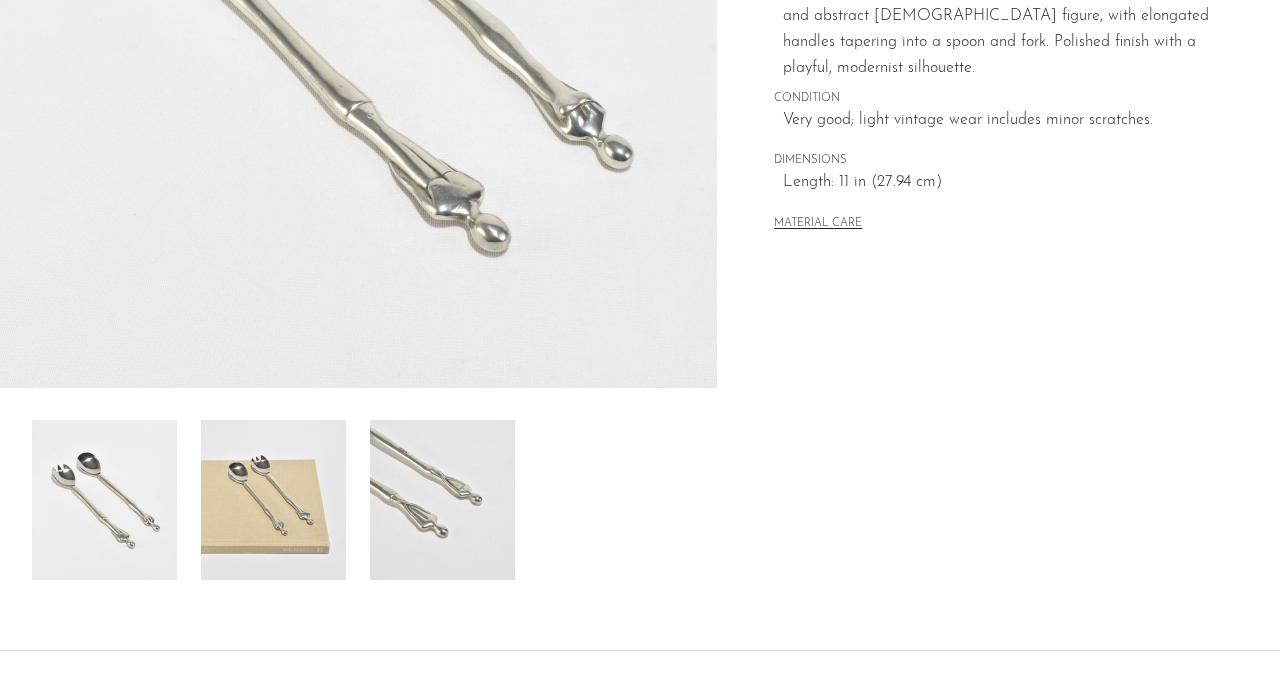 click at bounding box center [273, 500] 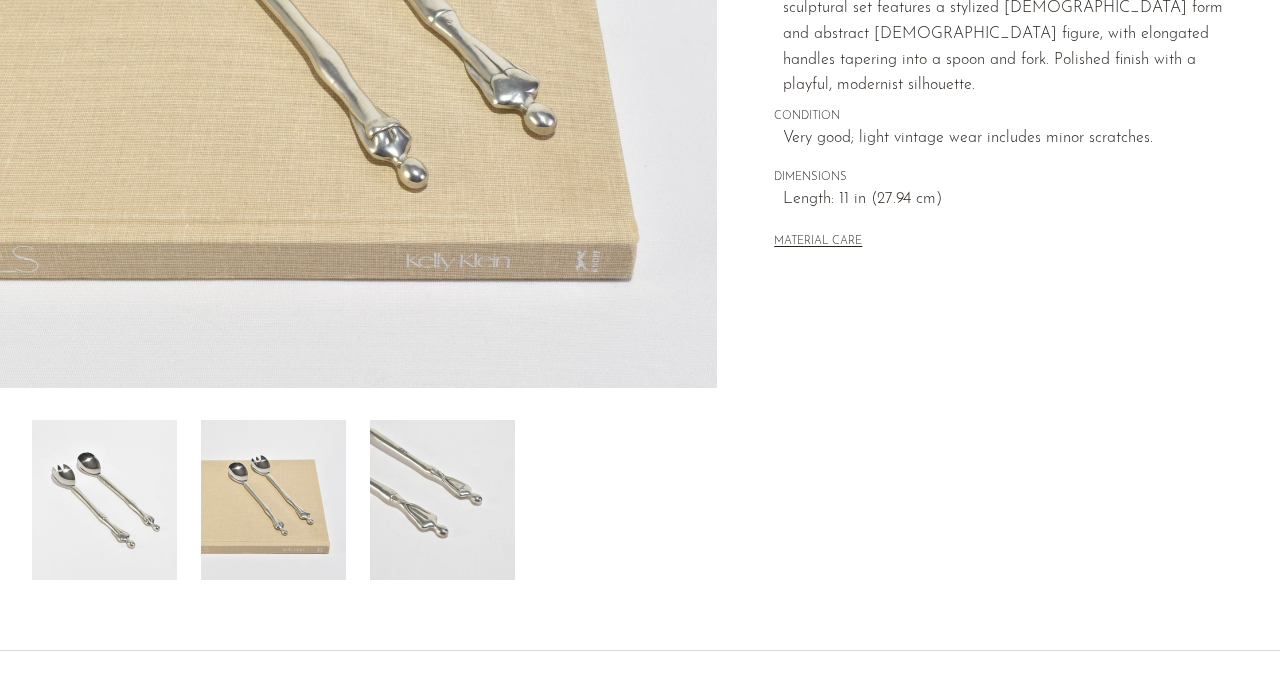 click at bounding box center [442, 500] 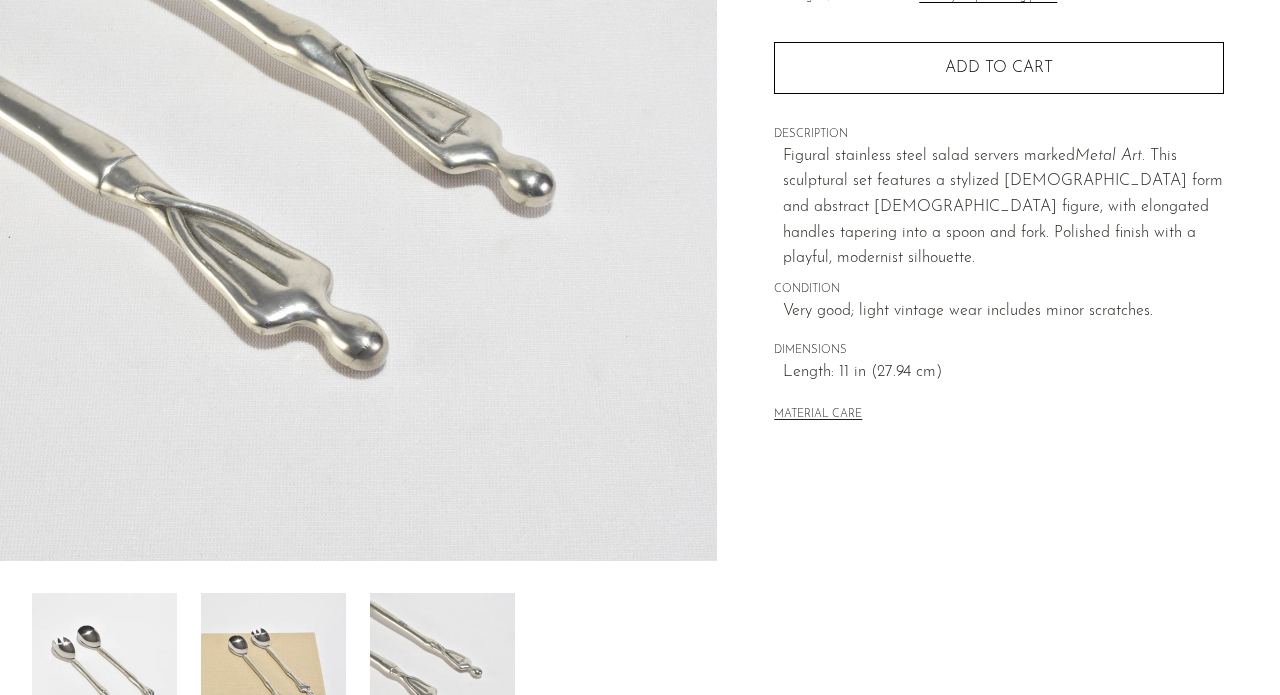 scroll, scrollTop: 453, scrollLeft: 0, axis: vertical 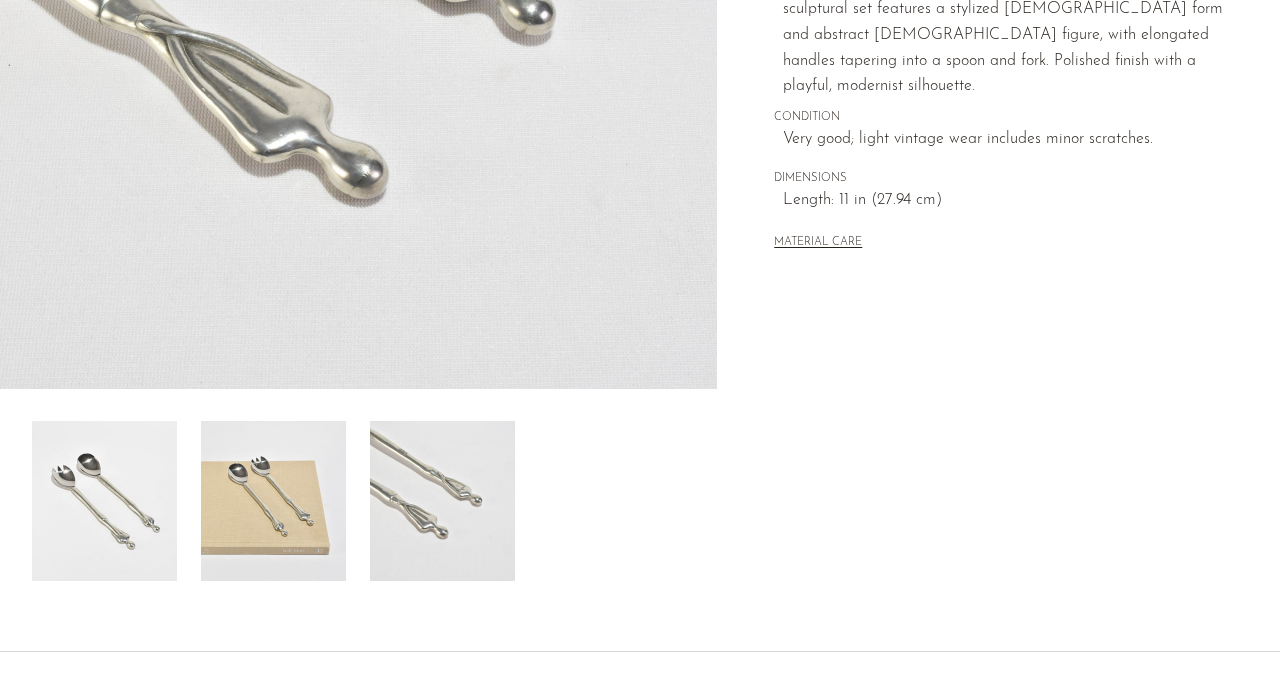 click at bounding box center [104, 501] 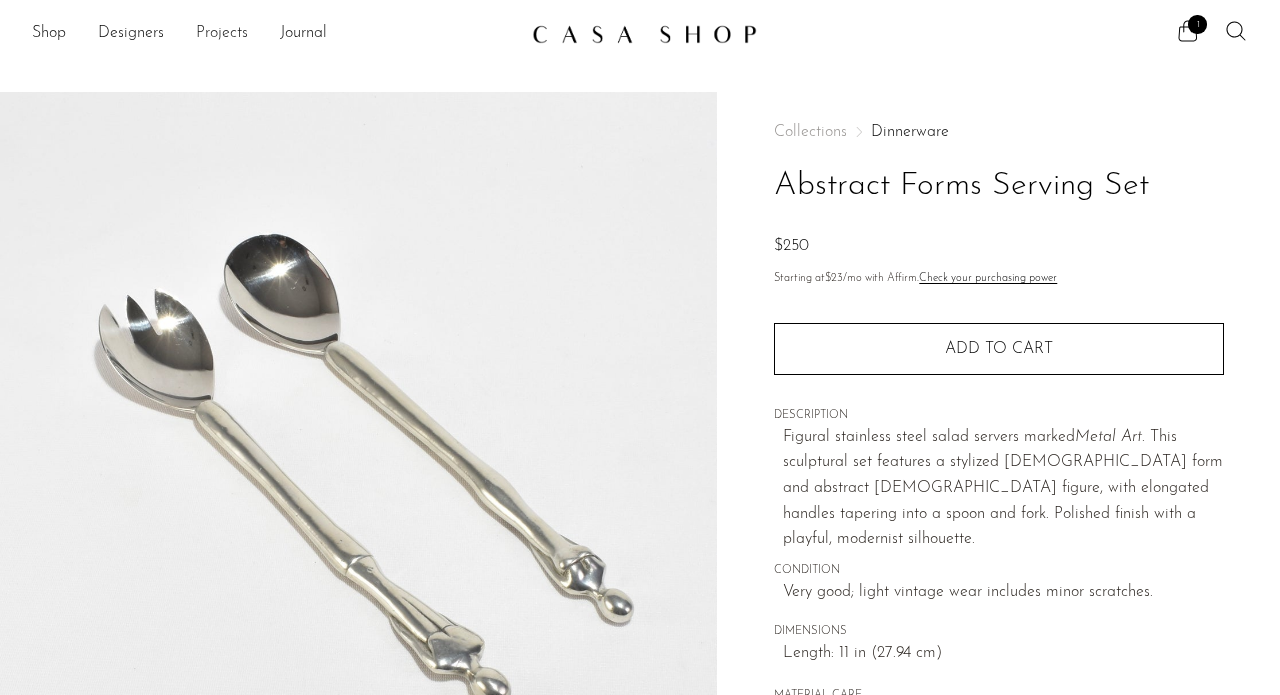 scroll, scrollTop: 0, scrollLeft: 0, axis: both 